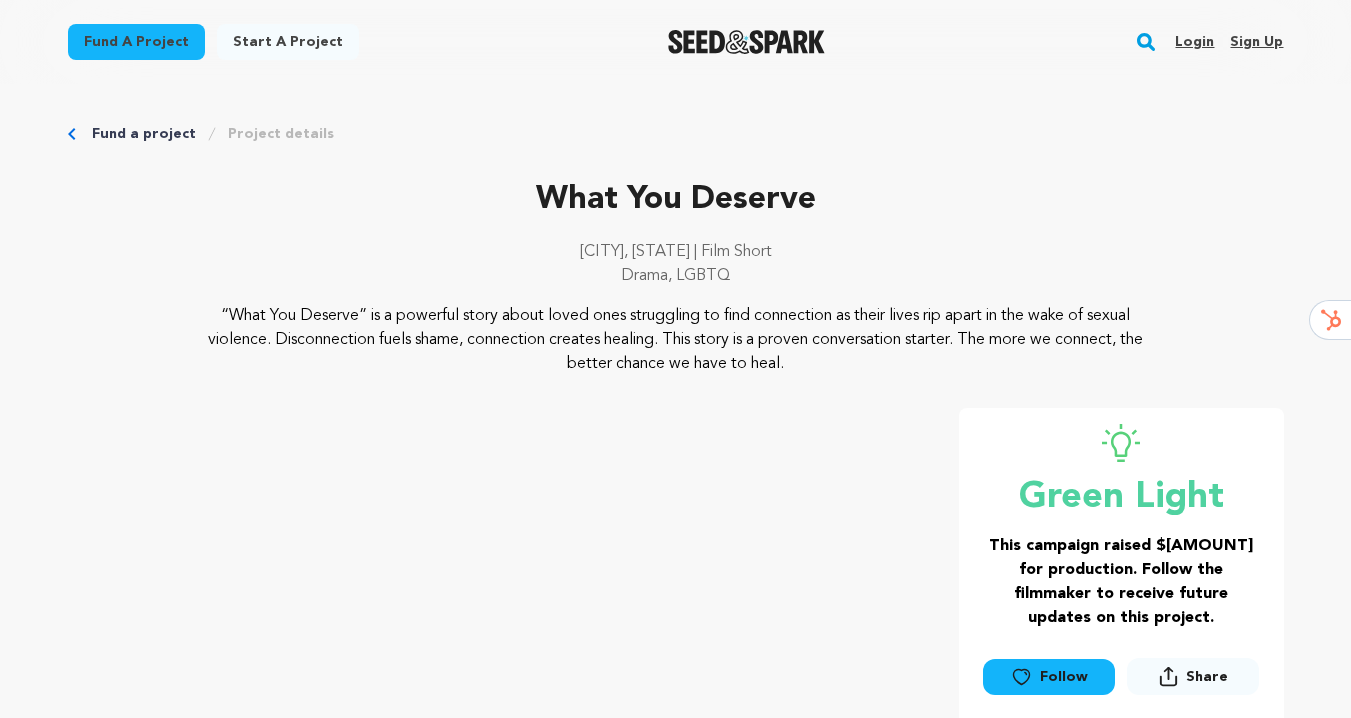 scroll, scrollTop: 0, scrollLeft: 0, axis: both 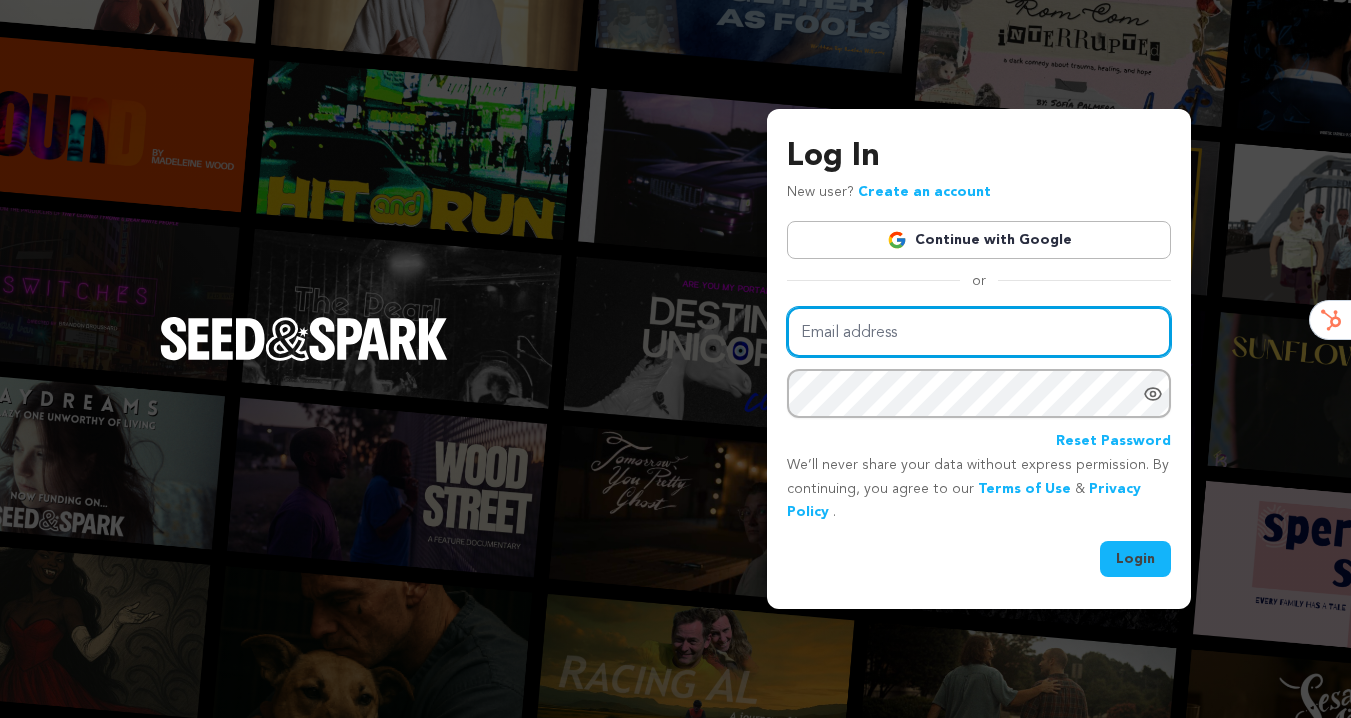 type on "enslowenterprises@gmail.com" 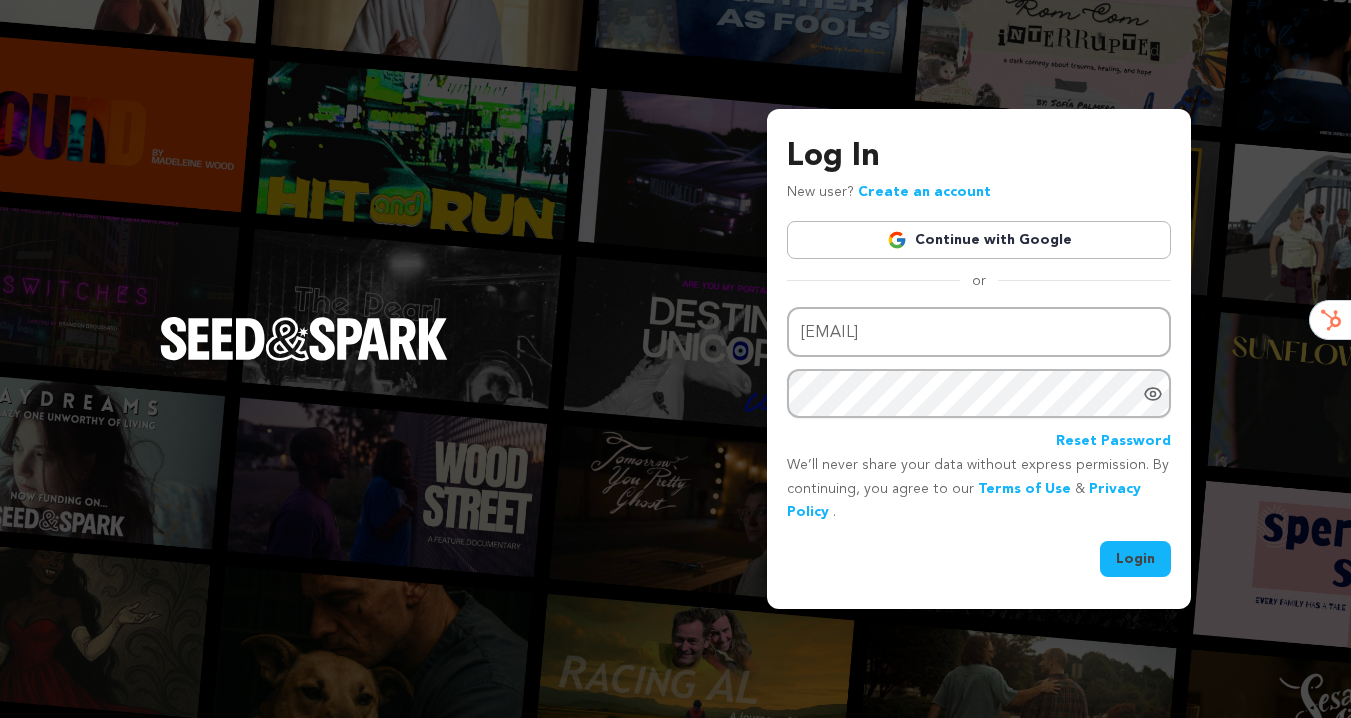 click on "Login" at bounding box center (1135, 559) 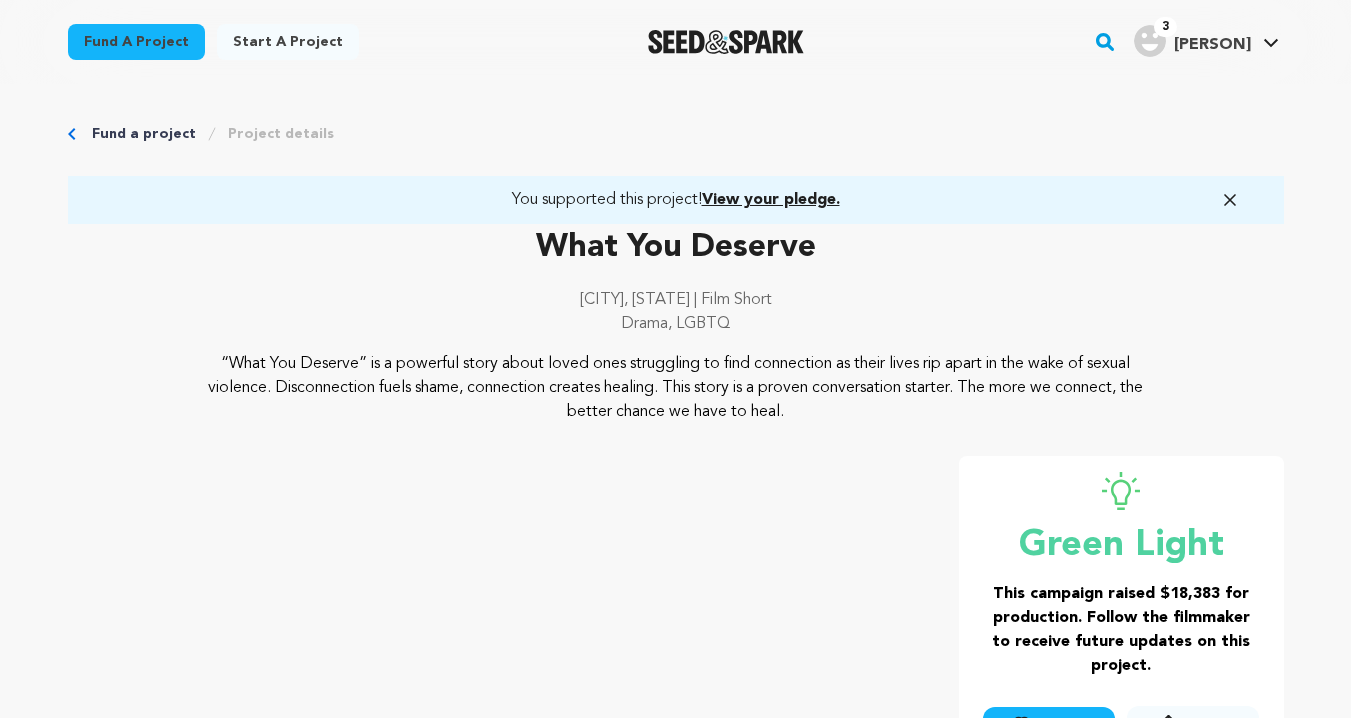 scroll, scrollTop: 0, scrollLeft: 0, axis: both 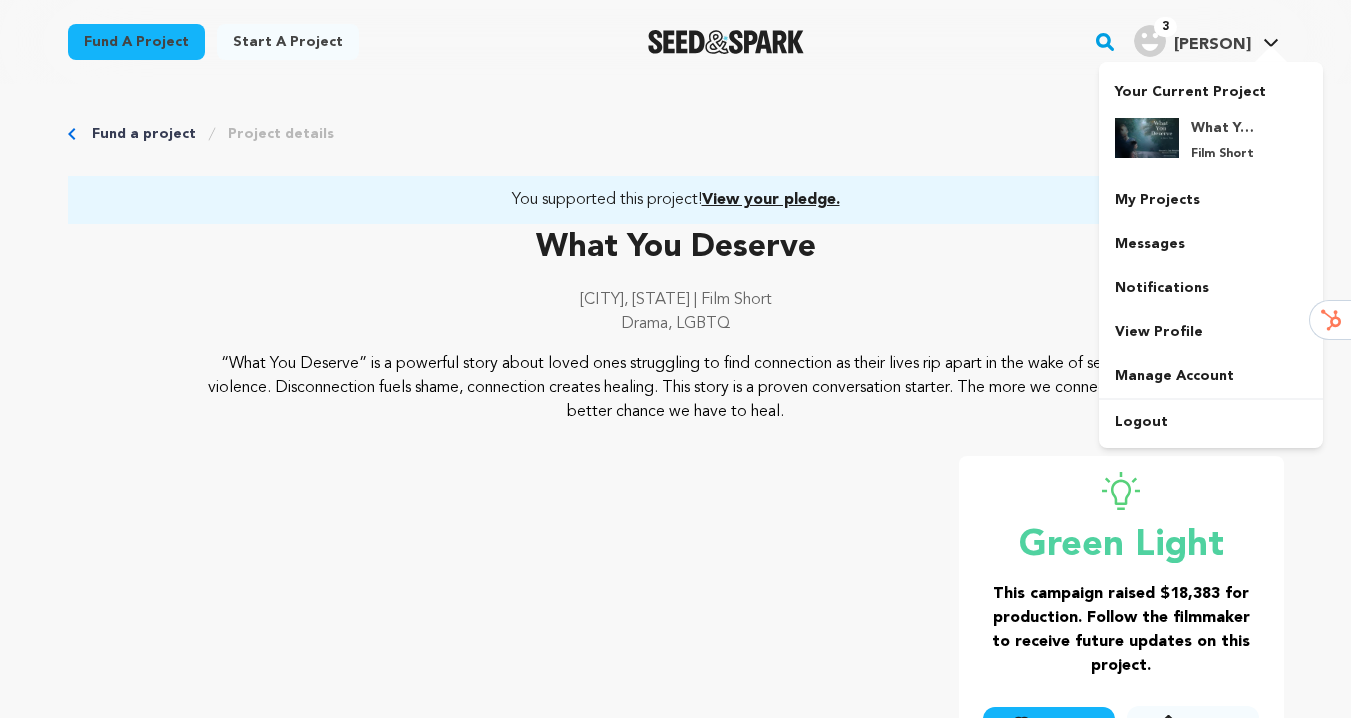 click at bounding box center [1150, 41] 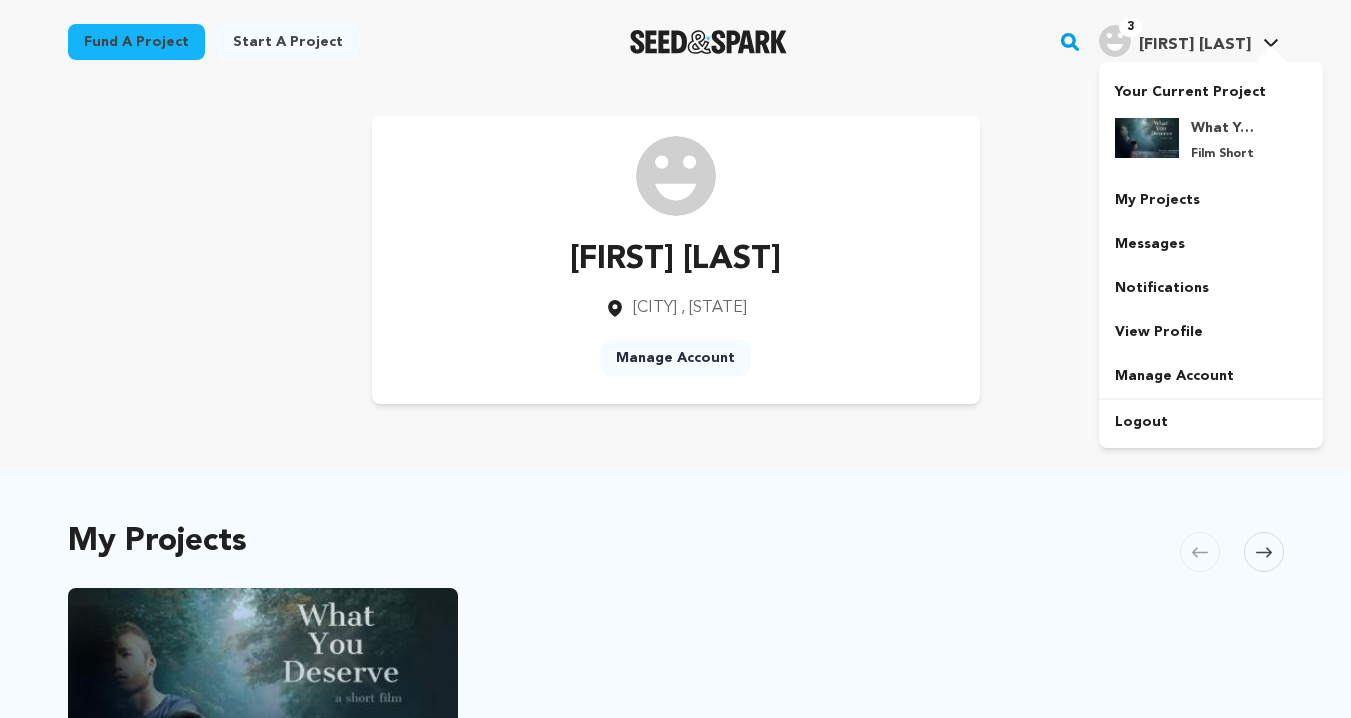scroll, scrollTop: 0, scrollLeft: 0, axis: both 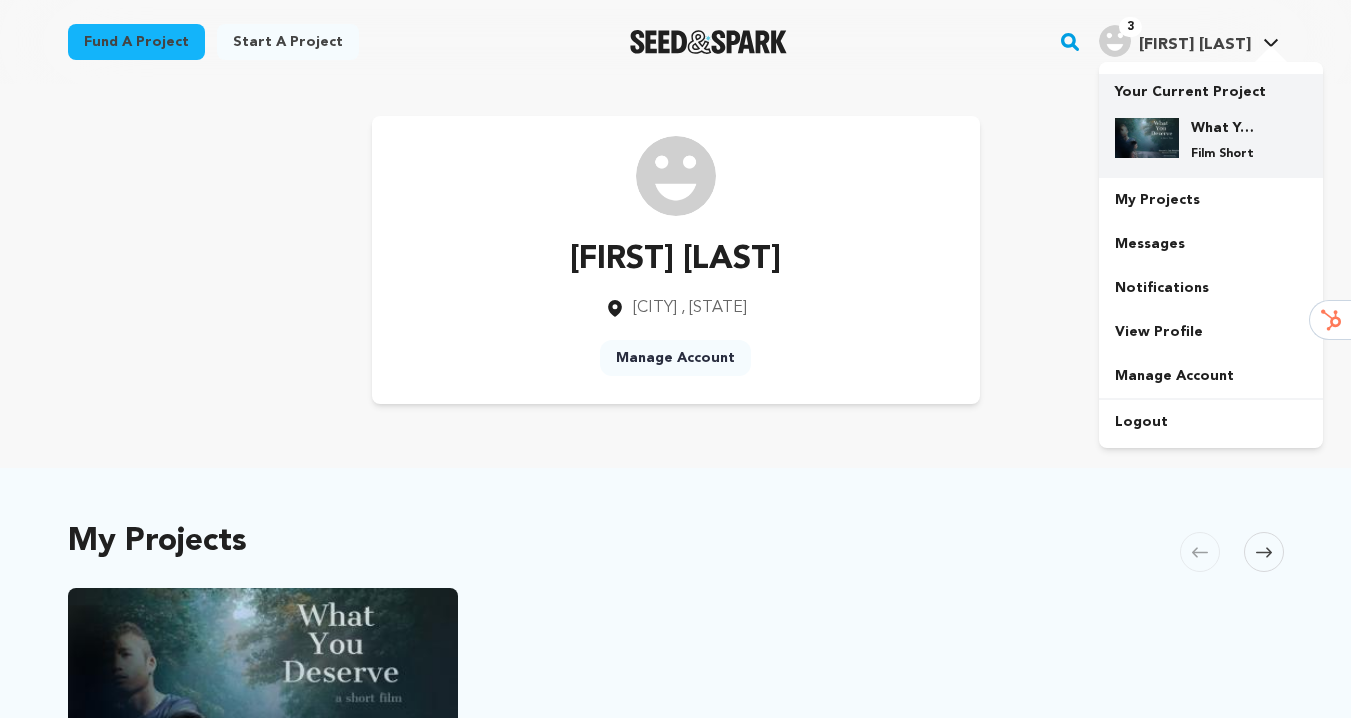 click on "What You Deserve" at bounding box center [1227, 128] 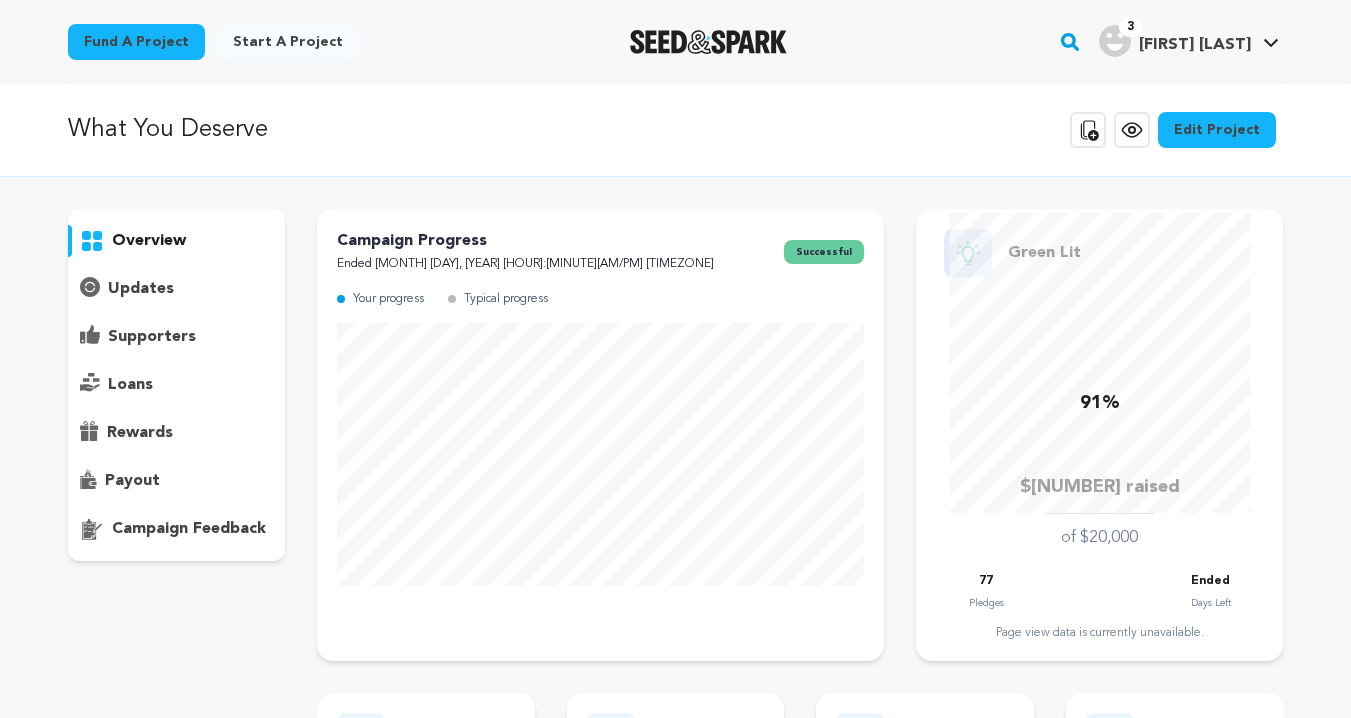 scroll, scrollTop: 0, scrollLeft: 0, axis: both 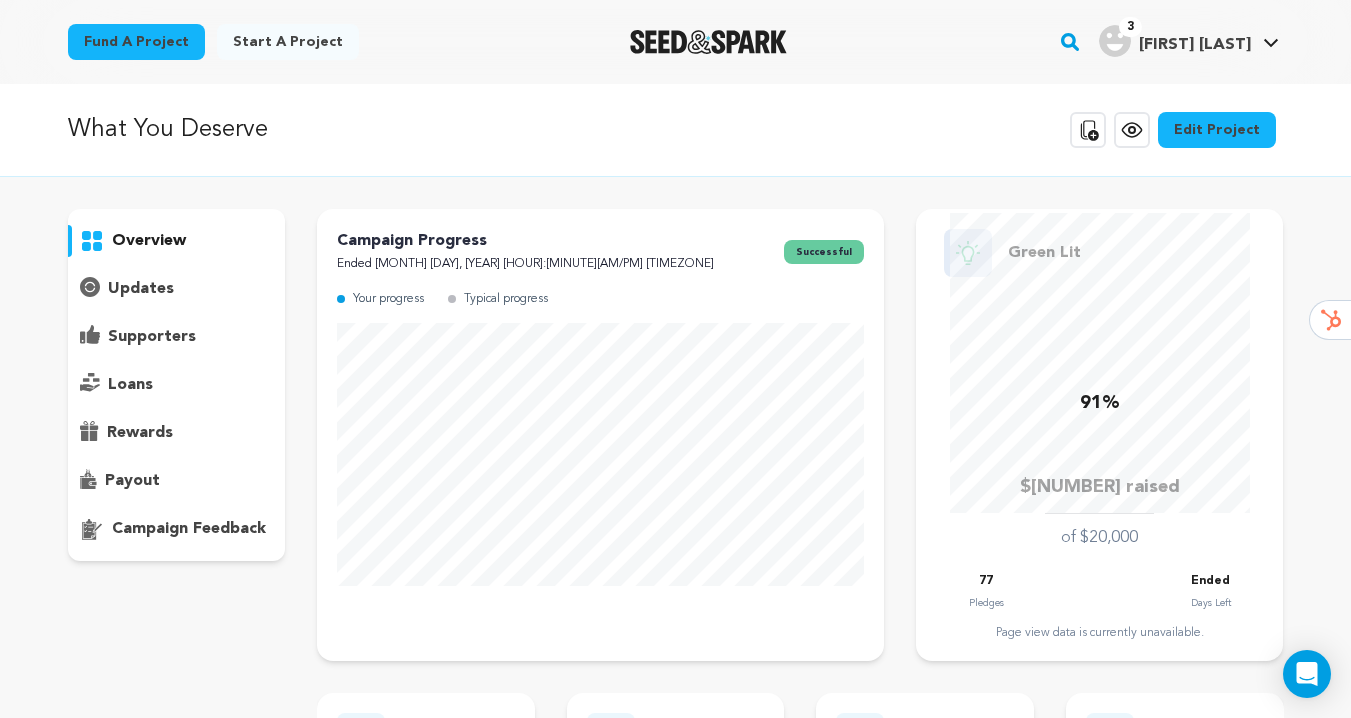click on "payout" at bounding box center [132, 481] 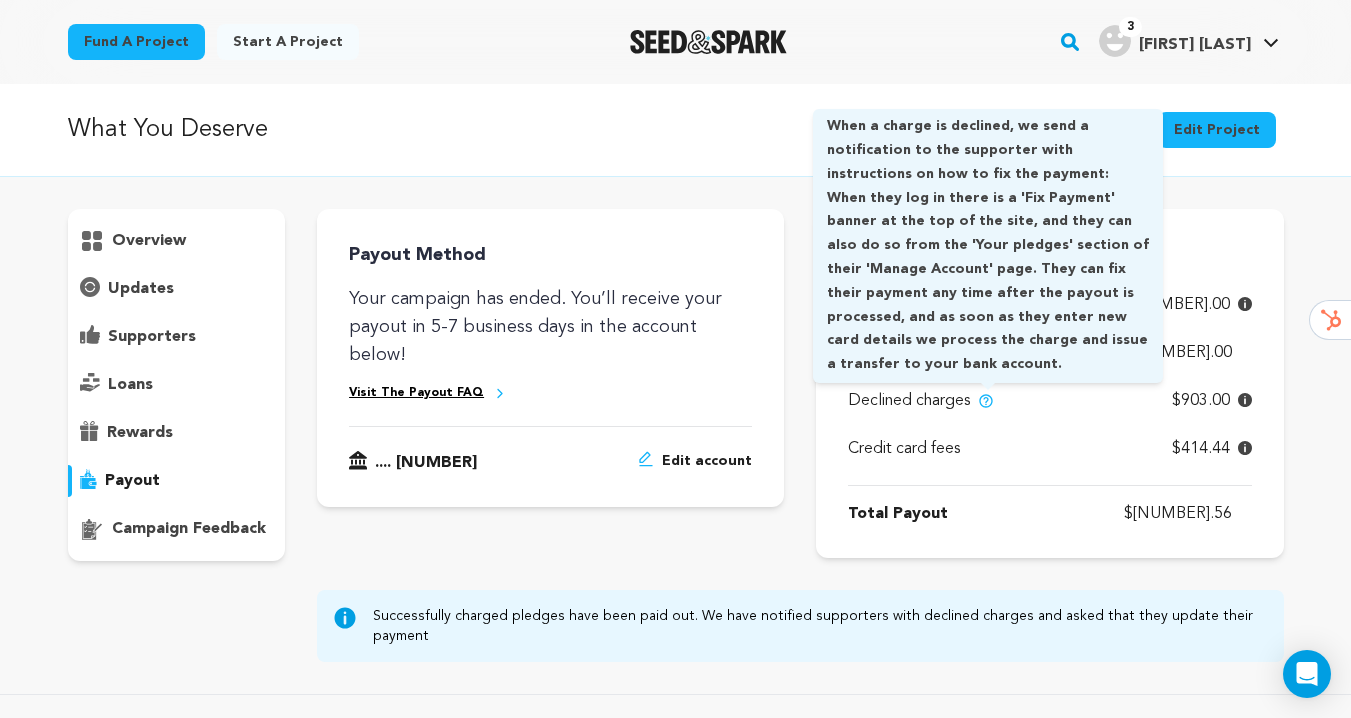 click at bounding box center (986, 401) 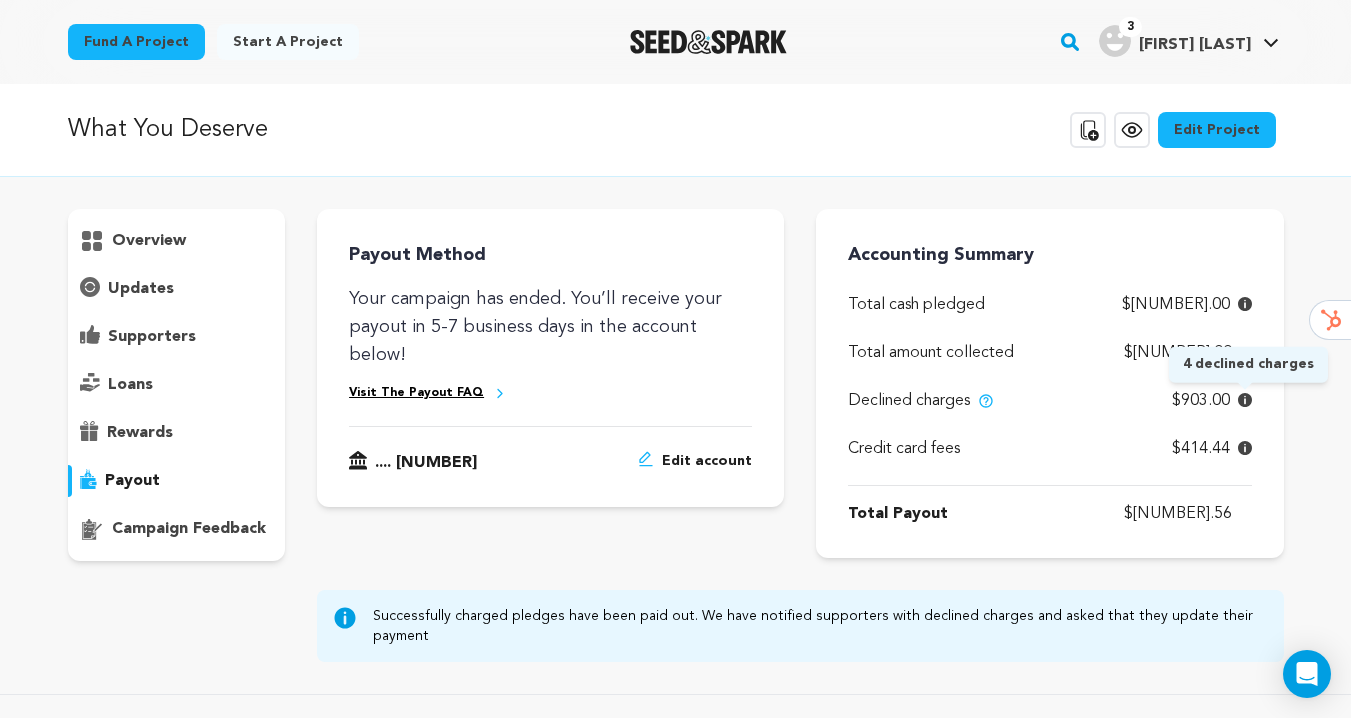 click 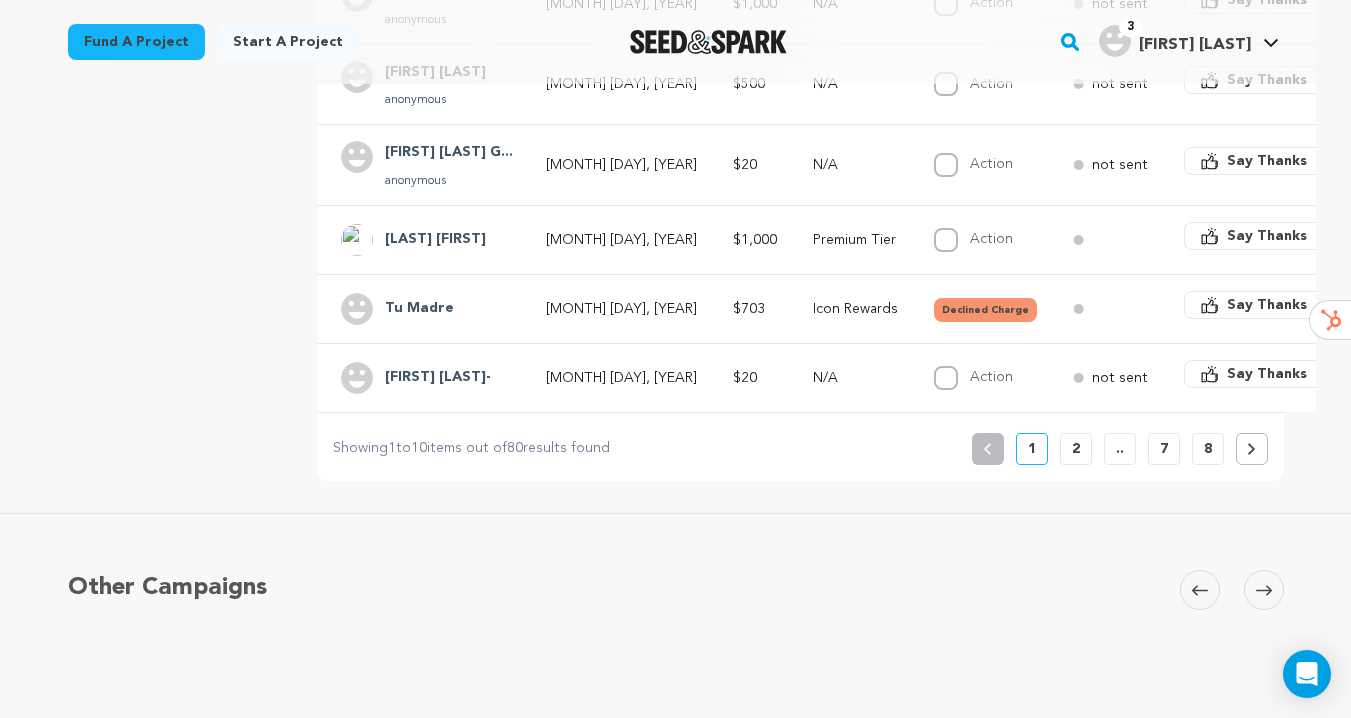 scroll, scrollTop: 848, scrollLeft: 0, axis: vertical 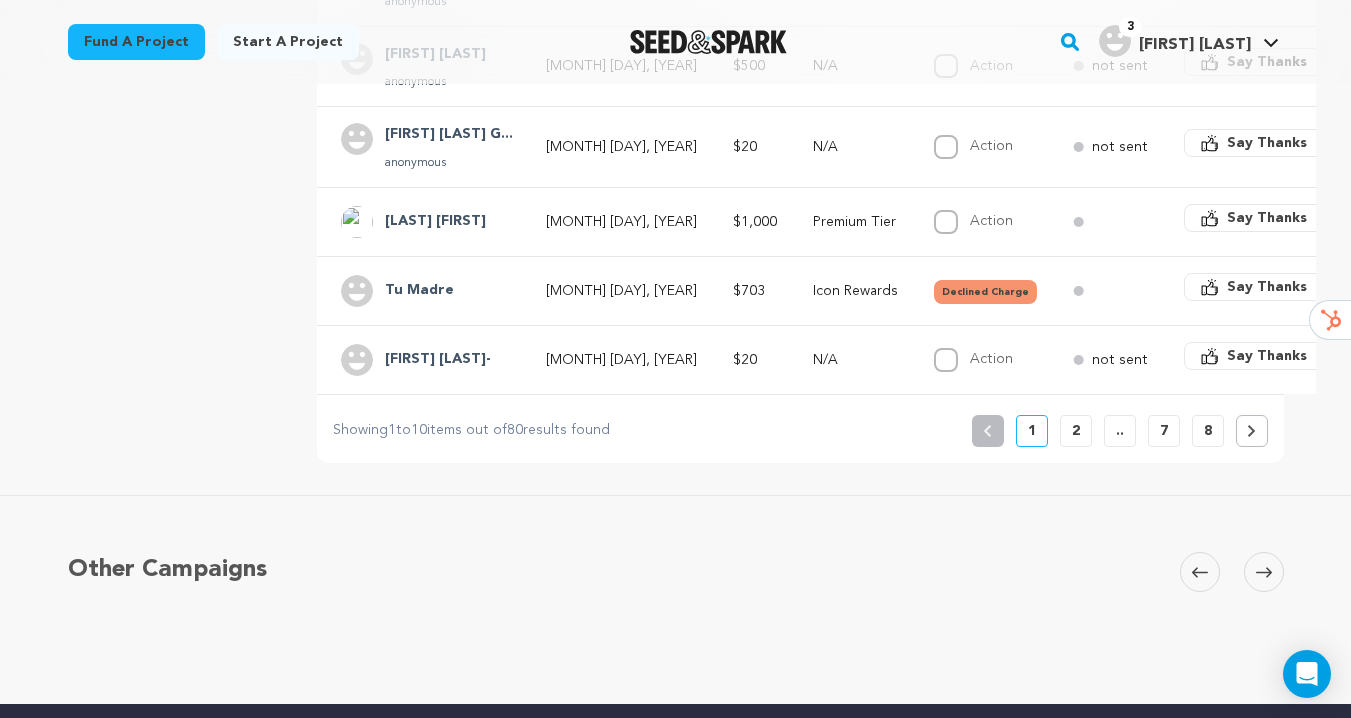 click on "2" at bounding box center (1076, 431) 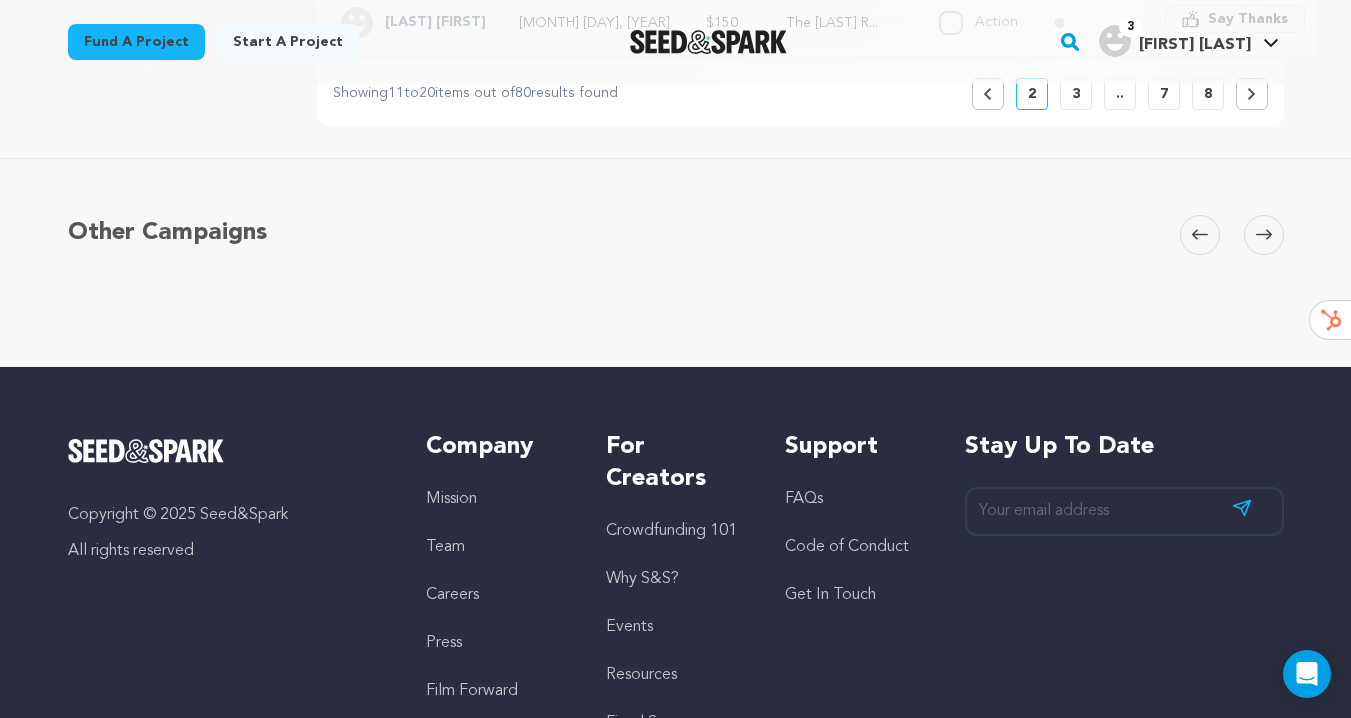 scroll, scrollTop: 923, scrollLeft: 0, axis: vertical 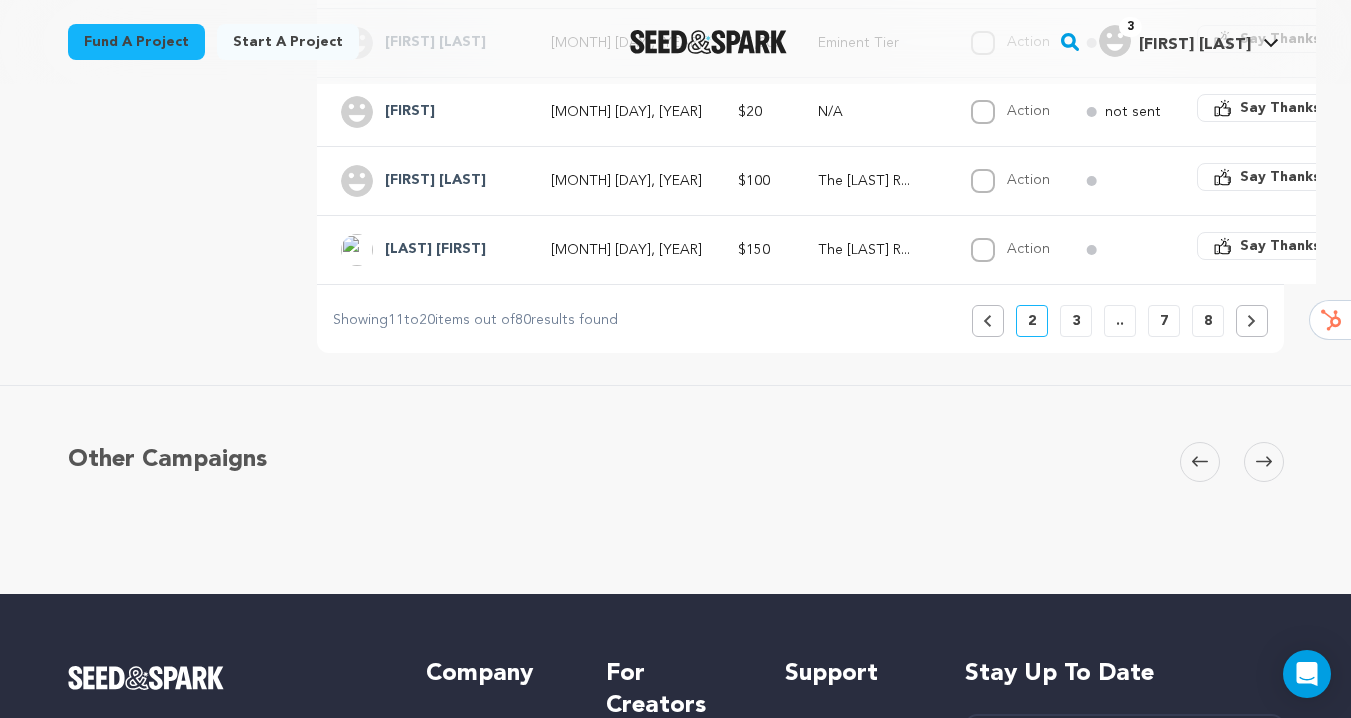 click on "3" at bounding box center [1076, 321] 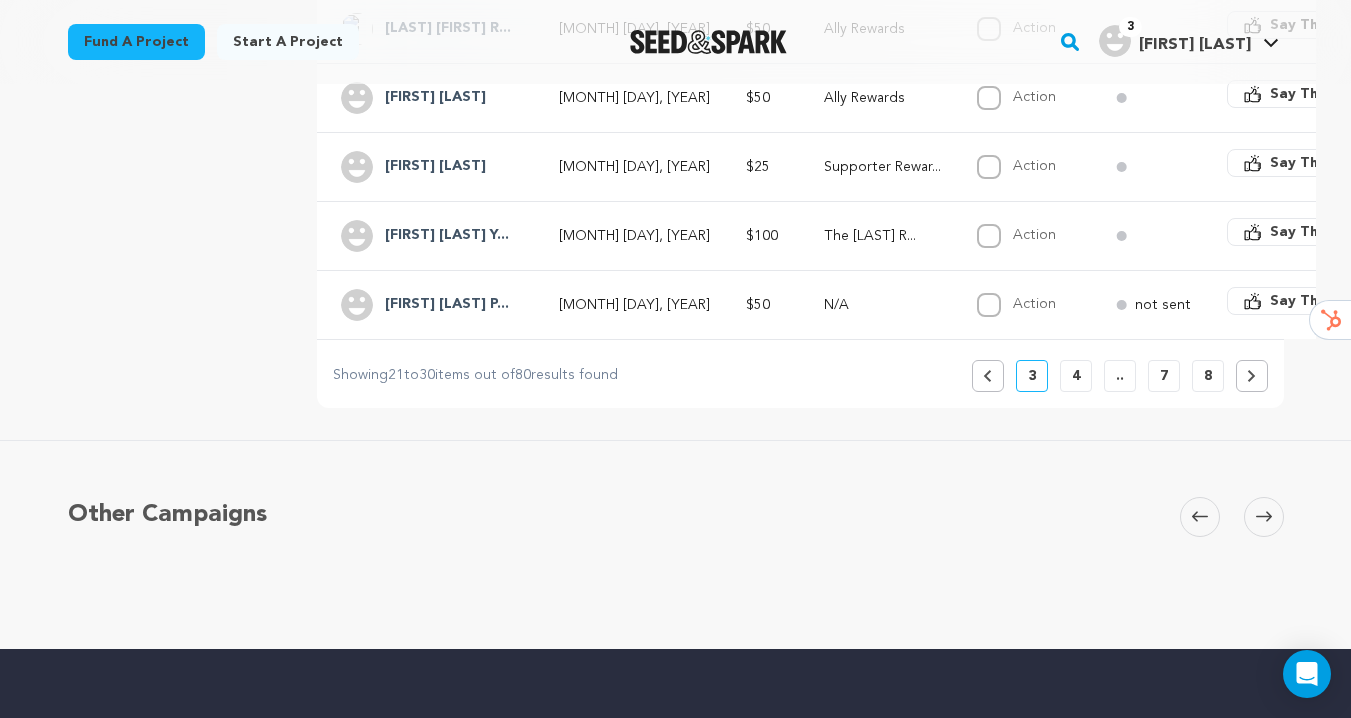 scroll, scrollTop: 884, scrollLeft: 0, axis: vertical 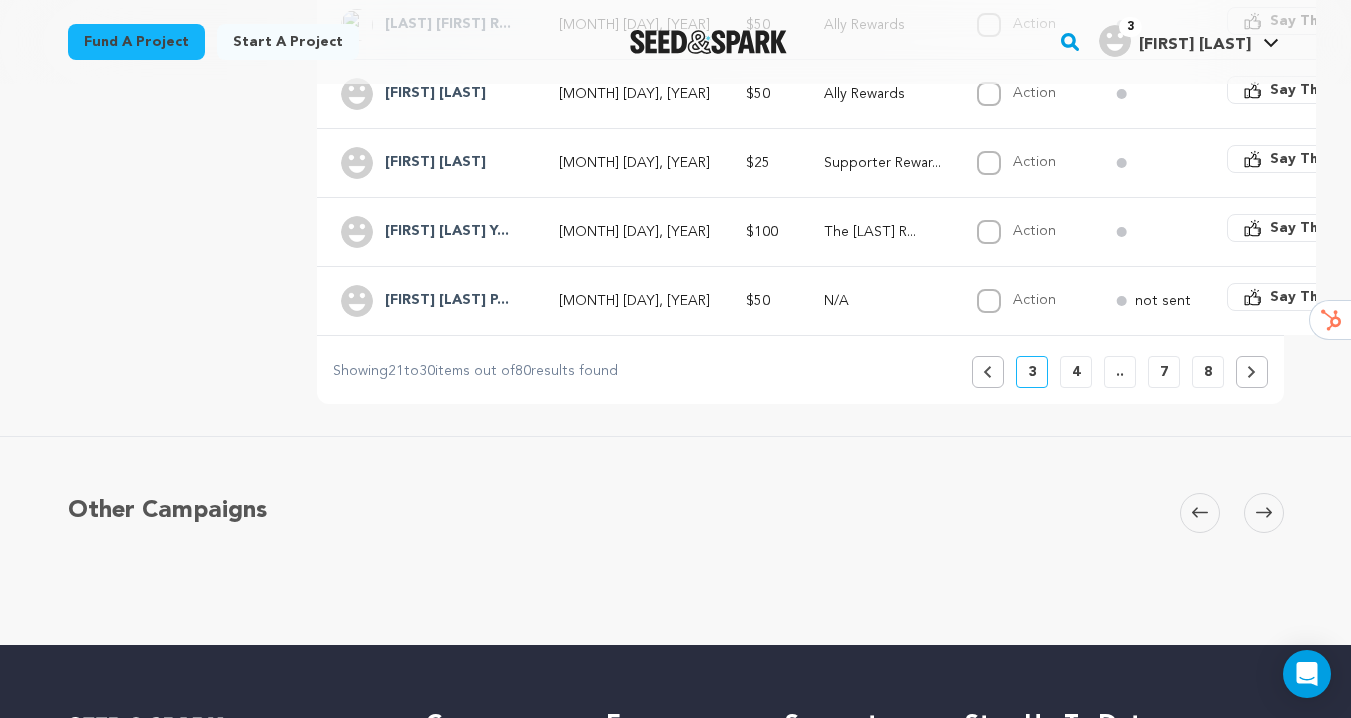 click on "4" at bounding box center [1076, 372] 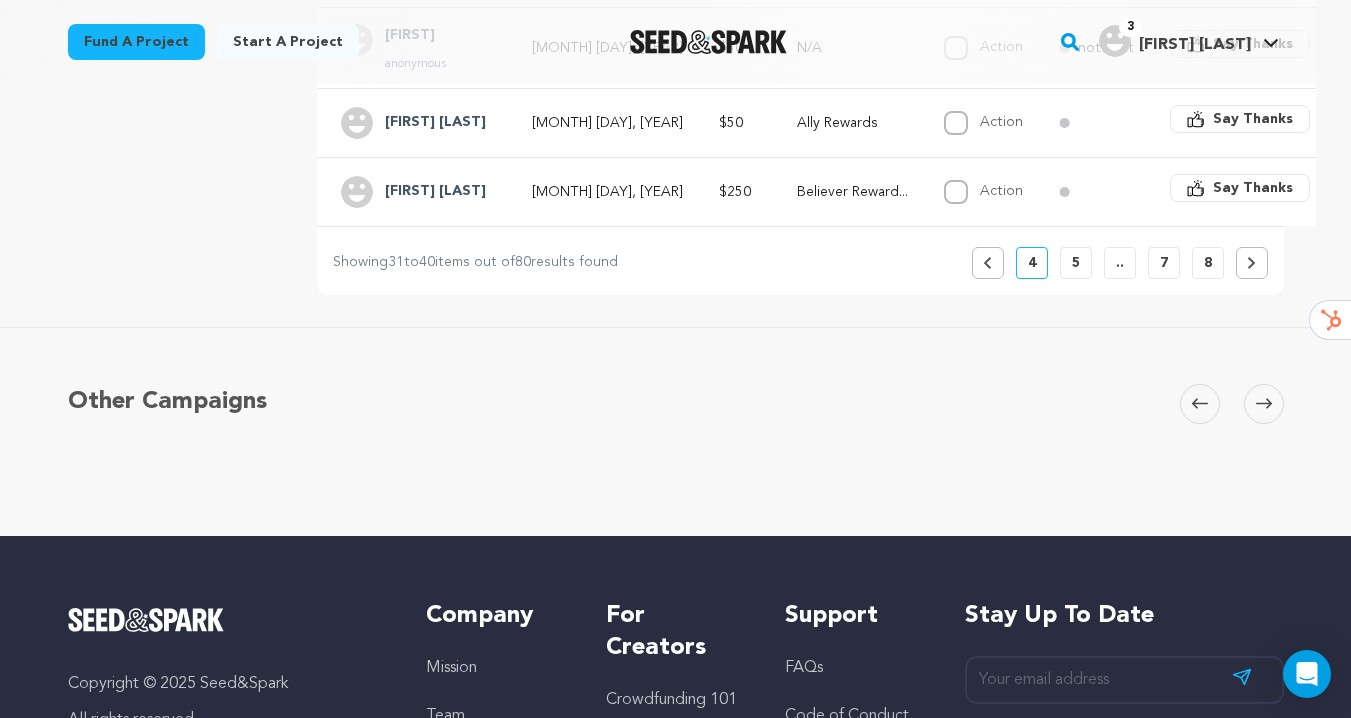 scroll, scrollTop: 988, scrollLeft: 0, axis: vertical 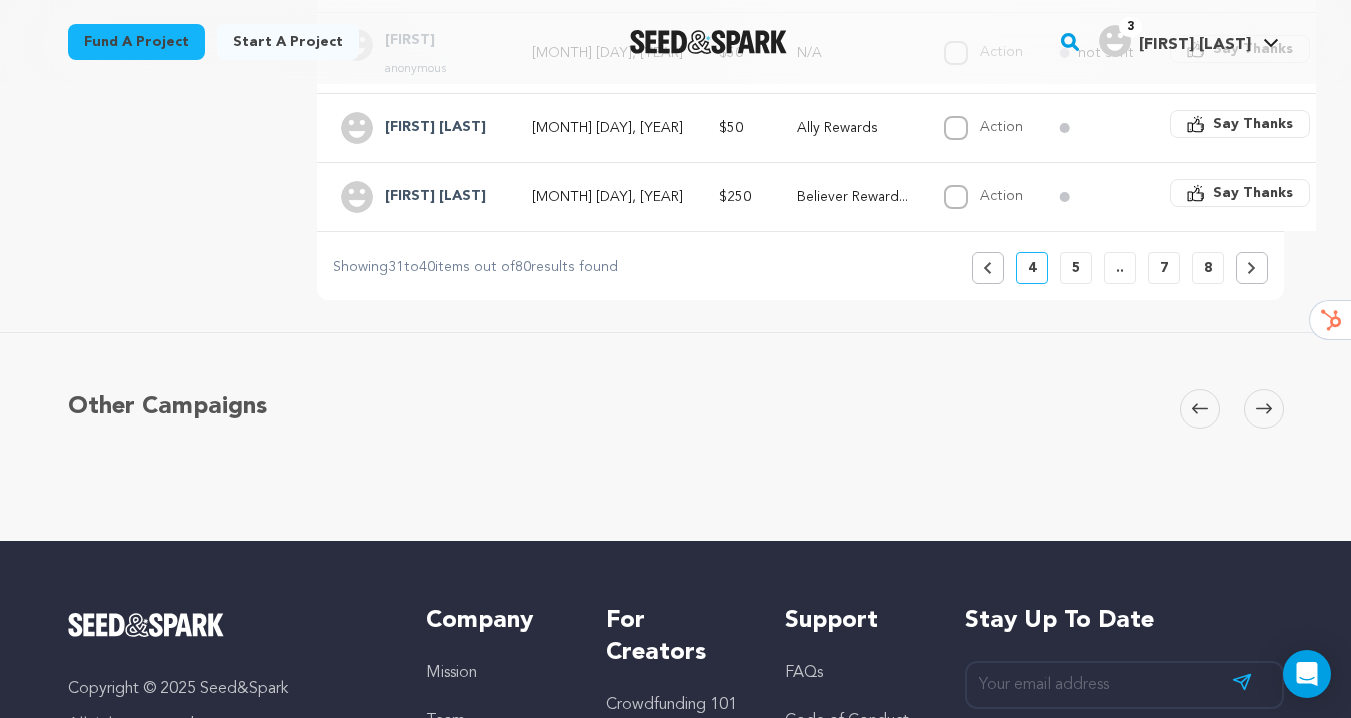 click on "5" at bounding box center (1076, 268) 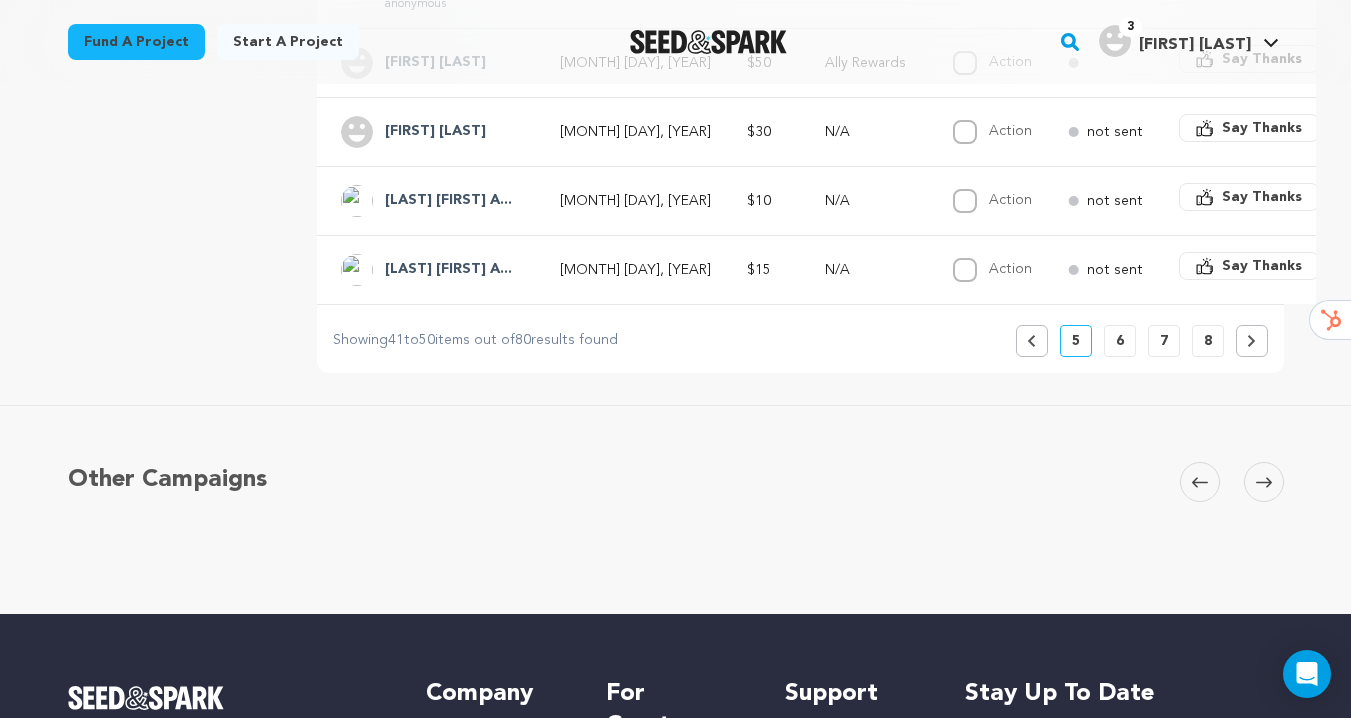 scroll, scrollTop: 1024, scrollLeft: 0, axis: vertical 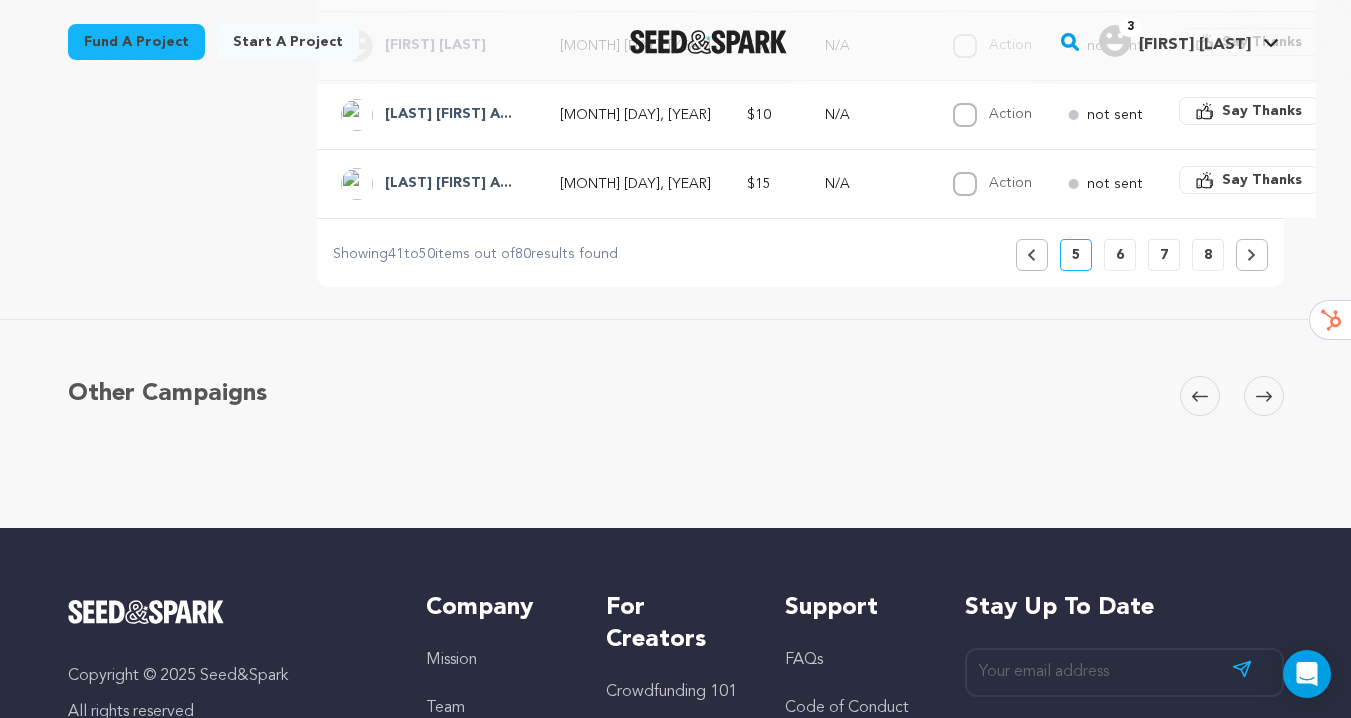 click on "6" at bounding box center [1120, 255] 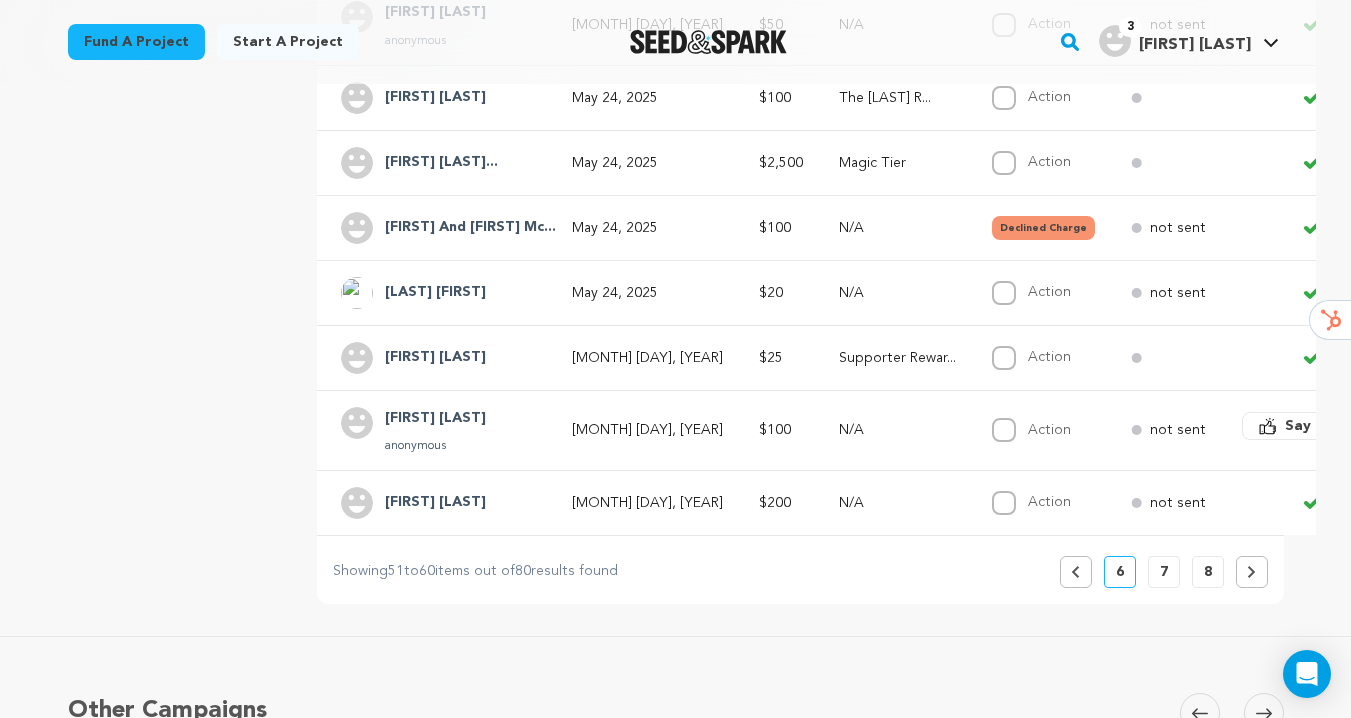 scroll, scrollTop: 668, scrollLeft: 0, axis: vertical 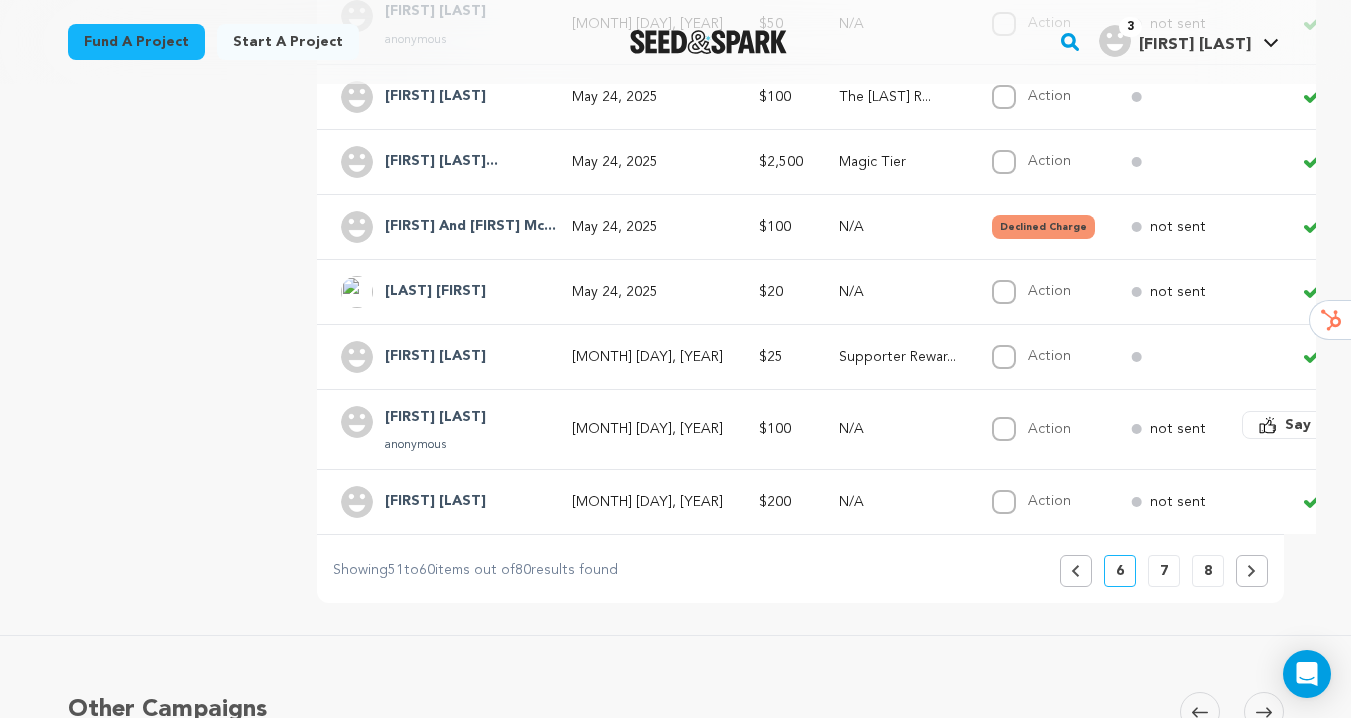 click on "7" at bounding box center [1164, 571] 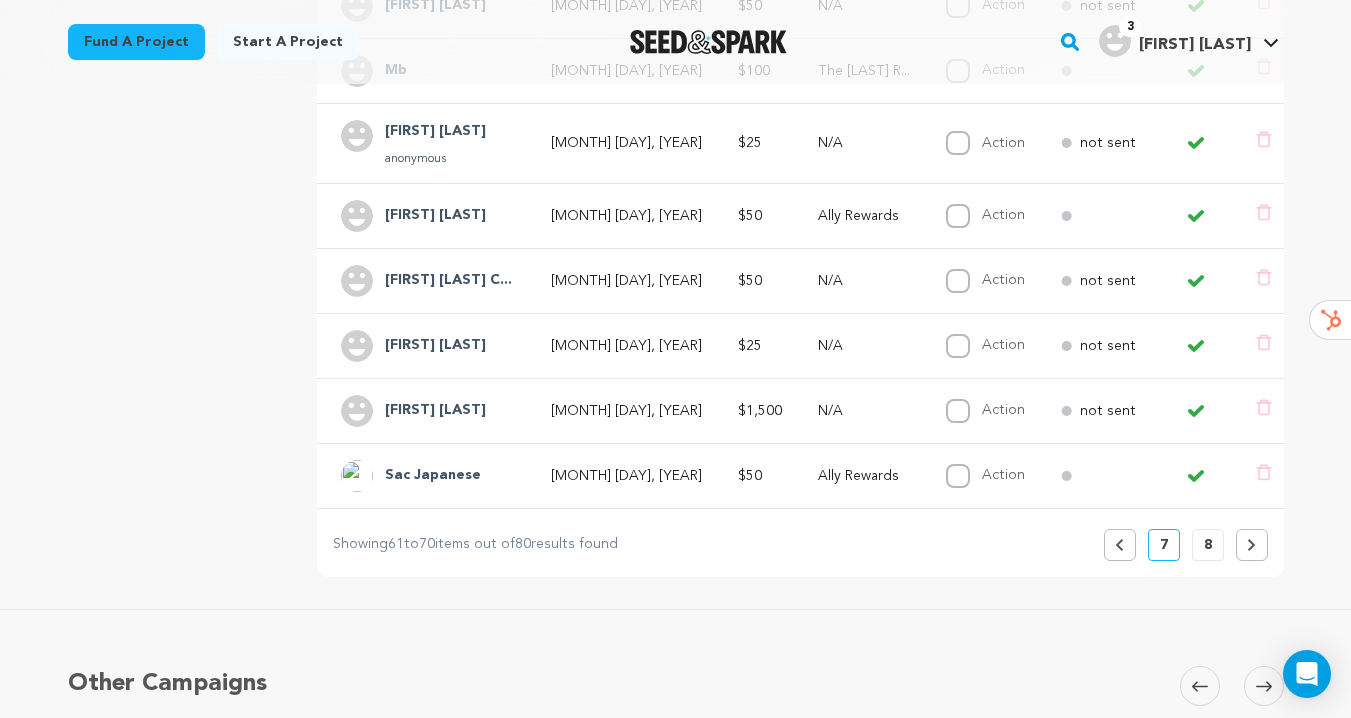 scroll, scrollTop: 787, scrollLeft: 0, axis: vertical 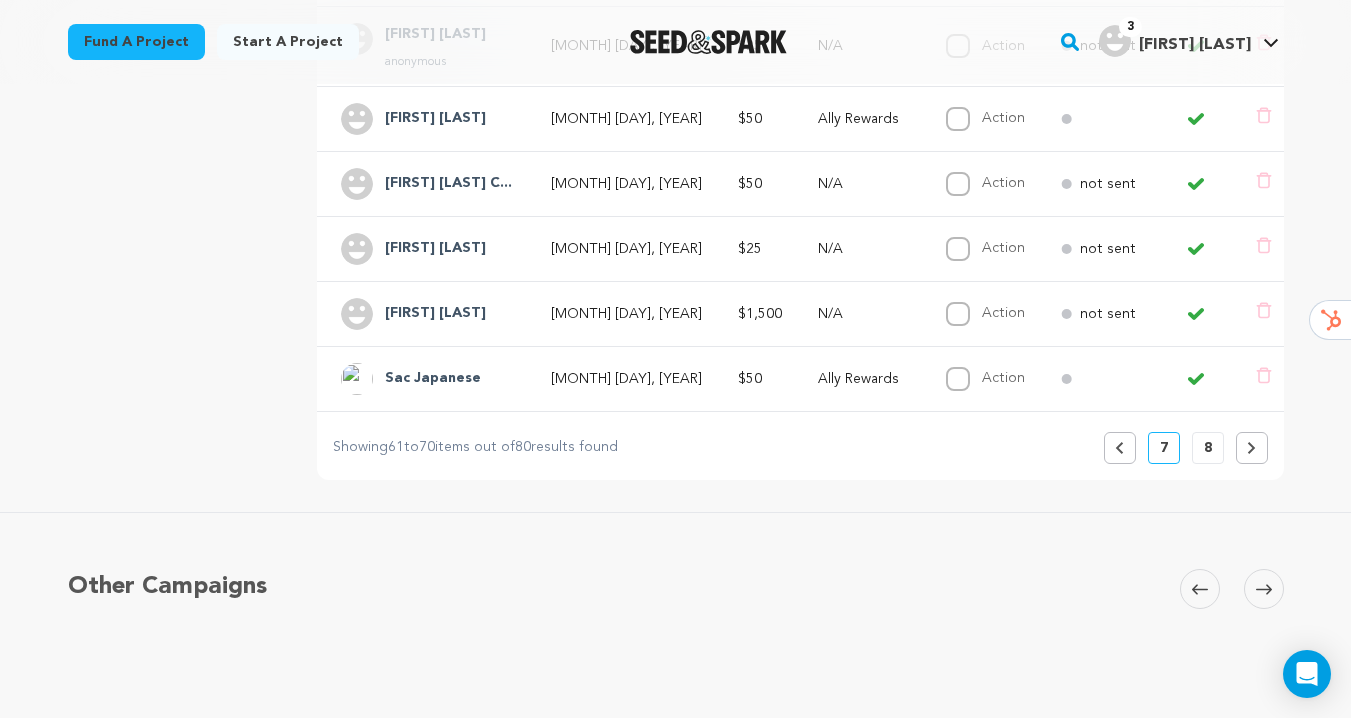 click on "8" at bounding box center [1208, 448] 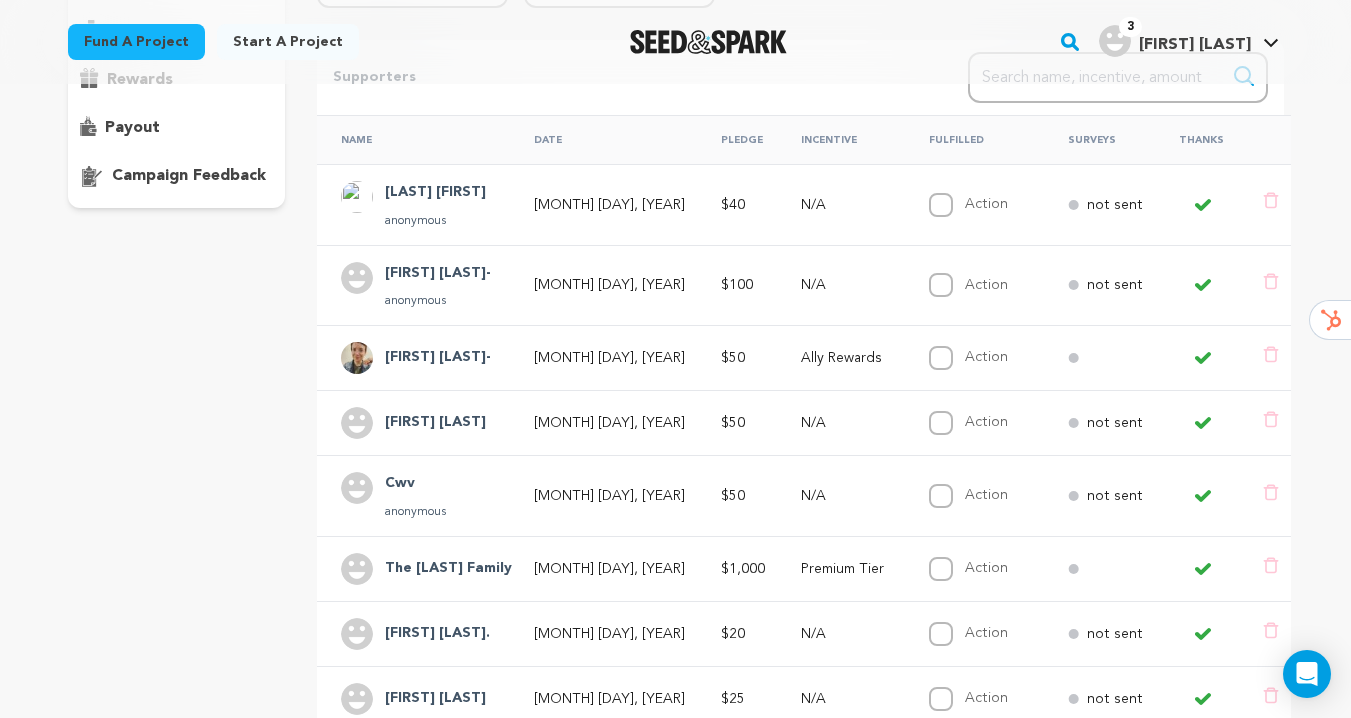 scroll, scrollTop: 0, scrollLeft: 0, axis: both 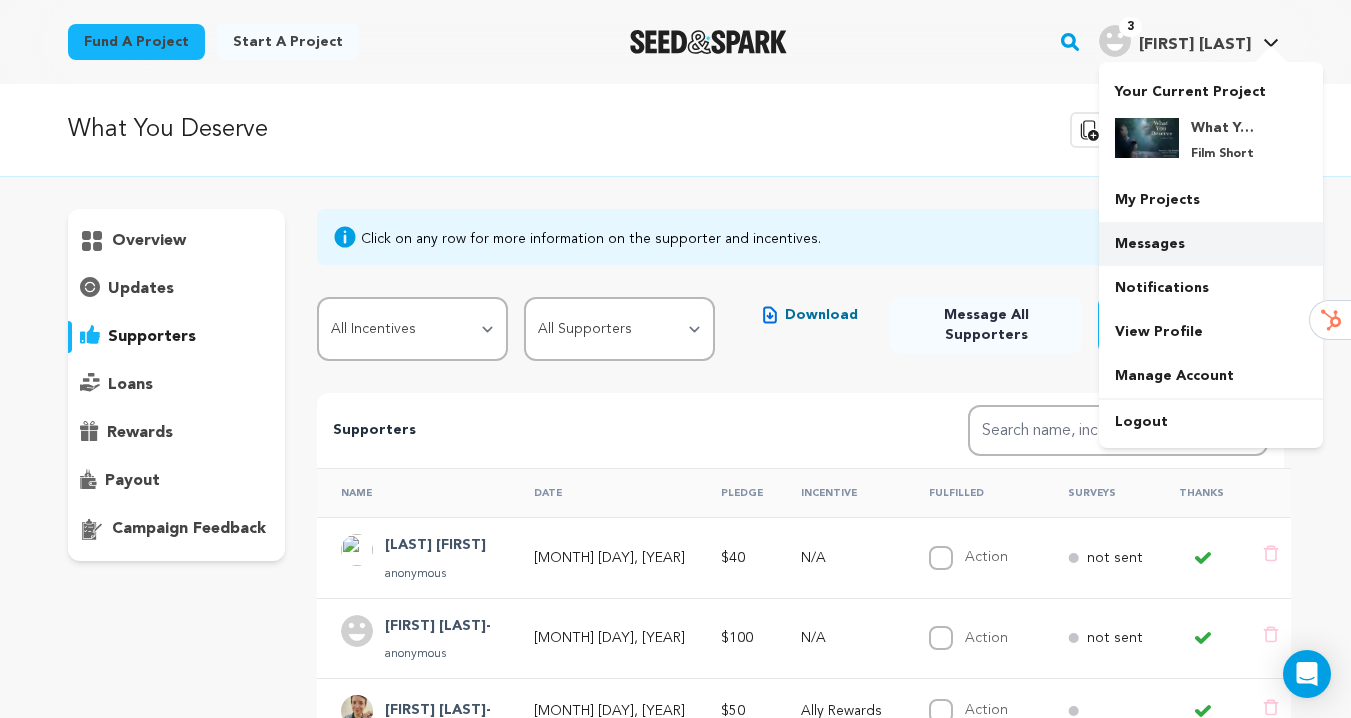 click on "Messages" at bounding box center (1211, 244) 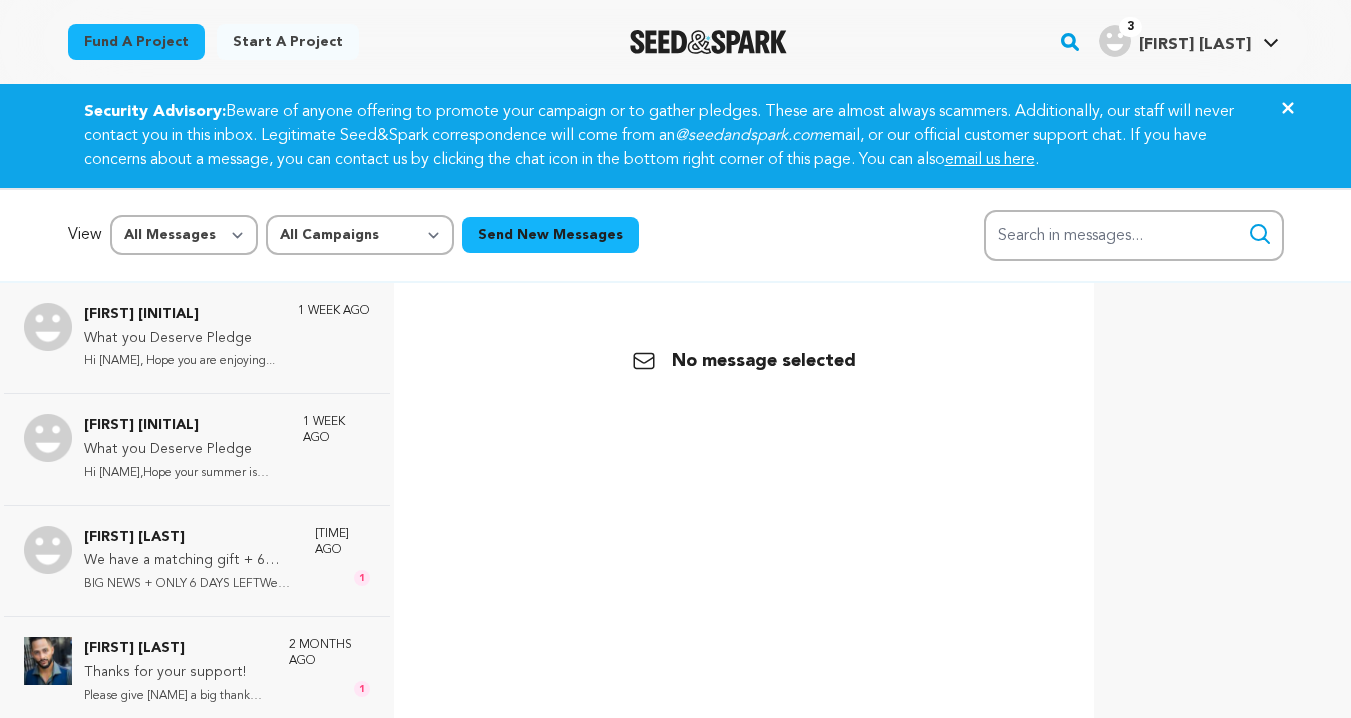 scroll, scrollTop: 0, scrollLeft: 0, axis: both 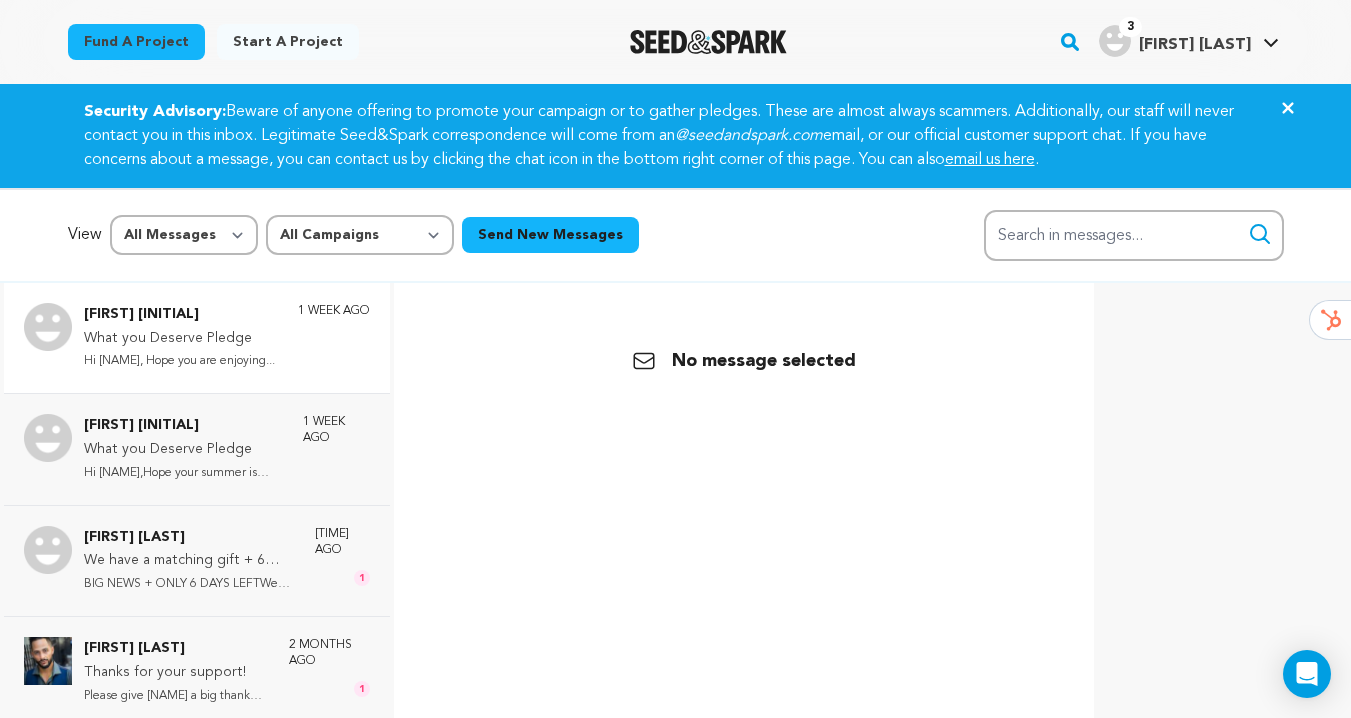 click on "What you Deserve Pledge" at bounding box center (179, 339) 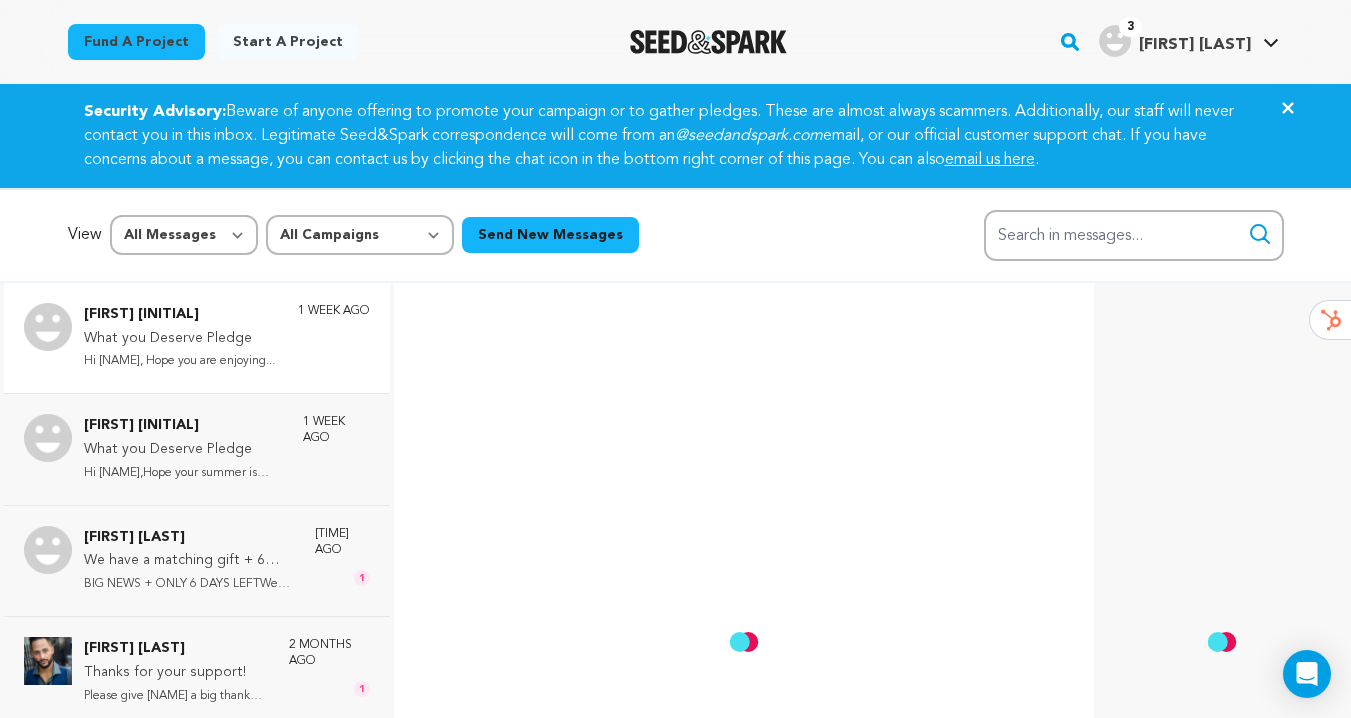 click on "Courtney K" at bounding box center (179, 315) 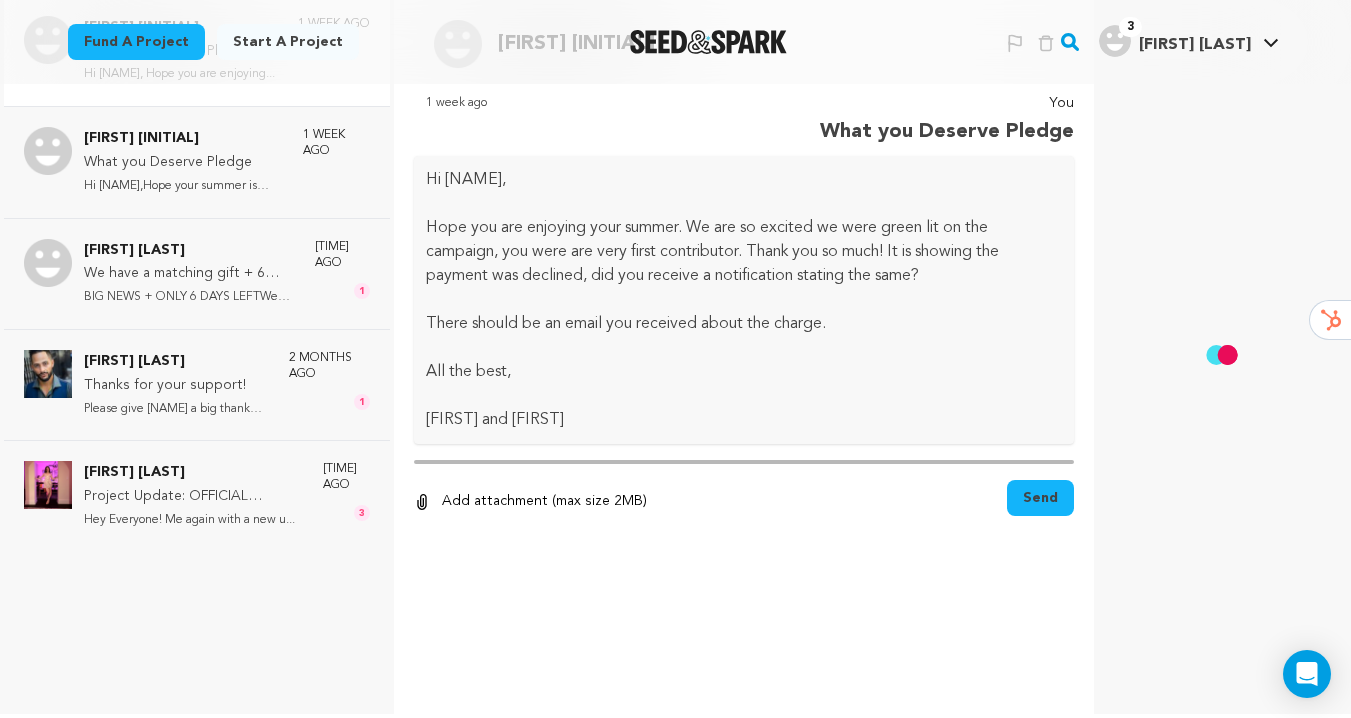 scroll, scrollTop: 299, scrollLeft: 0, axis: vertical 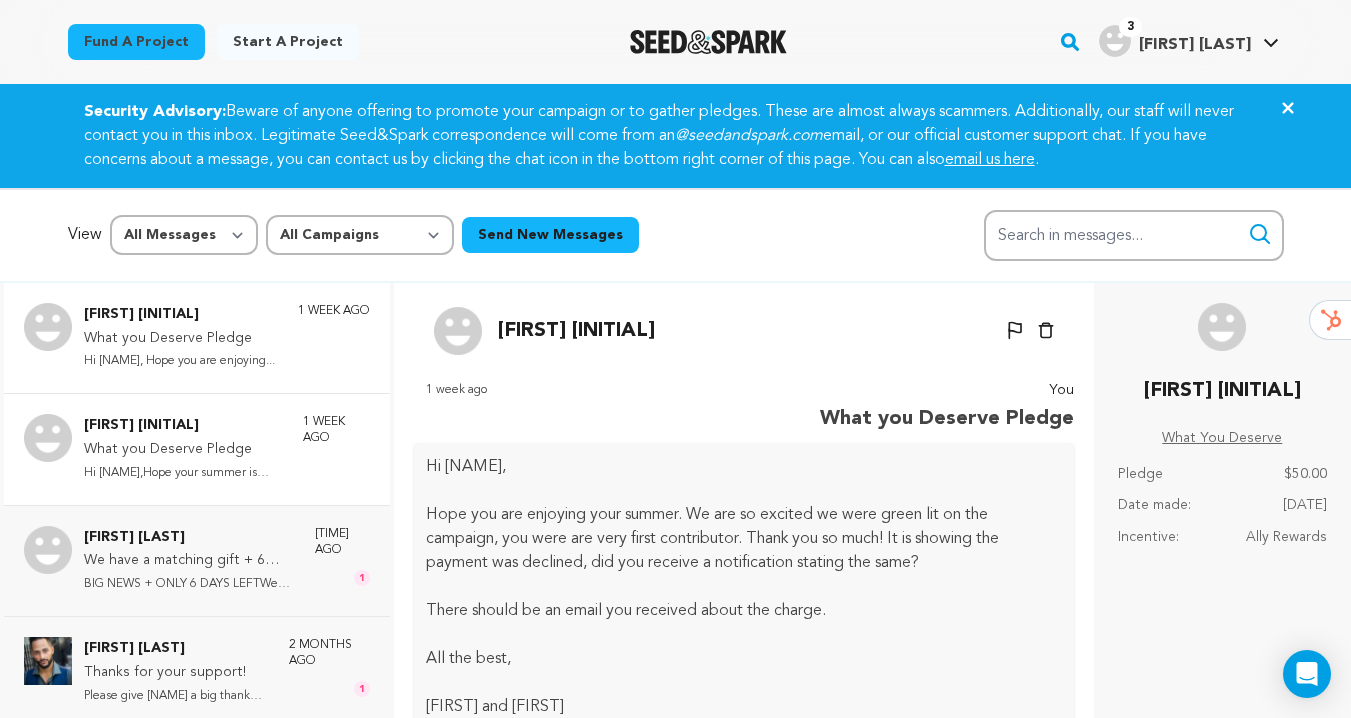 click on "[FIRST] [INITIAL]" at bounding box center (183, 426) 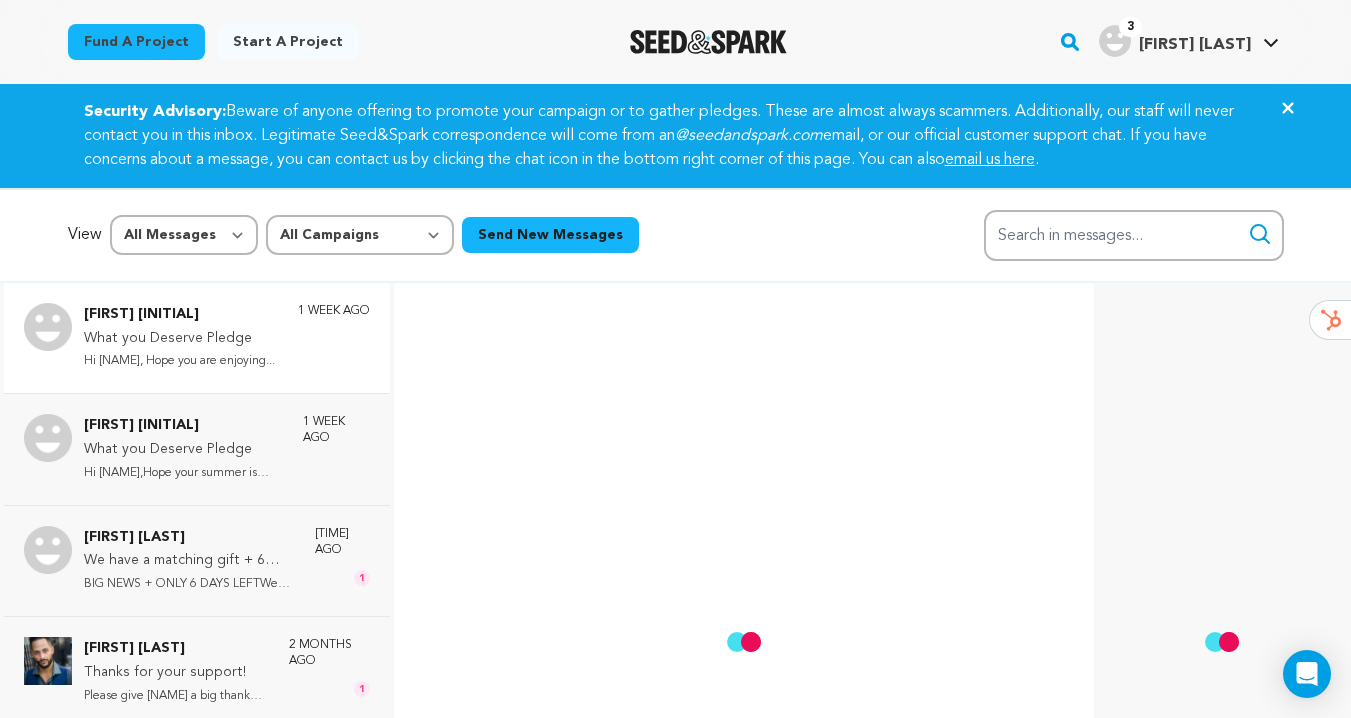 scroll, scrollTop: 51, scrollLeft: 0, axis: vertical 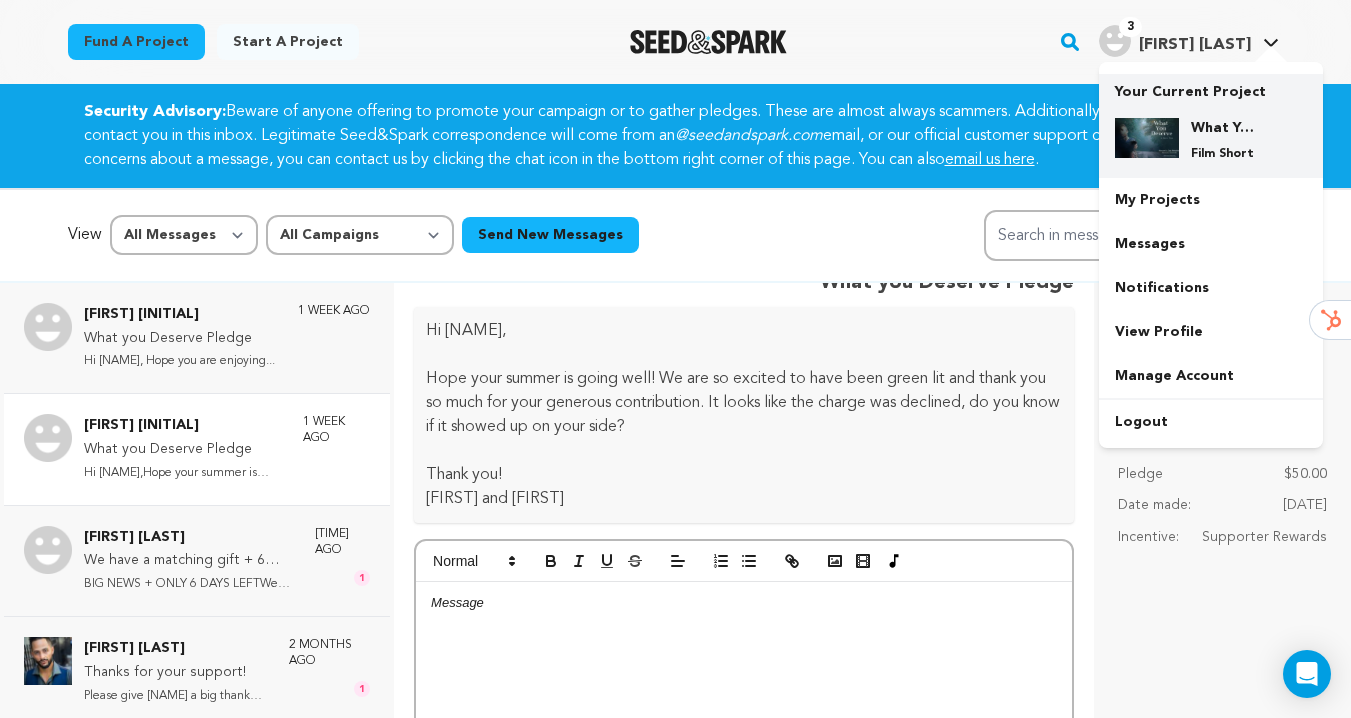 click on "What You Deserve" at bounding box center [1227, 128] 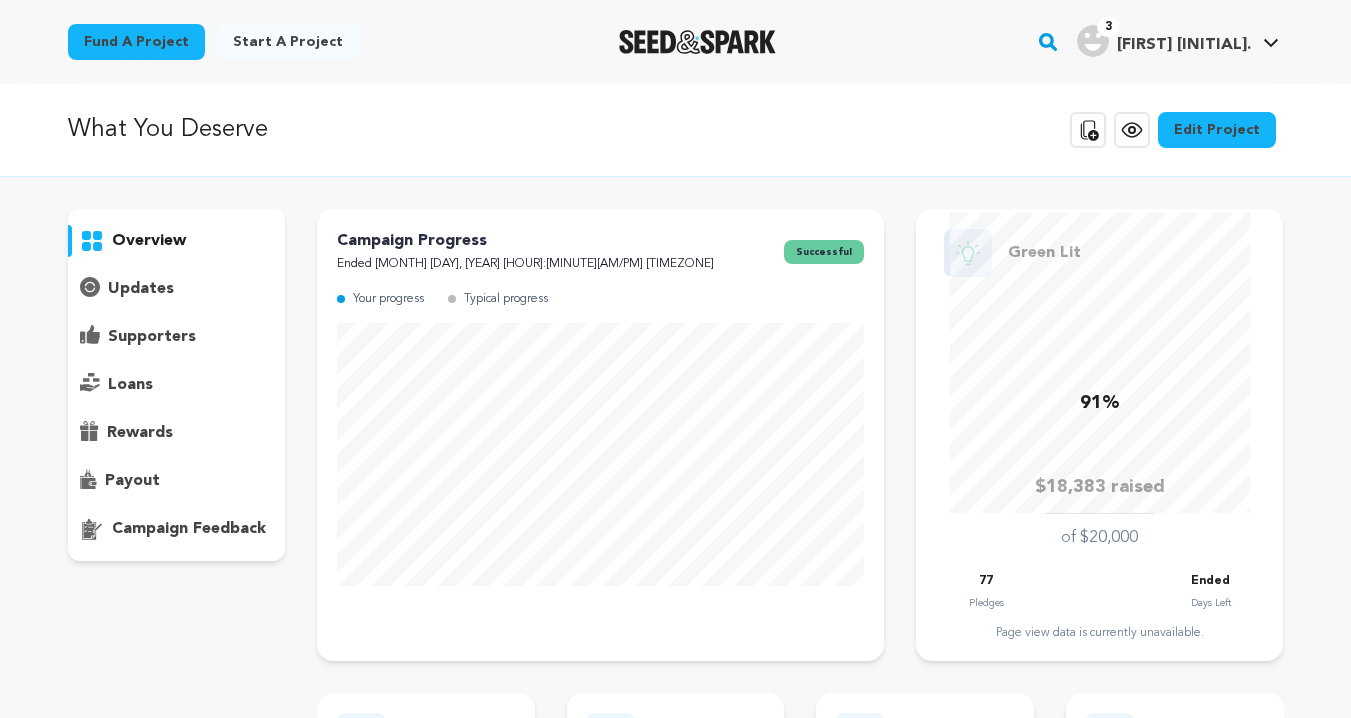 scroll, scrollTop: 0, scrollLeft: 0, axis: both 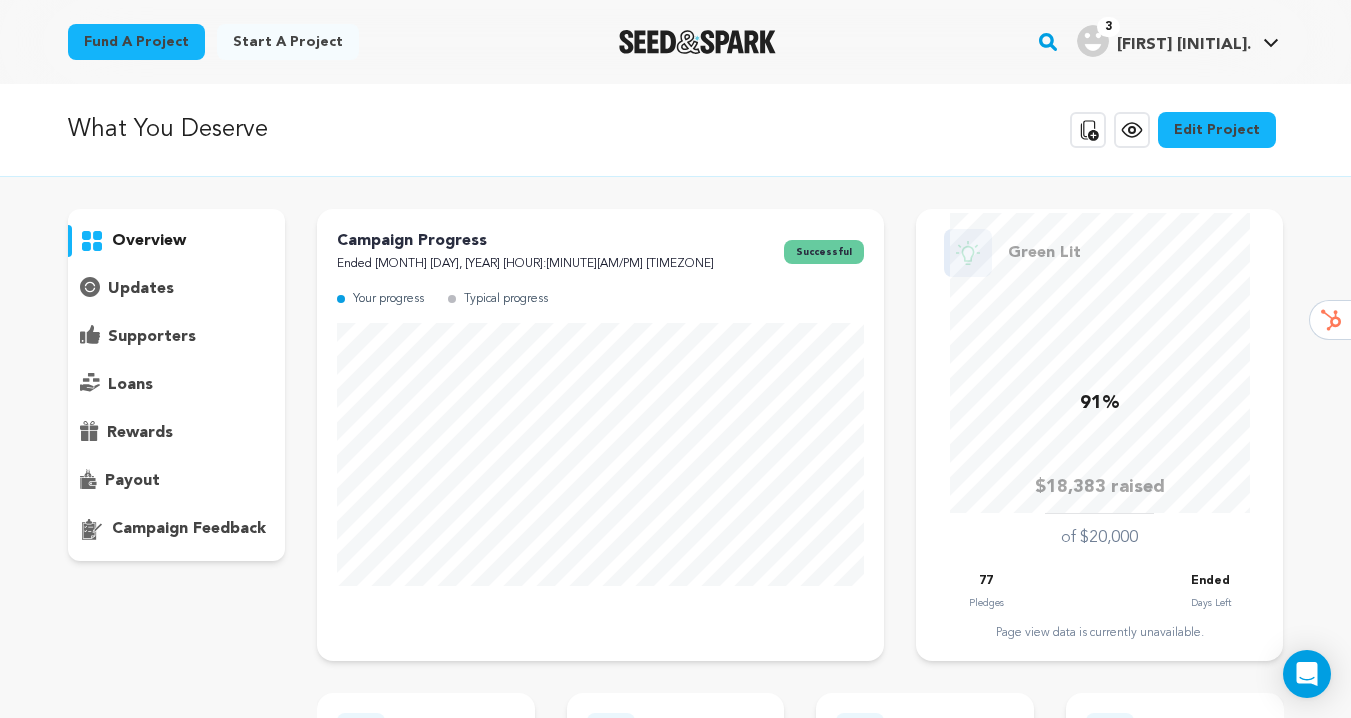 click on "payout" at bounding box center [132, 481] 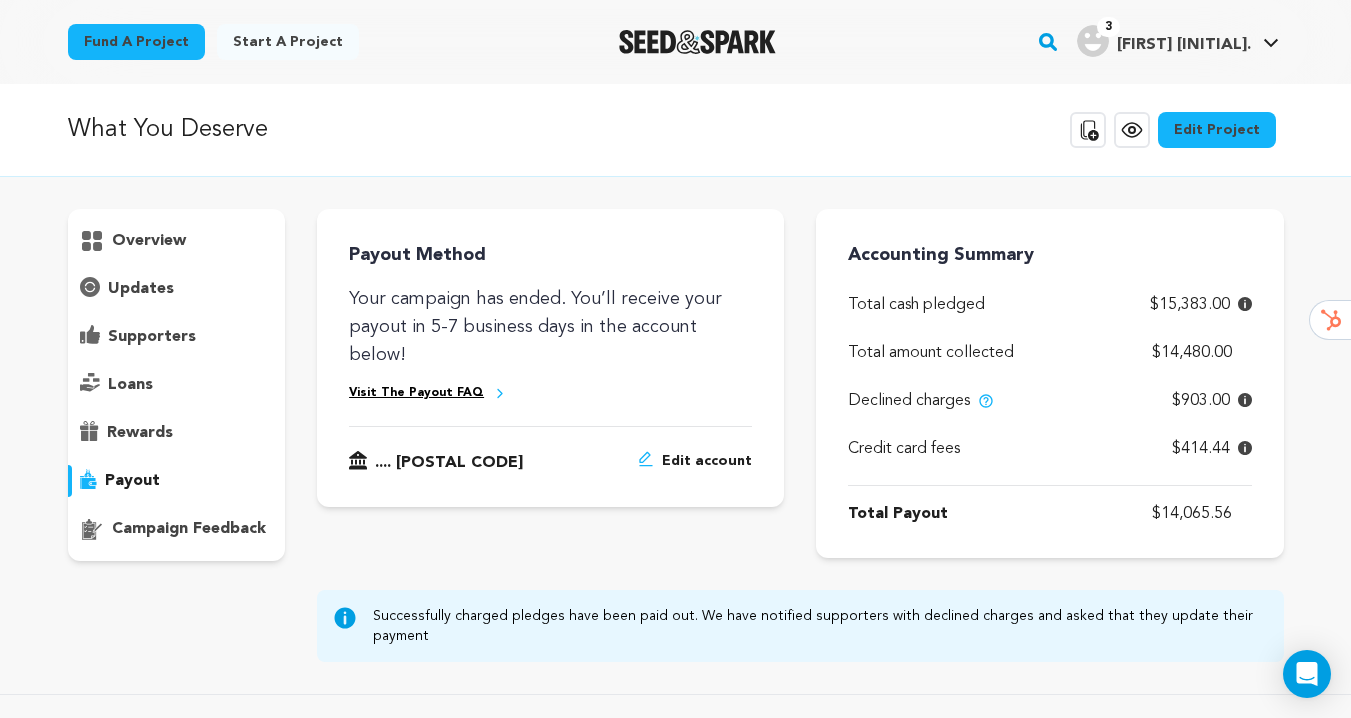 click at bounding box center [986, 401] 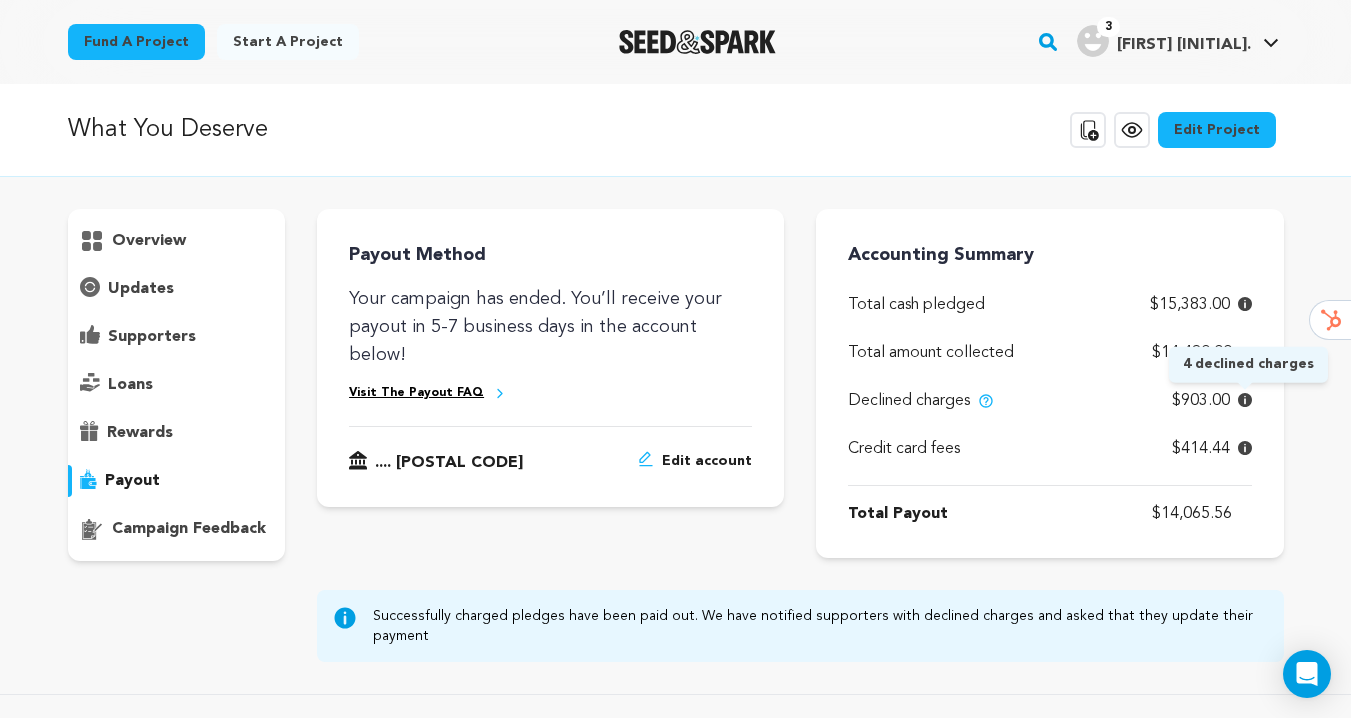 click 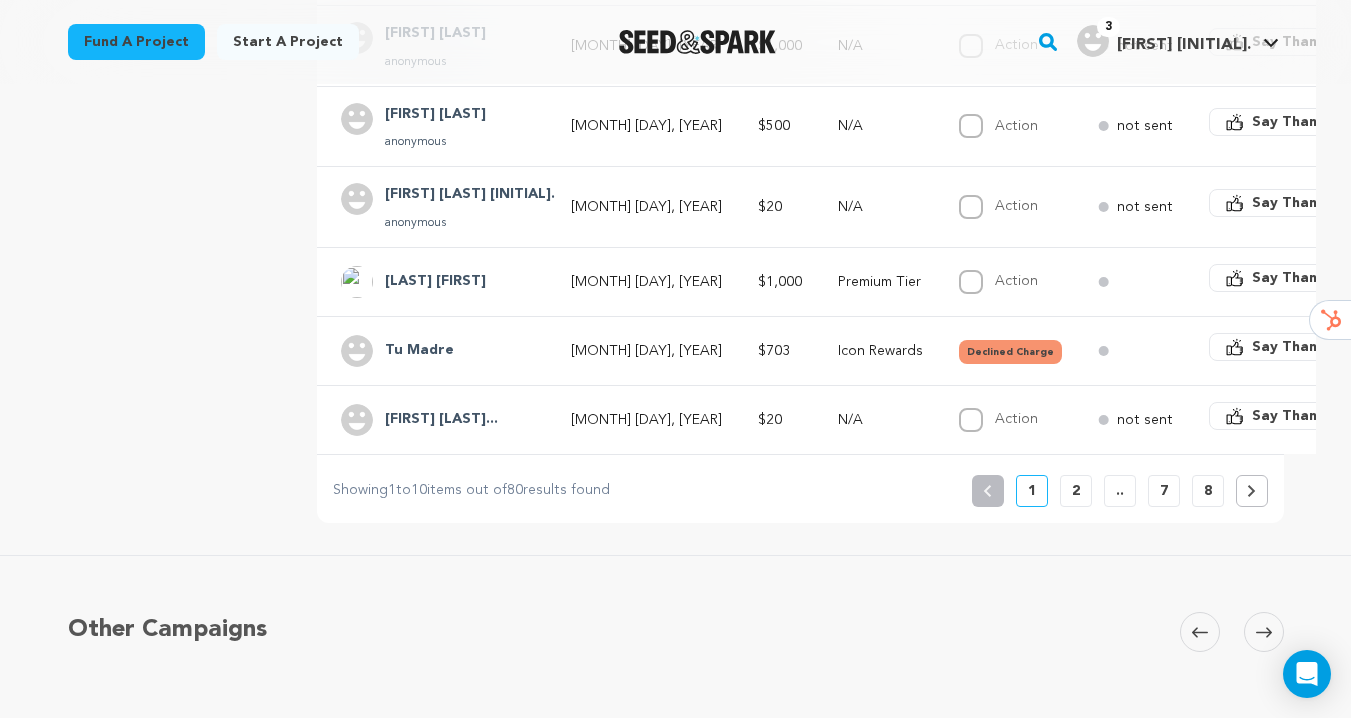 scroll, scrollTop: 620, scrollLeft: 0, axis: vertical 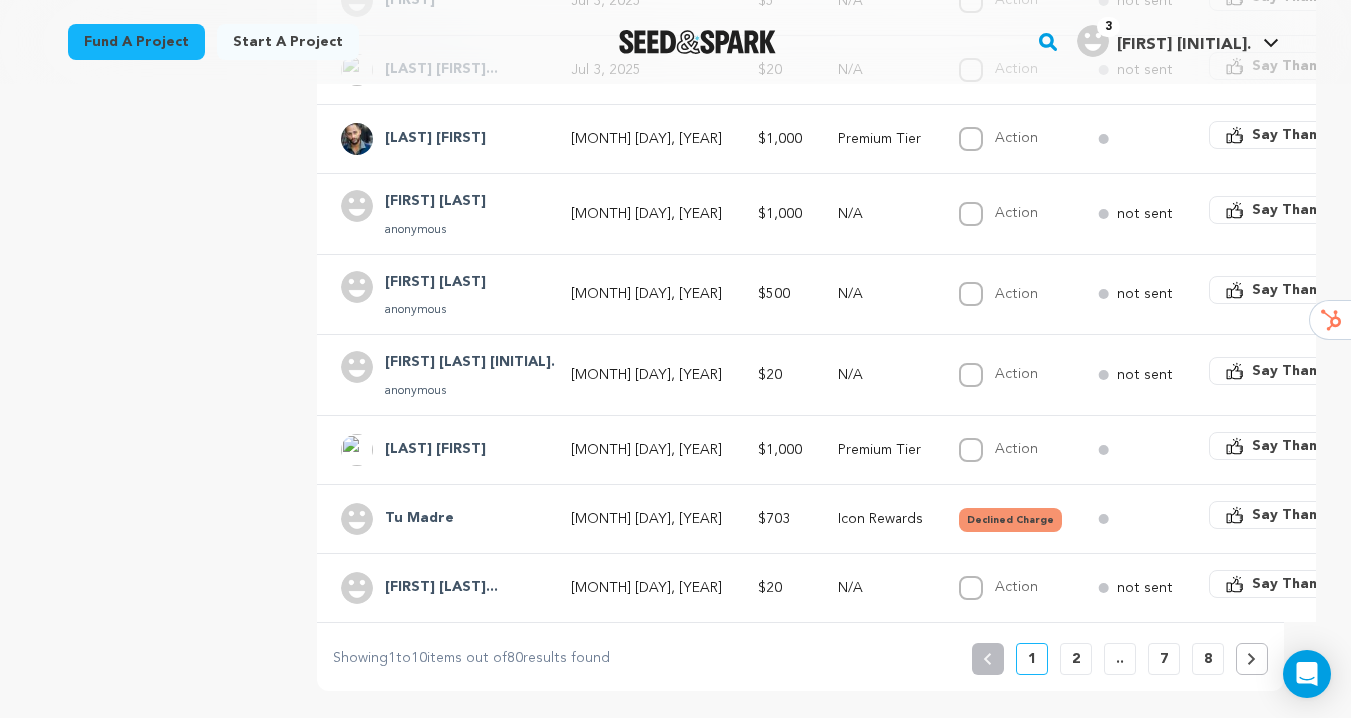 click on "7" at bounding box center (1164, 659) 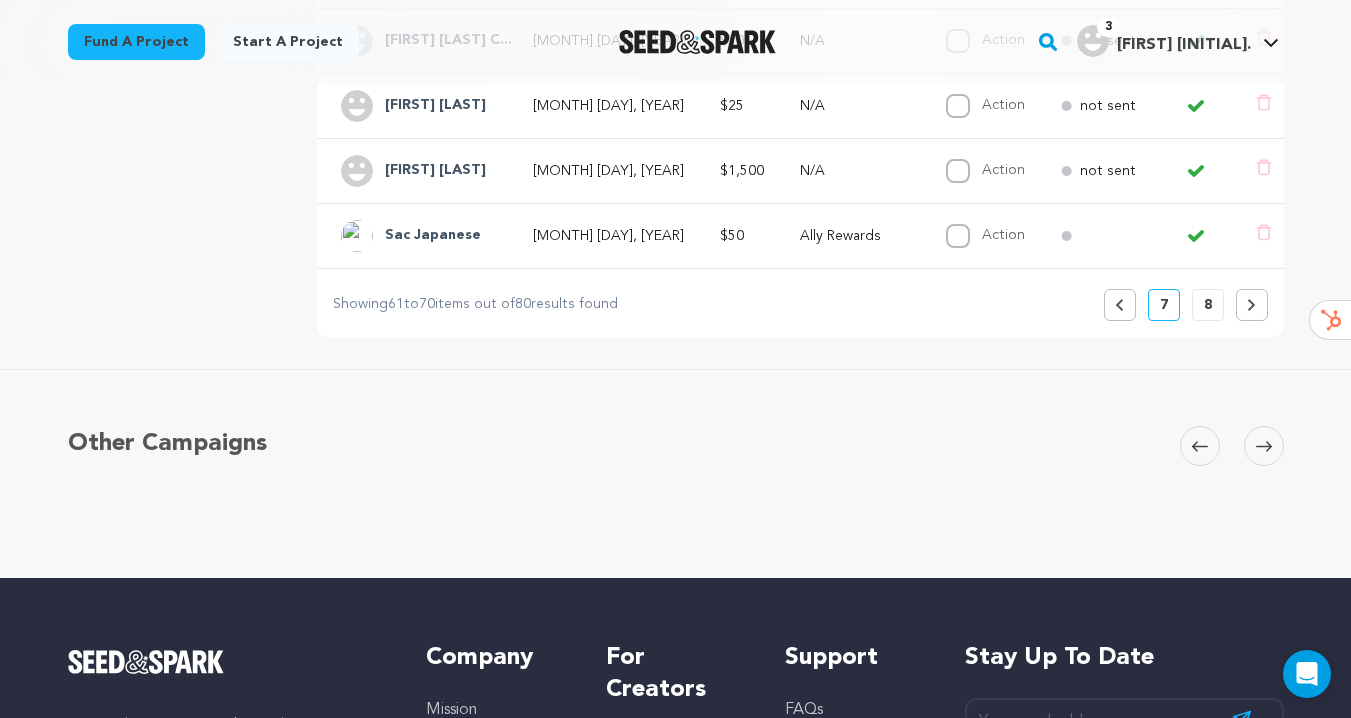 scroll, scrollTop: 912, scrollLeft: 0, axis: vertical 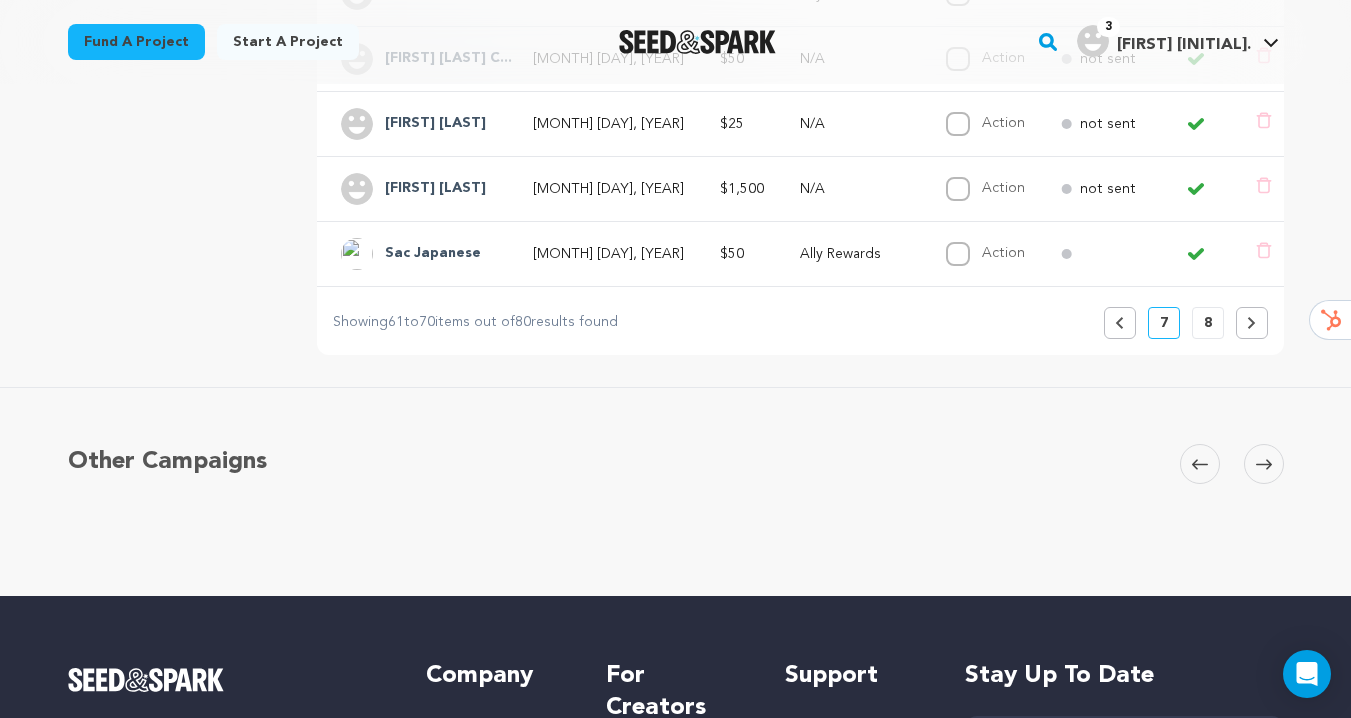 click on "Previous" at bounding box center [1120, 323] 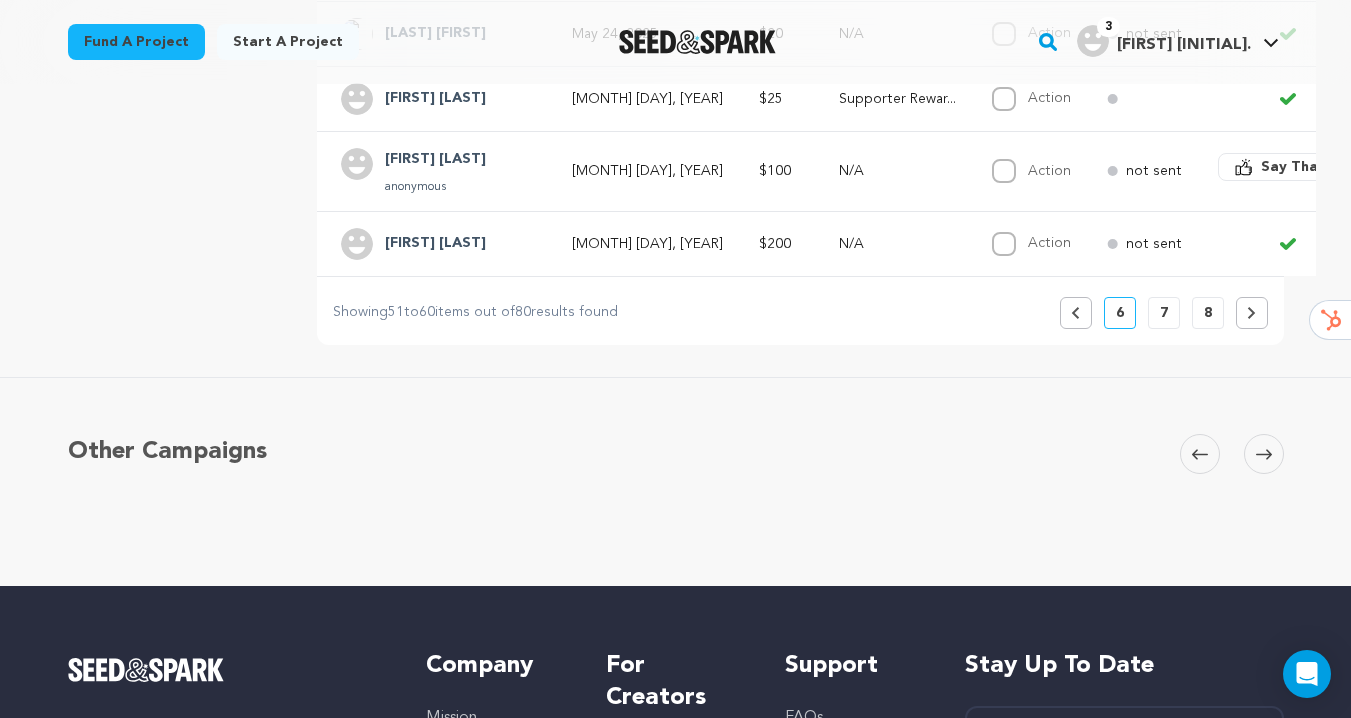 scroll, scrollTop: 965, scrollLeft: 0, axis: vertical 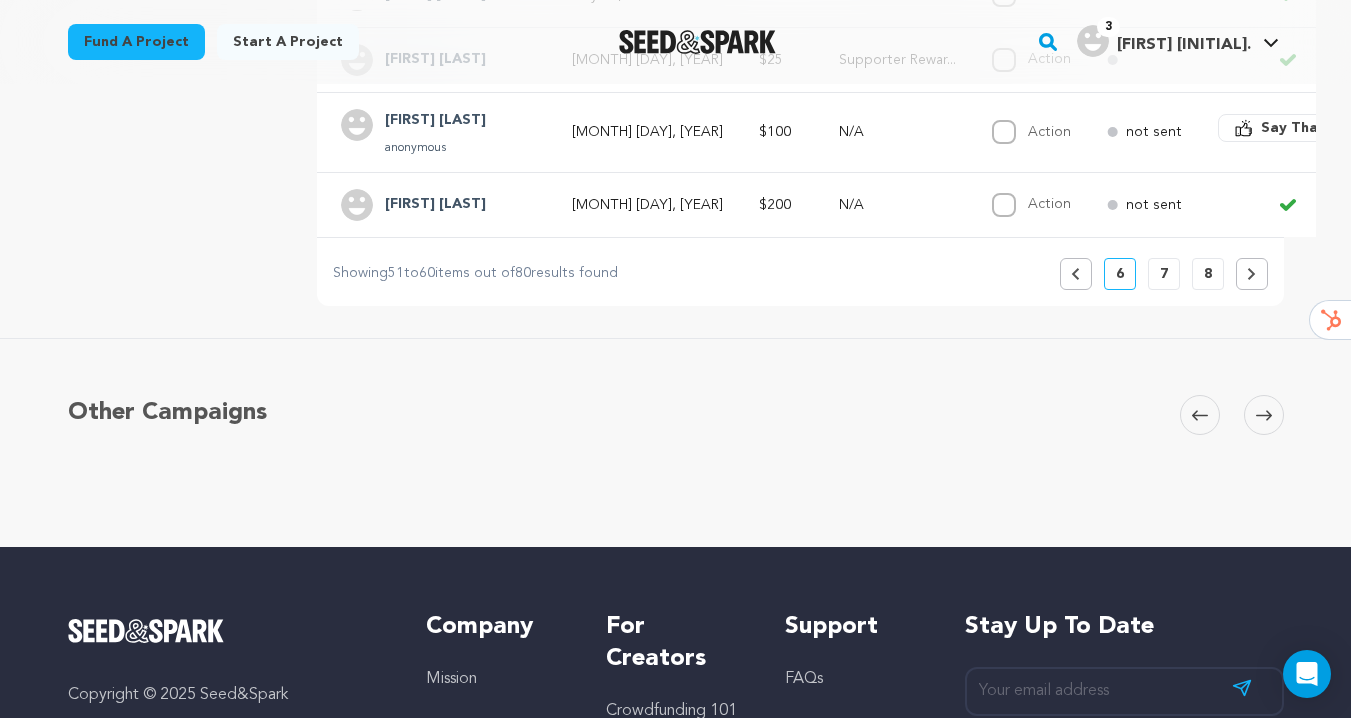 click on "Previous" at bounding box center [1076, 274] 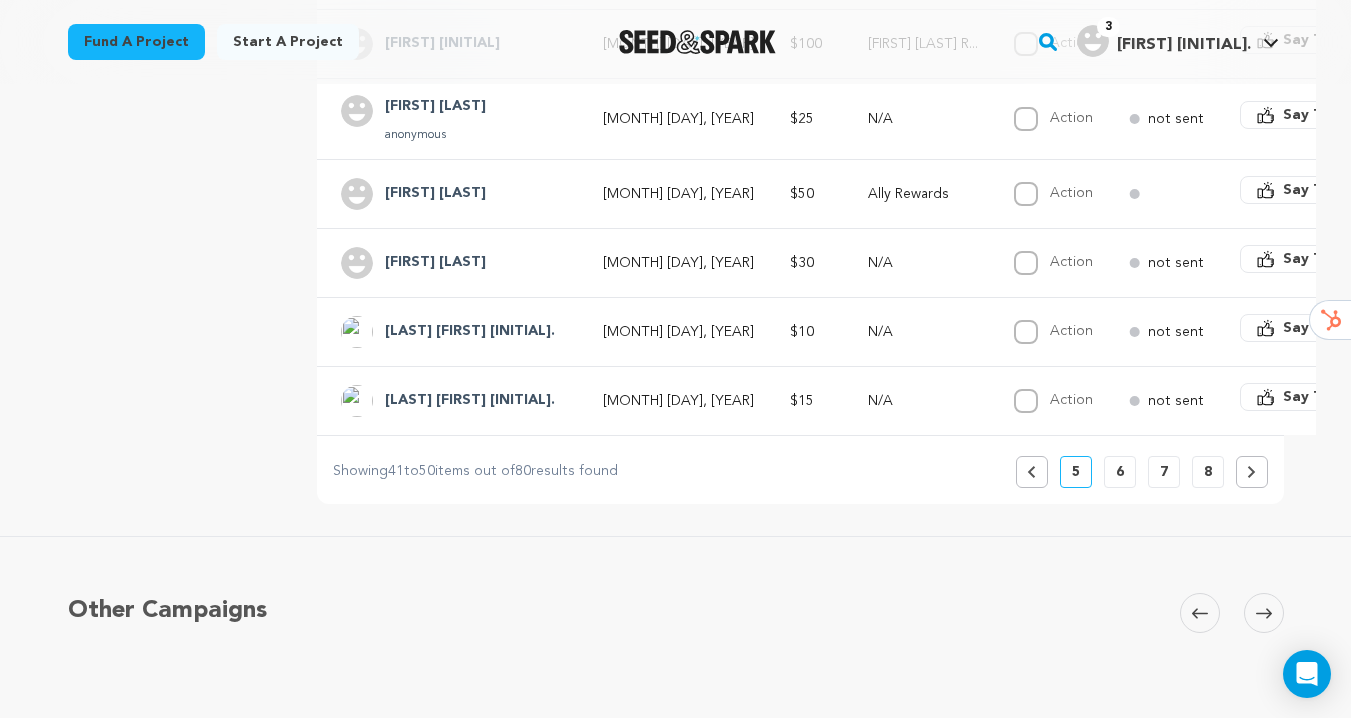 scroll, scrollTop: 879, scrollLeft: 0, axis: vertical 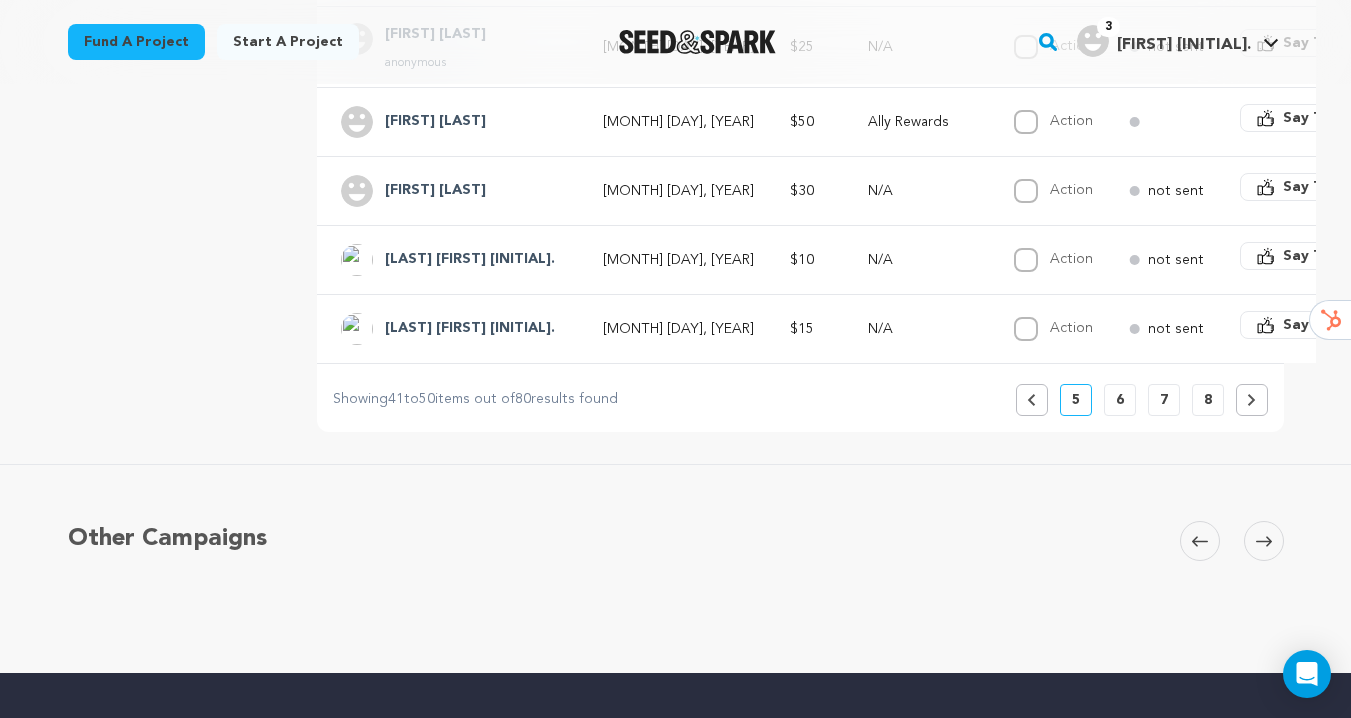 click on "Previous" at bounding box center (1032, 400) 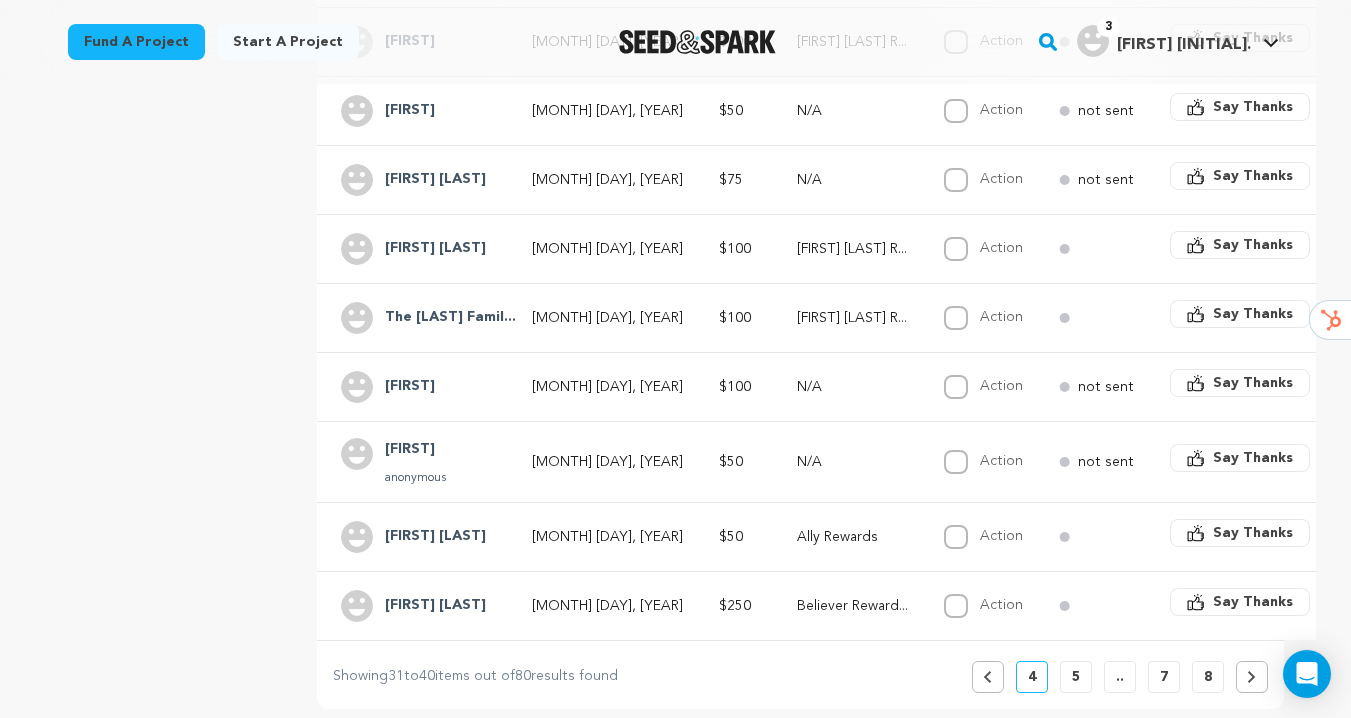 scroll, scrollTop: 767, scrollLeft: 0, axis: vertical 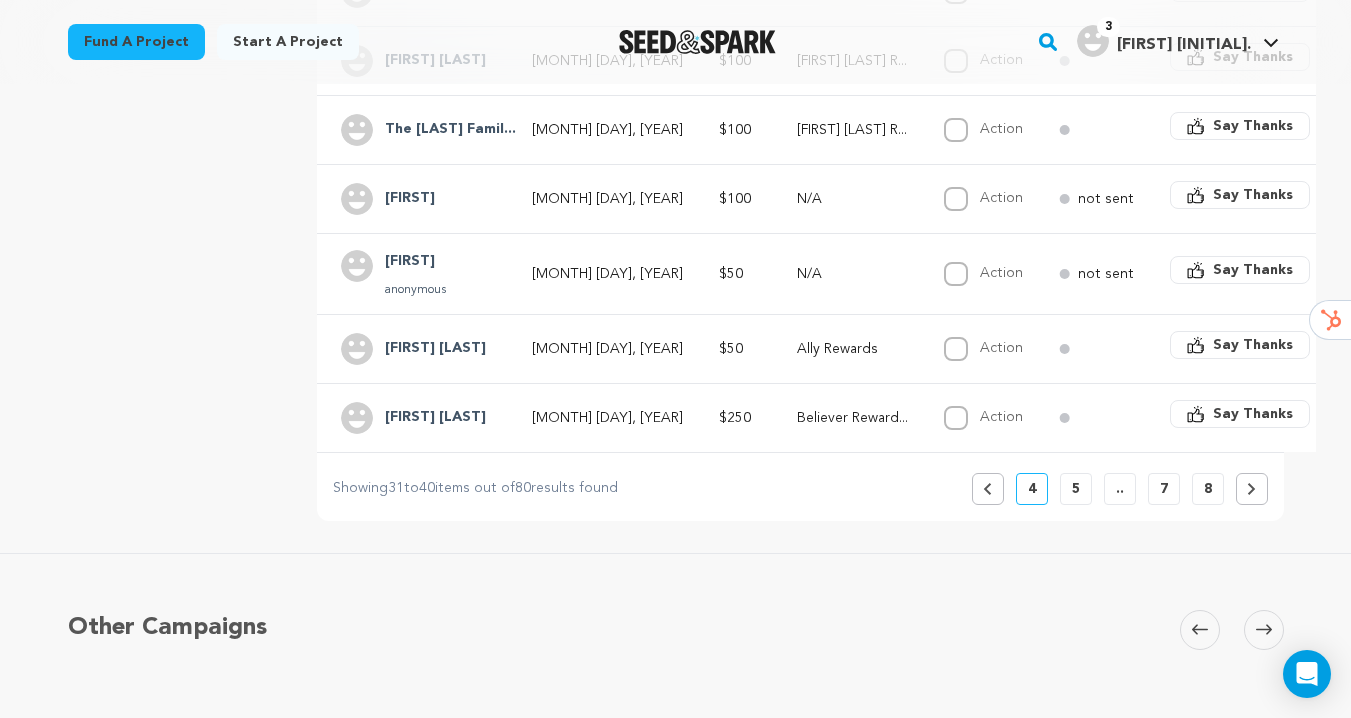 click 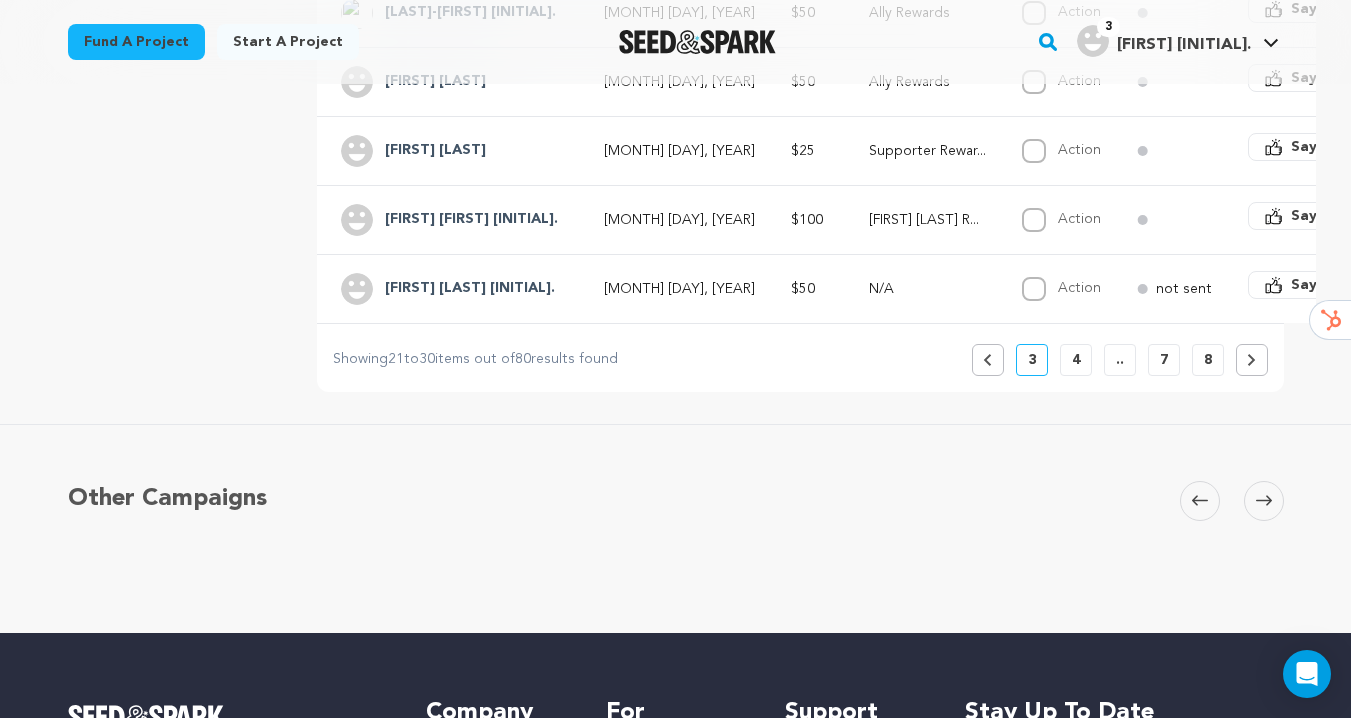 scroll, scrollTop: 1054, scrollLeft: 0, axis: vertical 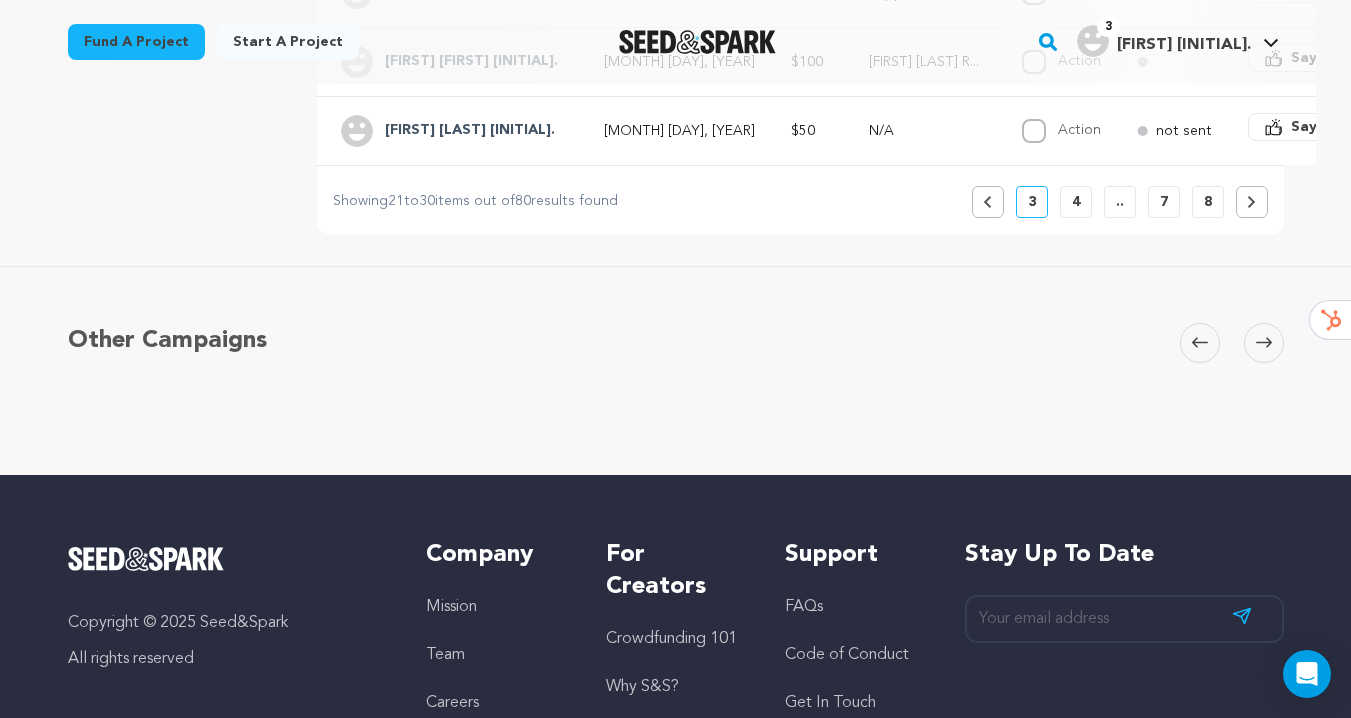click on "Previous" at bounding box center [988, 202] 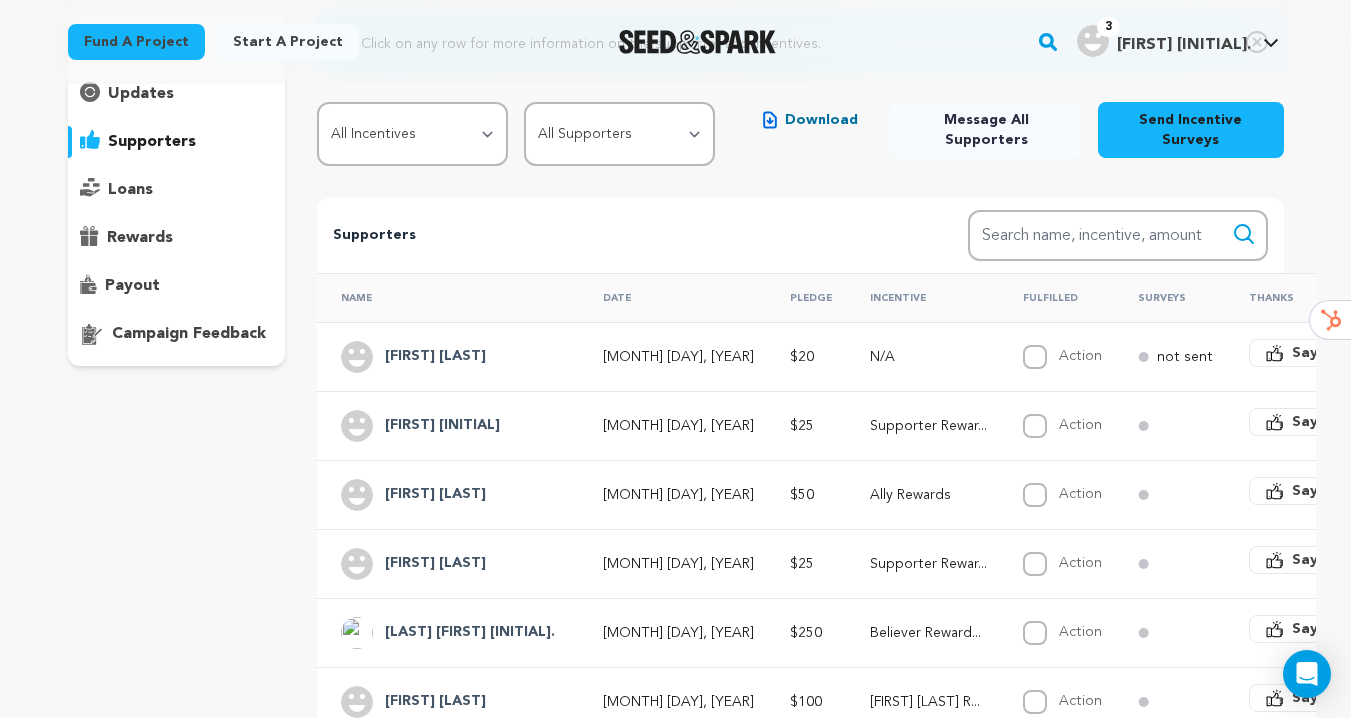 scroll, scrollTop: 0, scrollLeft: 0, axis: both 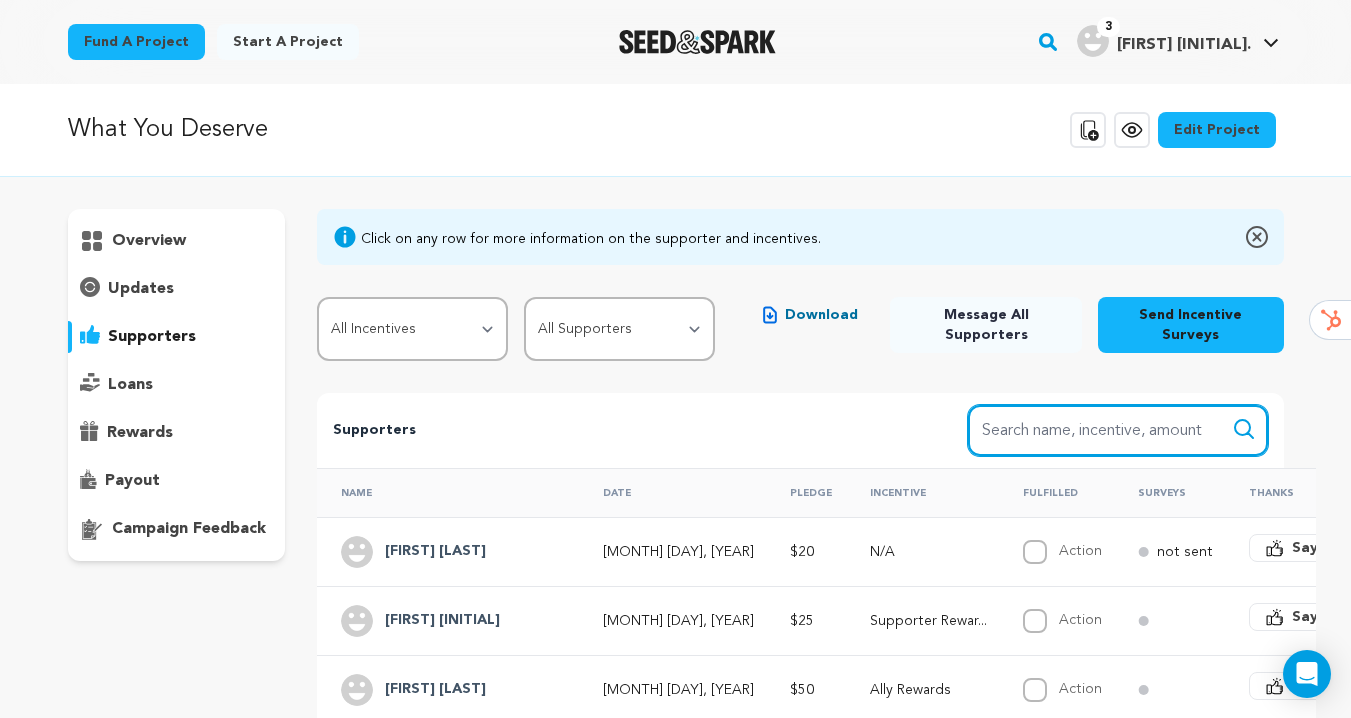 click on "Search name, item" at bounding box center (1118, 430) 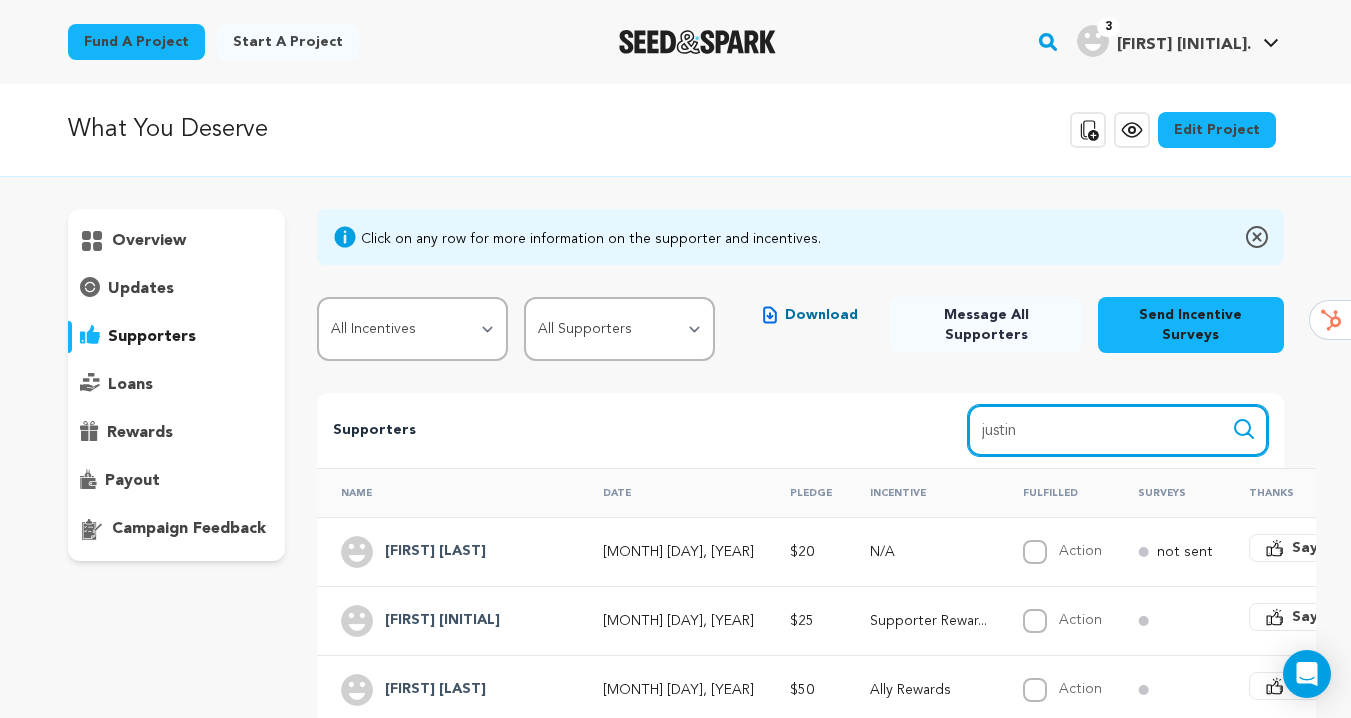 type on "justin" 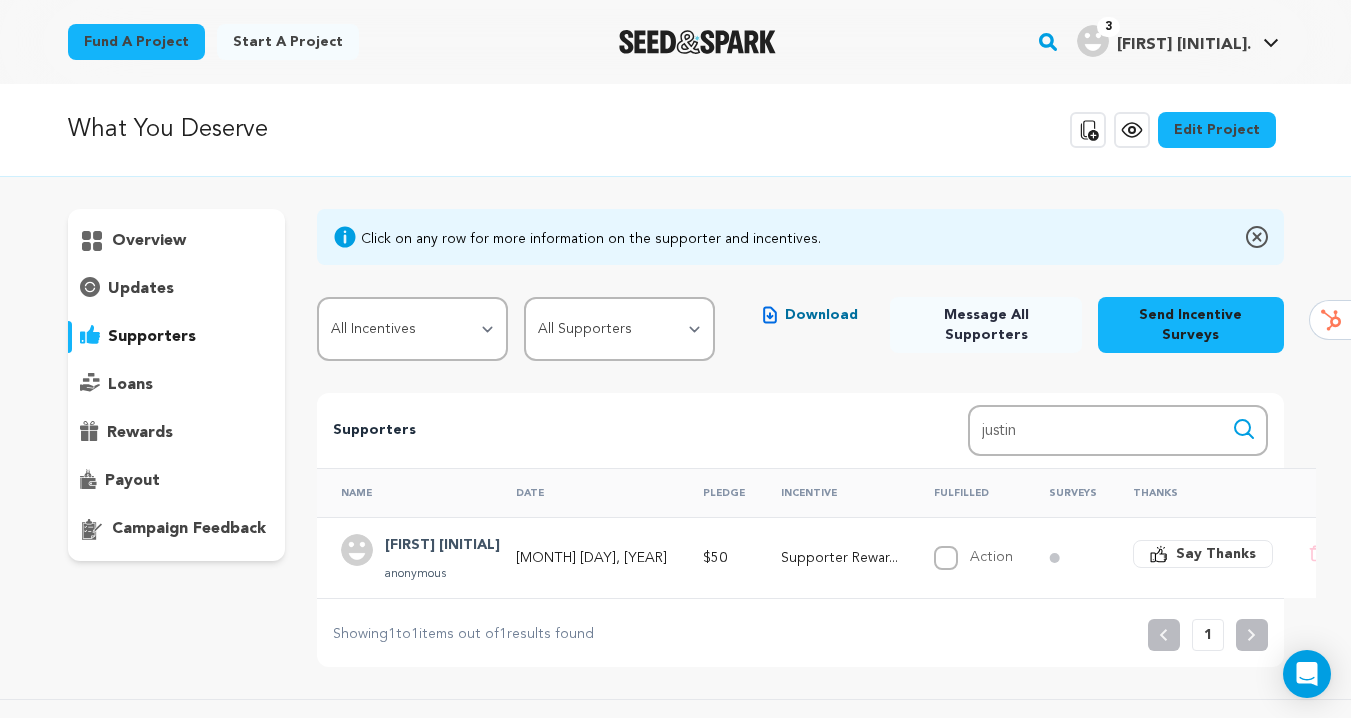 click on "[FIRST] [LAST]" at bounding box center (442, 546) 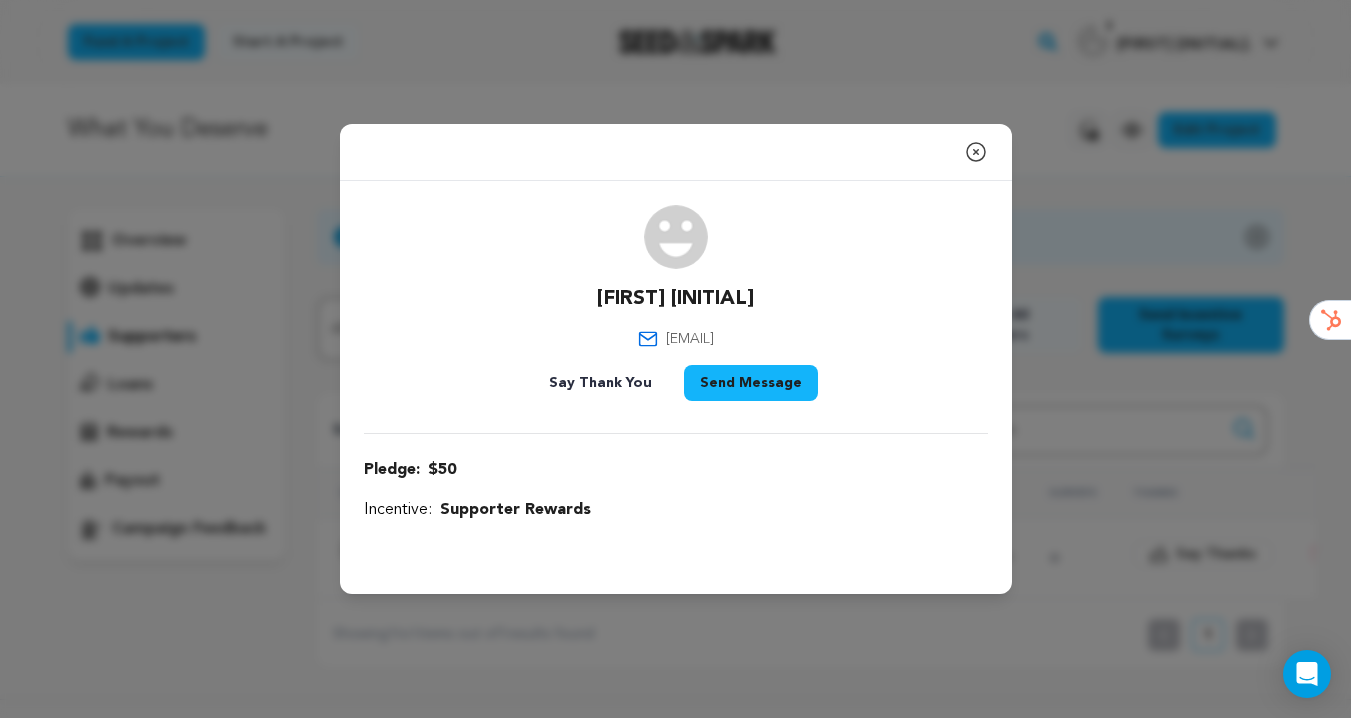 click 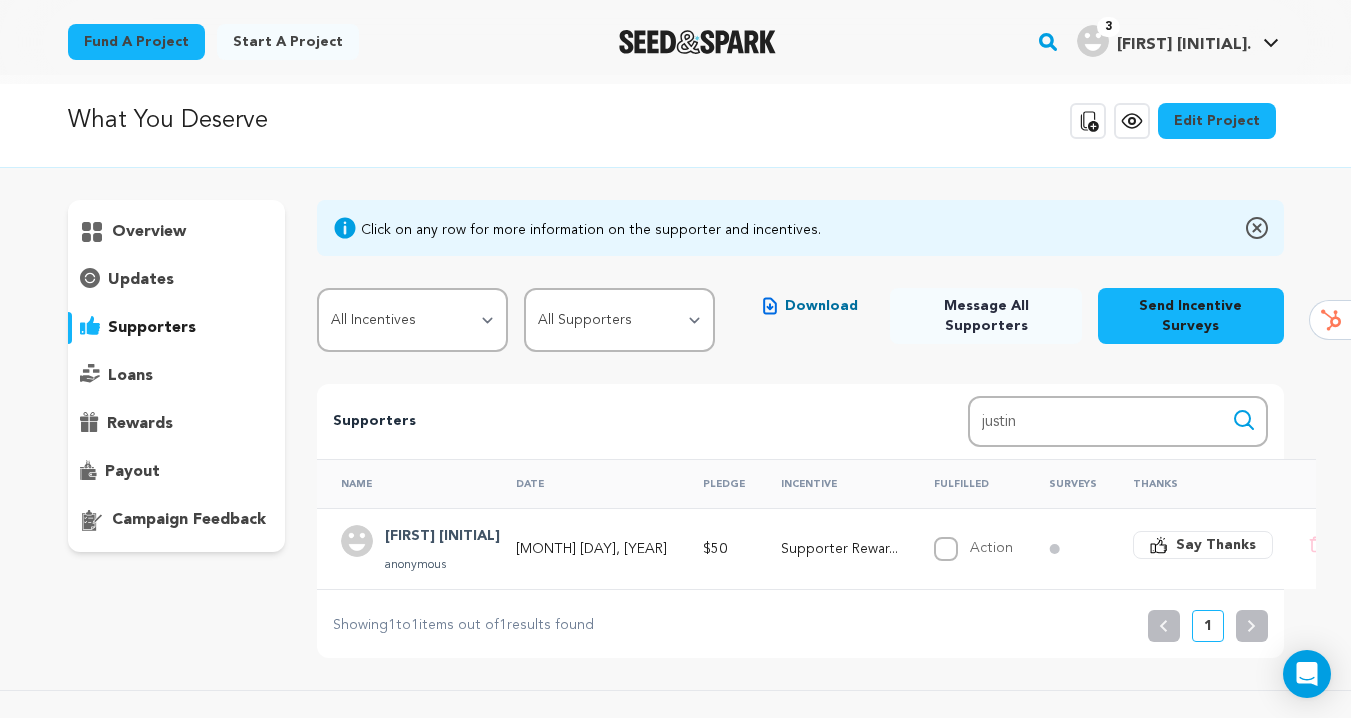 scroll, scrollTop: 0, scrollLeft: 0, axis: both 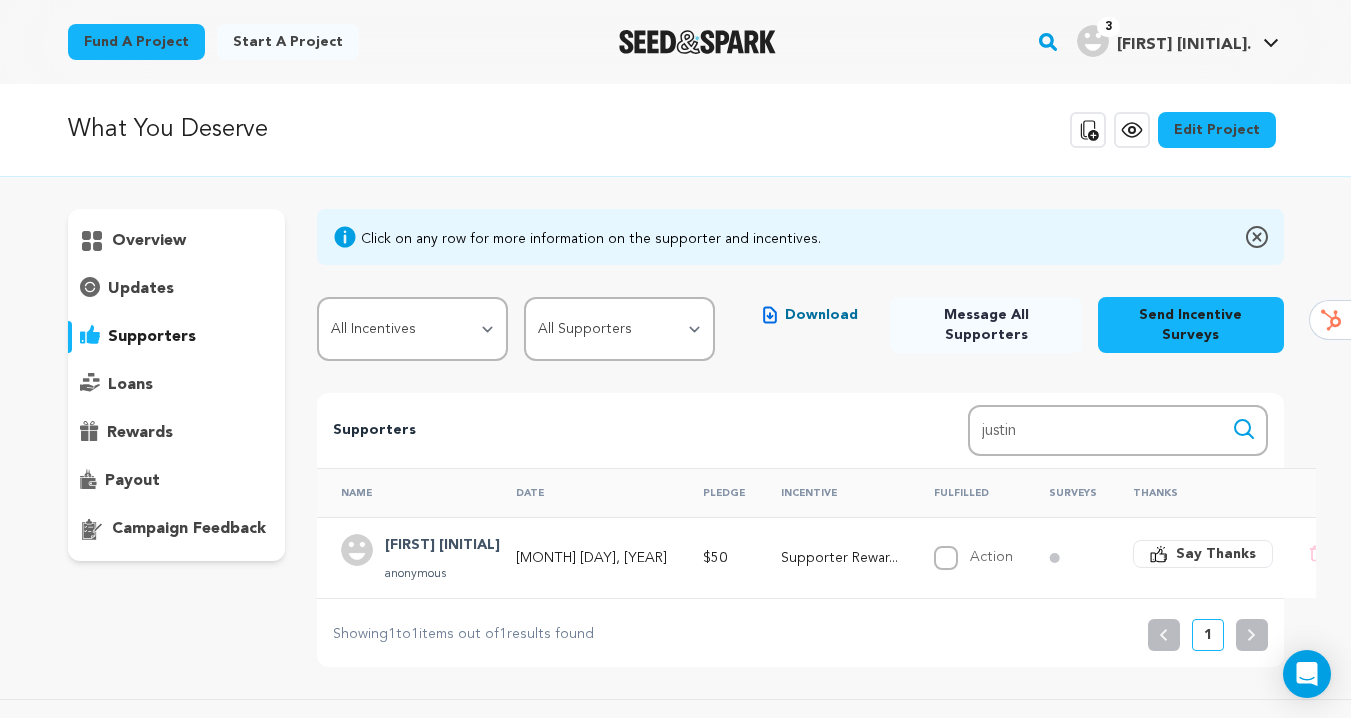 click on "payout" at bounding box center [132, 481] 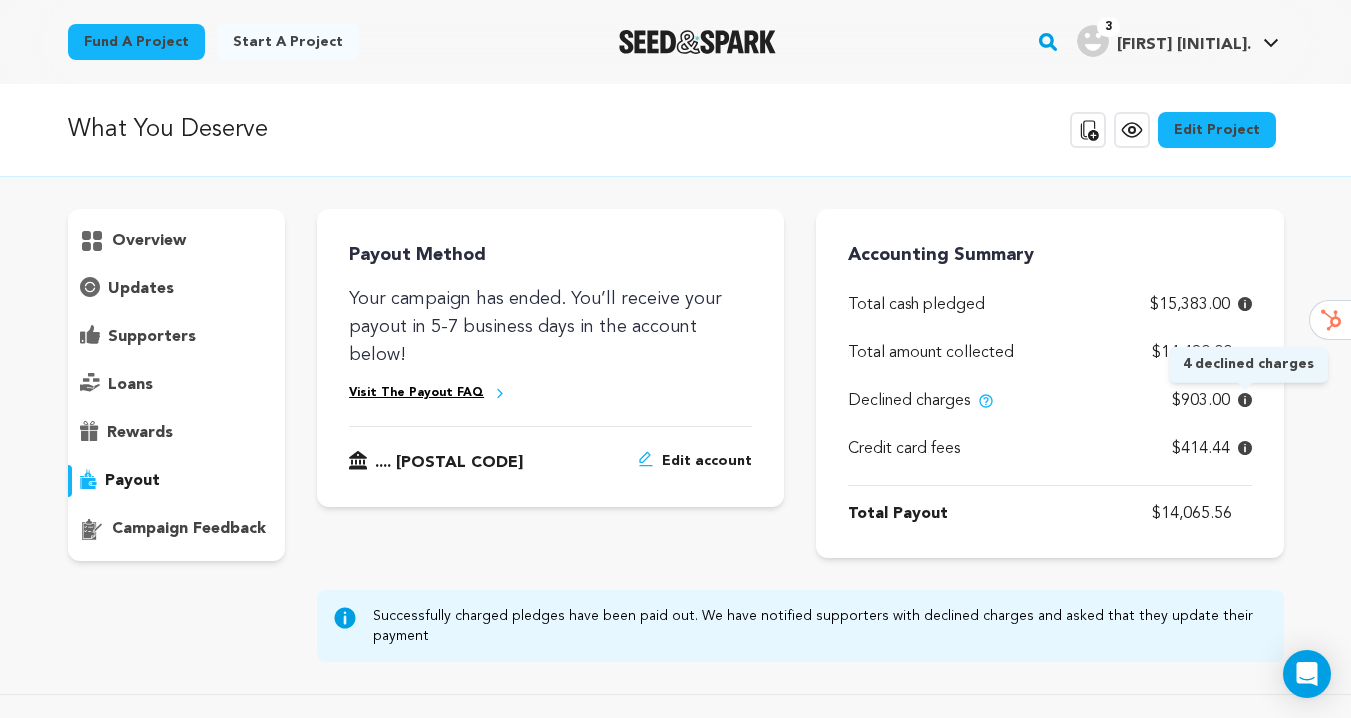 click 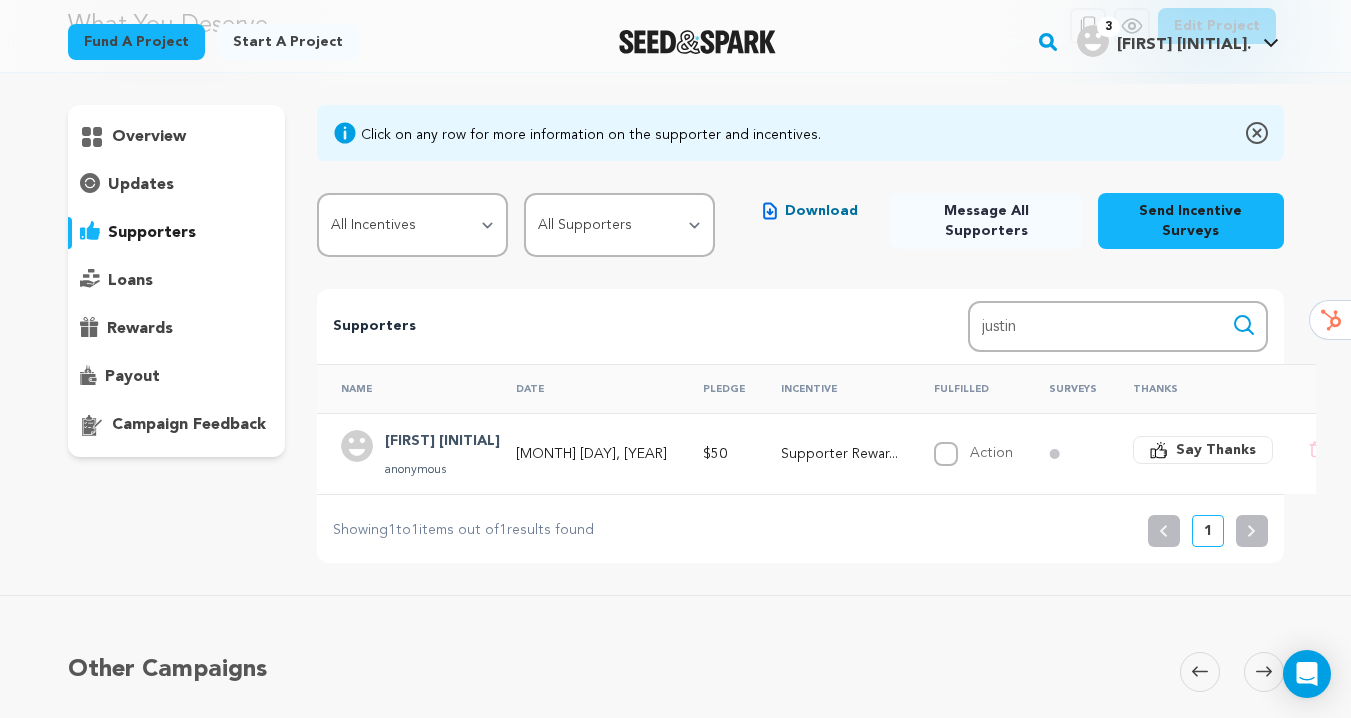 scroll, scrollTop: 119, scrollLeft: 0, axis: vertical 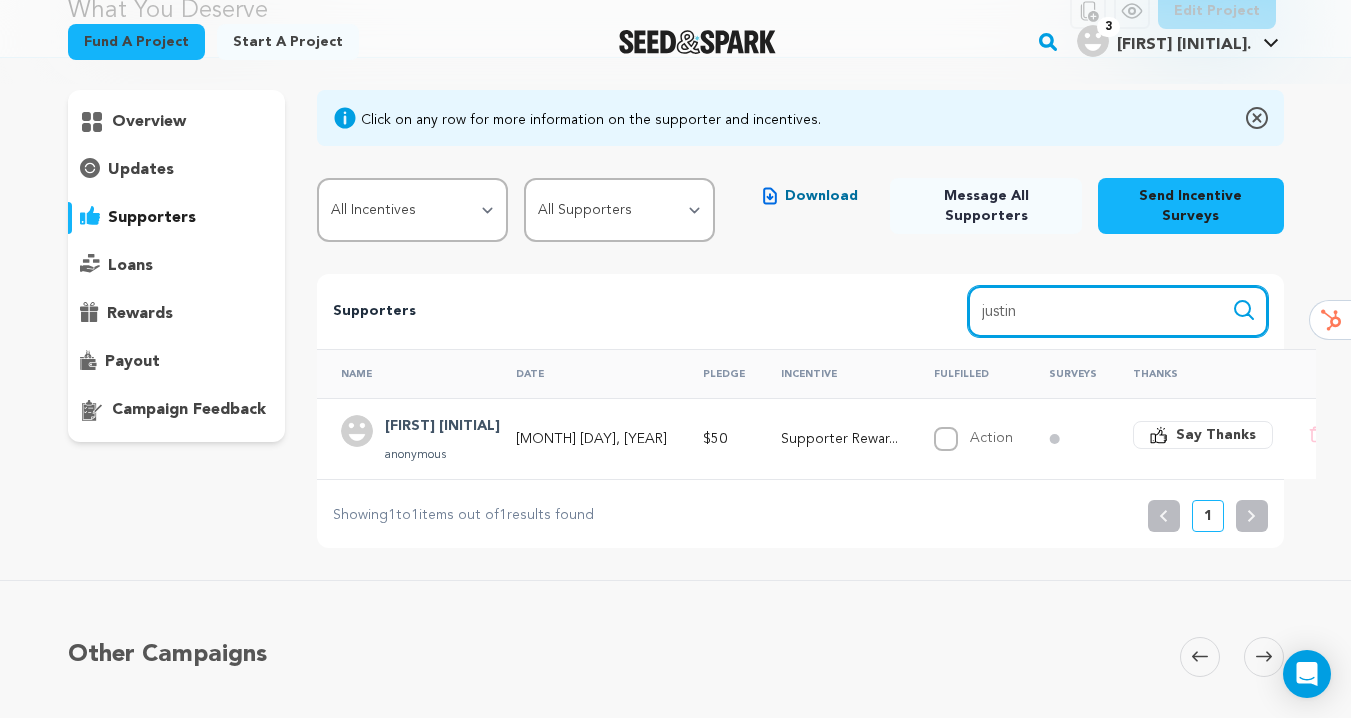 drag, startPoint x: 1132, startPoint y: 317, endPoint x: 931, endPoint y: 317, distance: 201 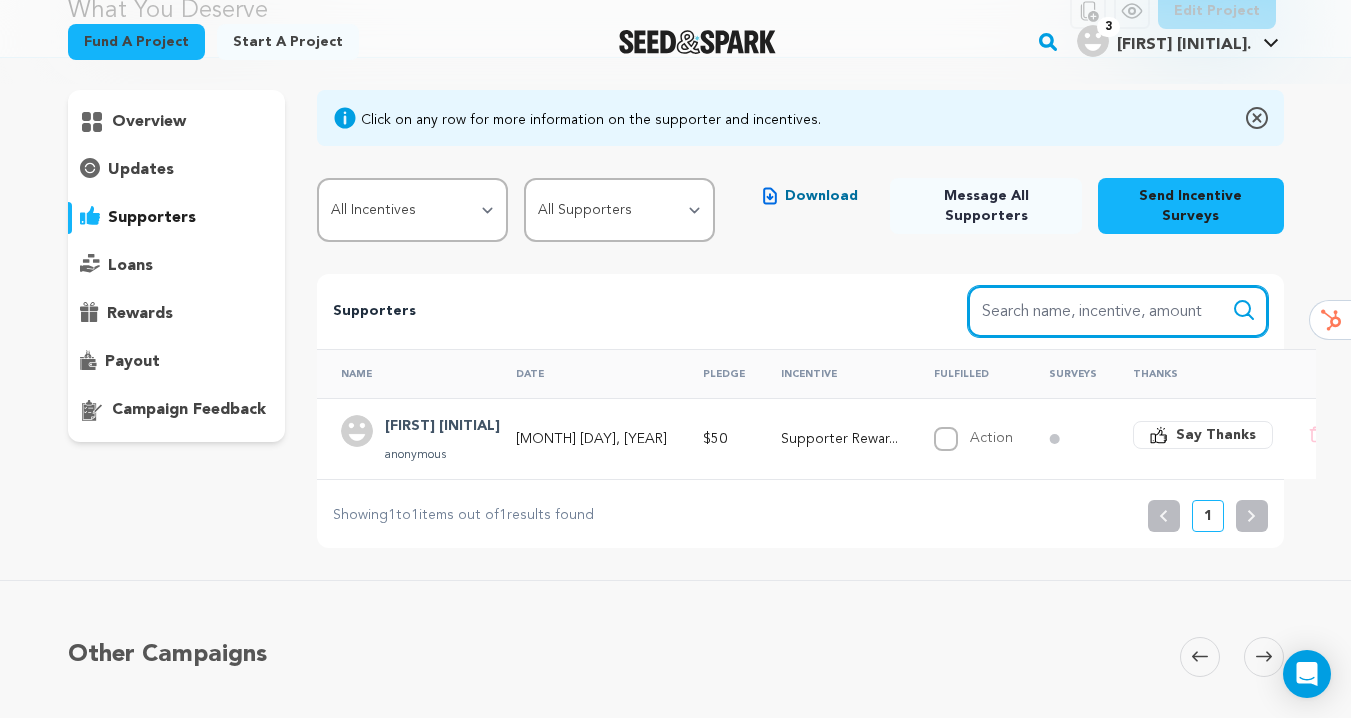 type 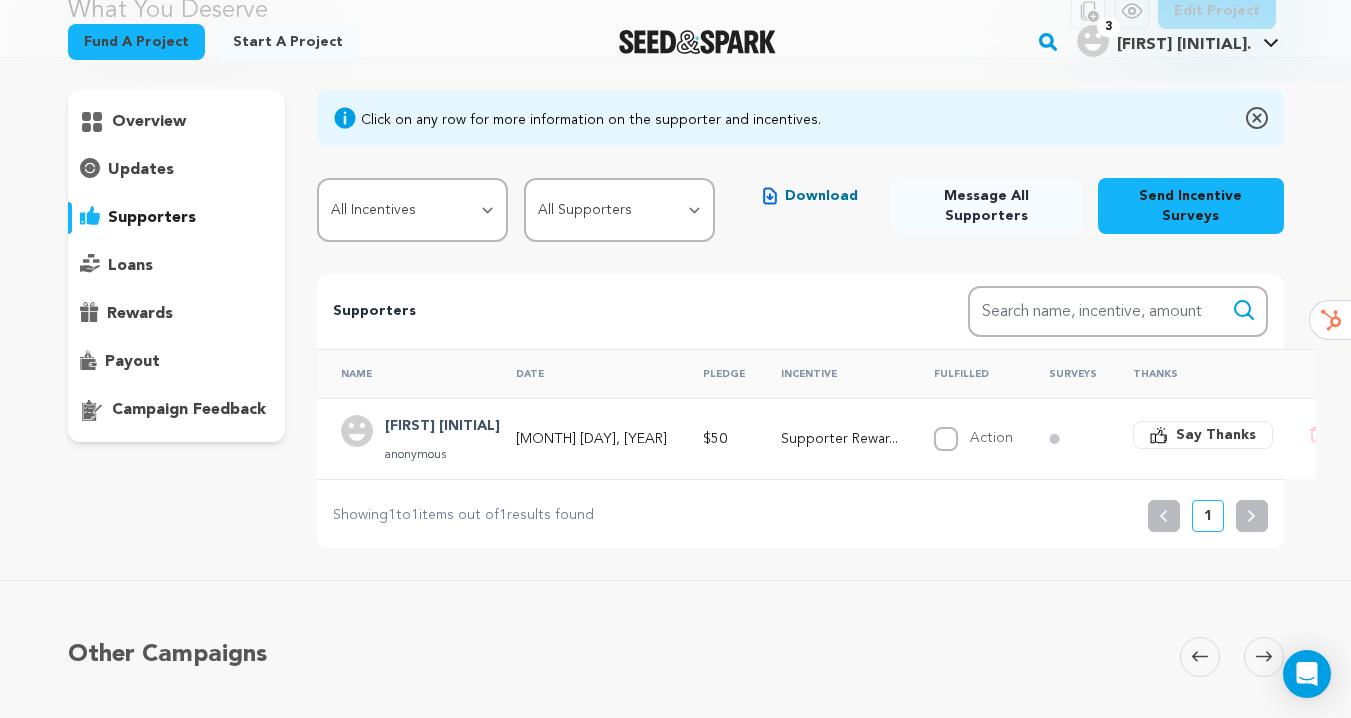 click on "payout" at bounding box center (132, 362) 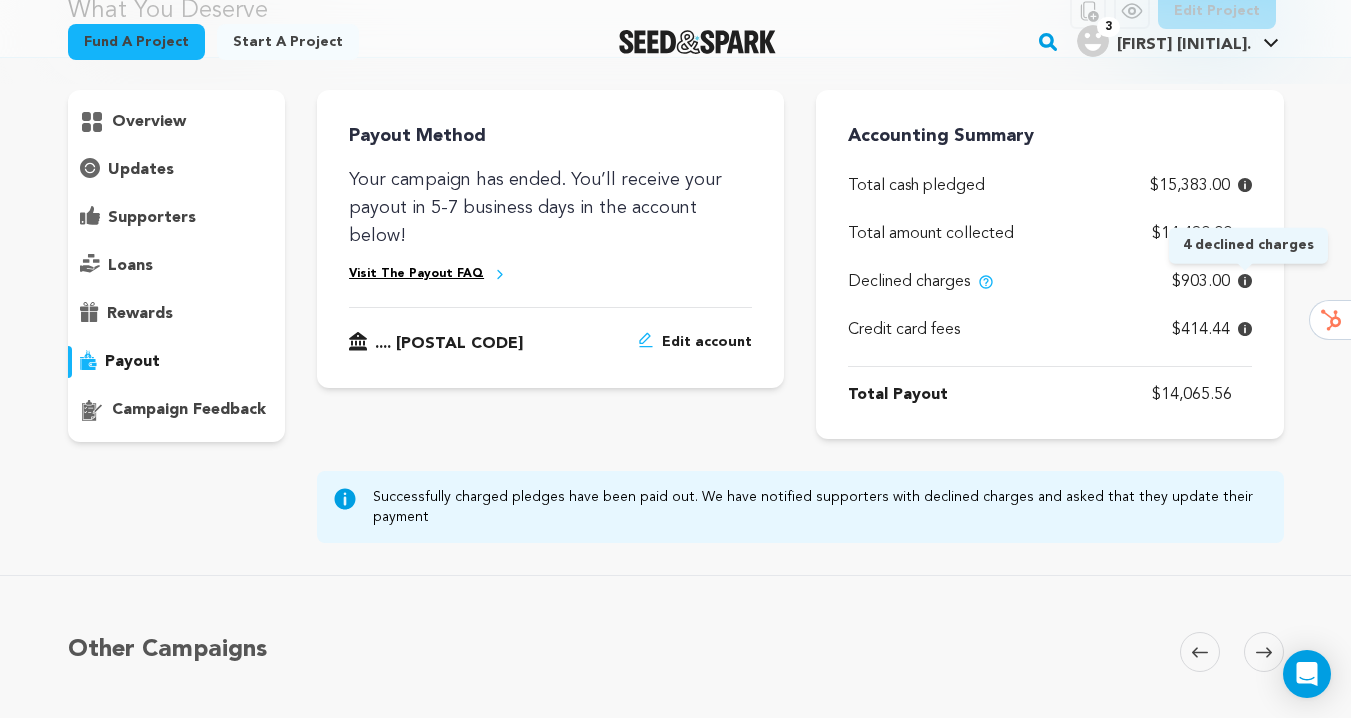 click 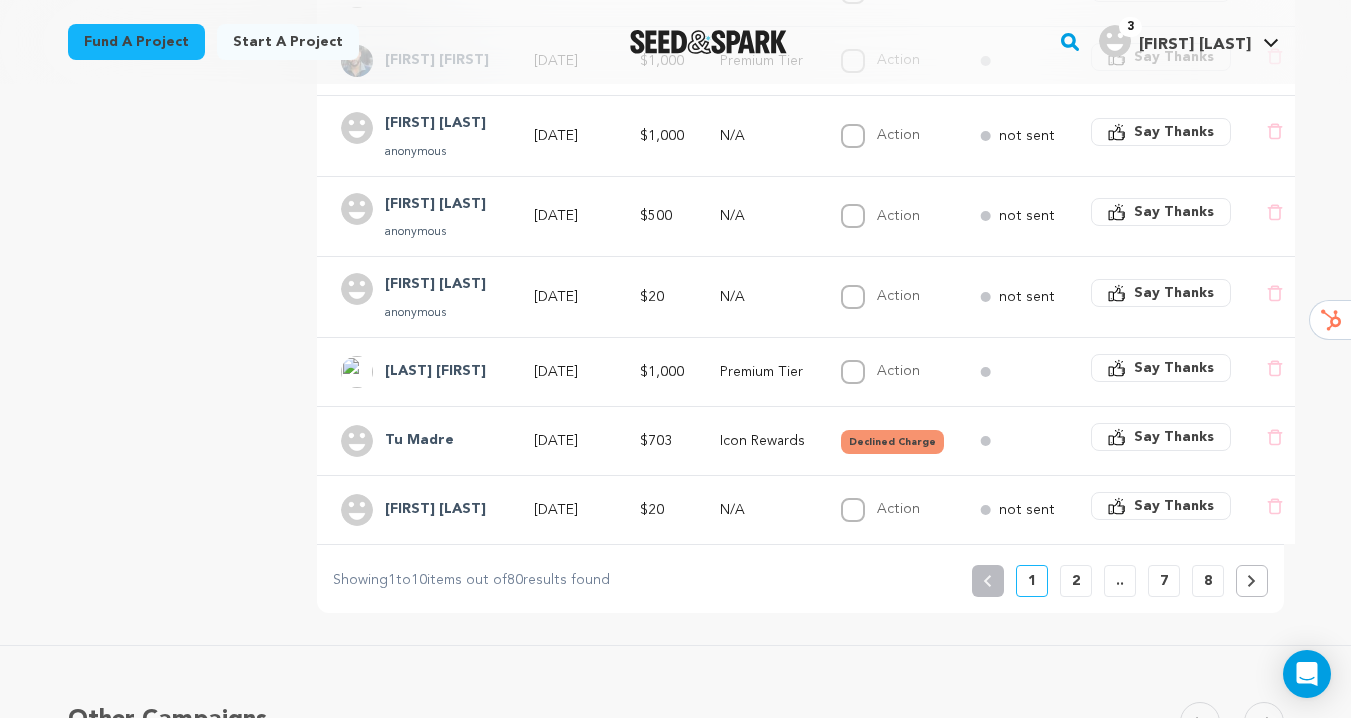 scroll, scrollTop: 699, scrollLeft: 0, axis: vertical 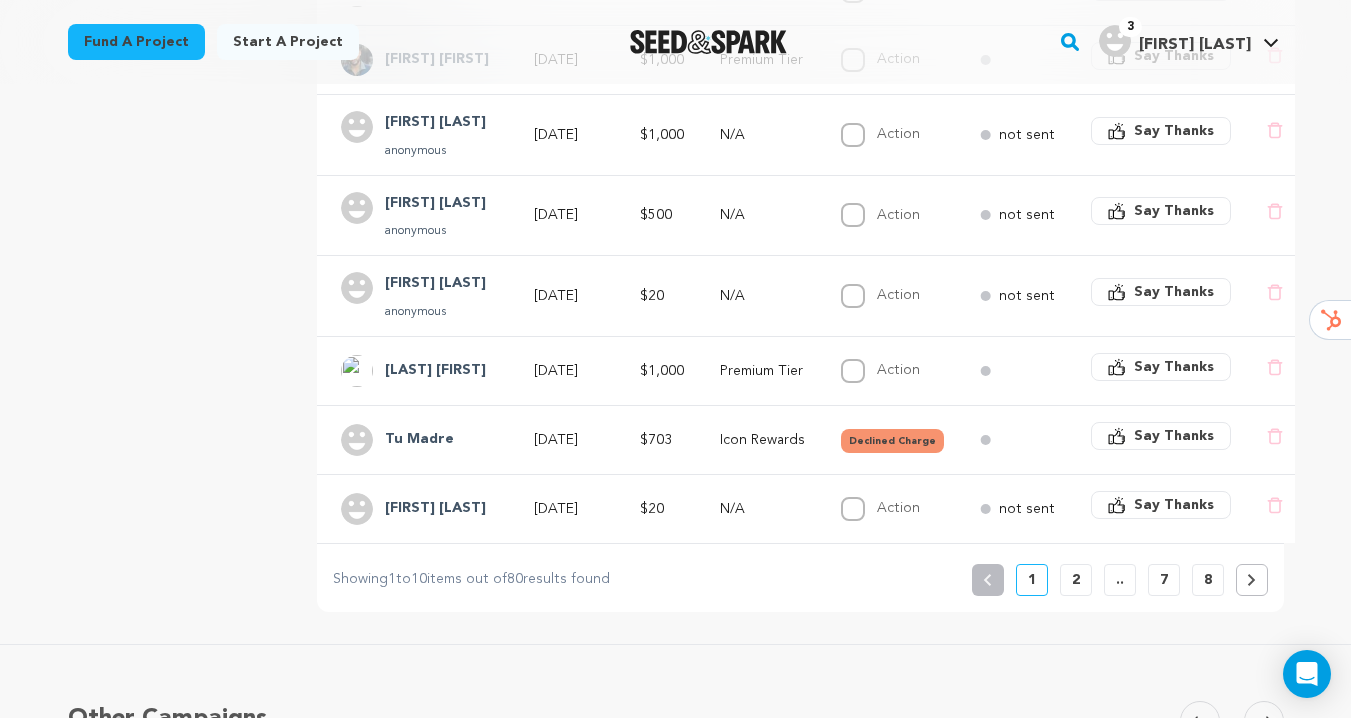 click on "2" at bounding box center [1076, 580] 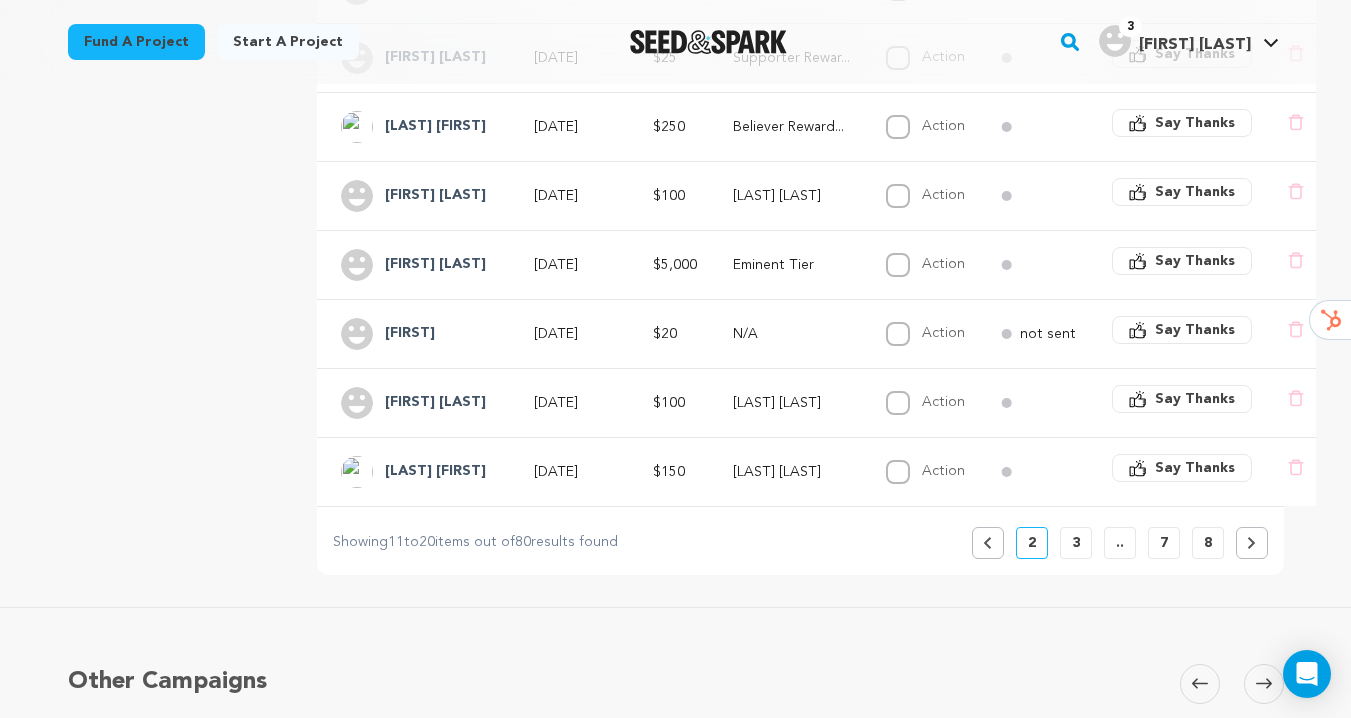 scroll, scrollTop: 705, scrollLeft: 0, axis: vertical 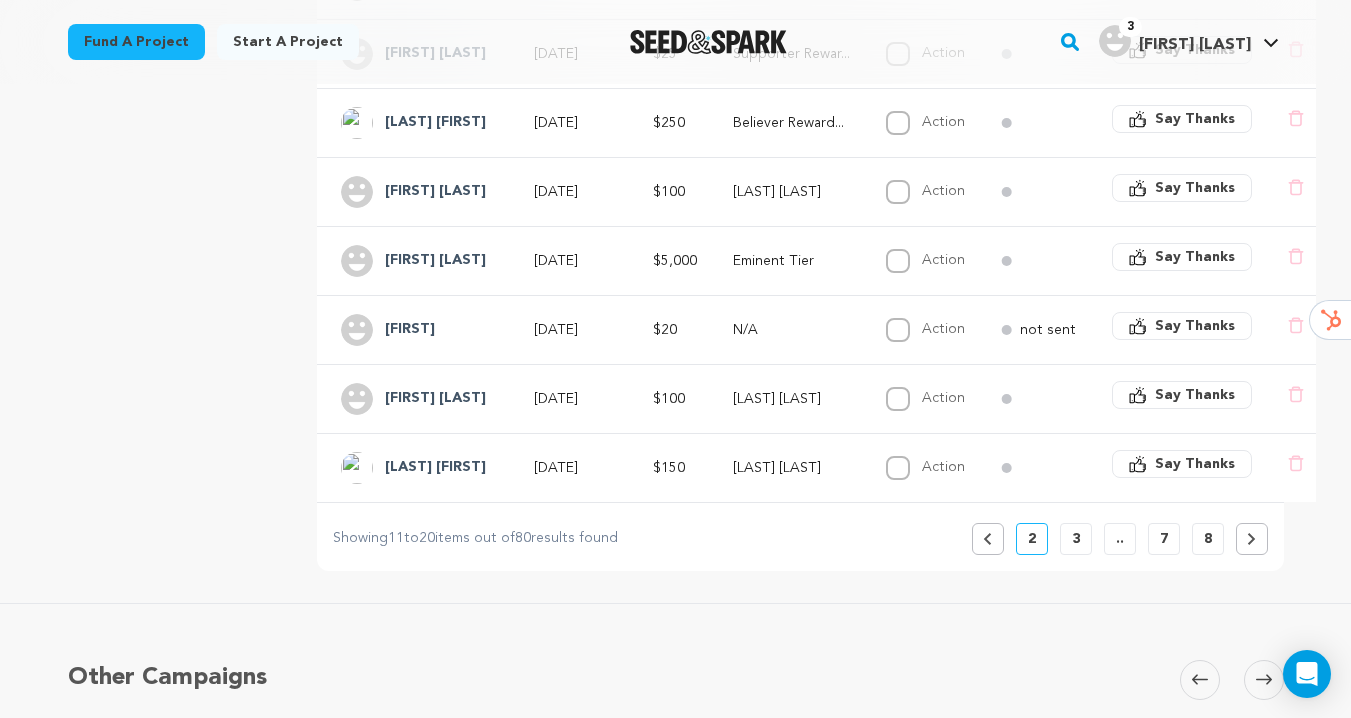click on "3" at bounding box center (1076, 539) 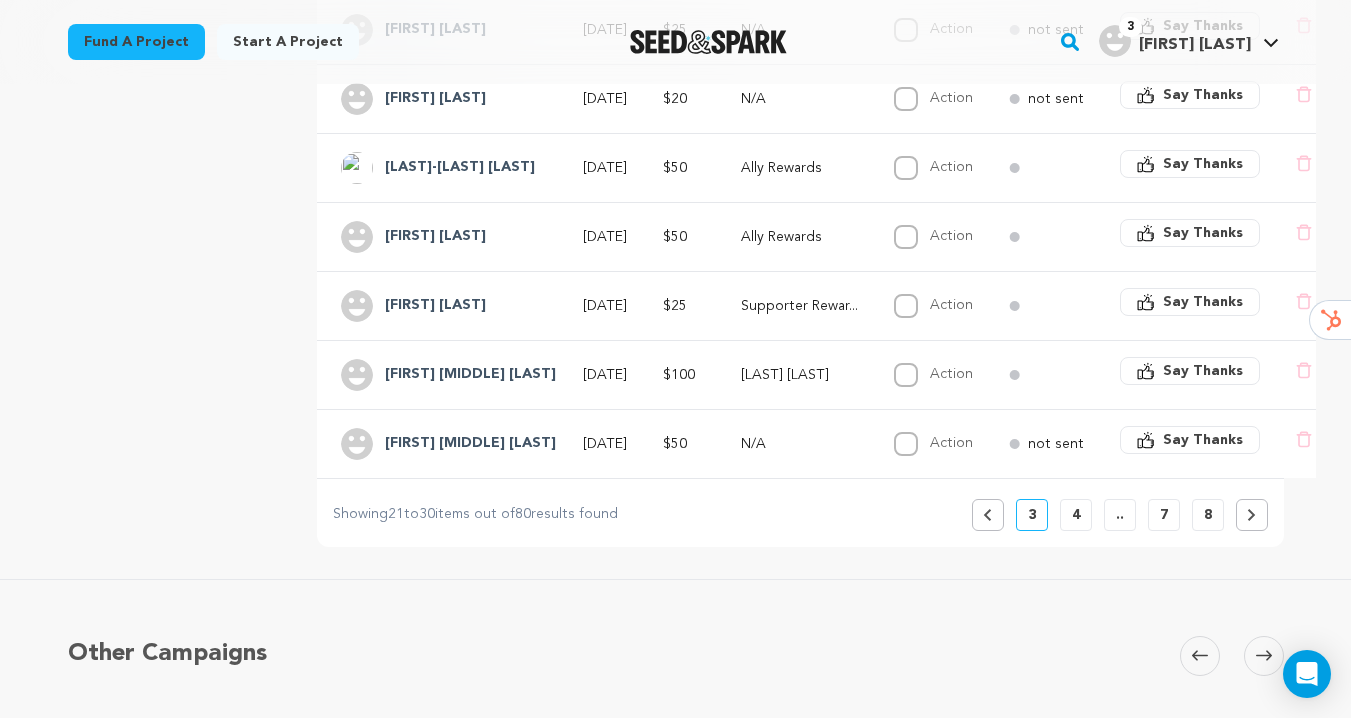 scroll, scrollTop: 747, scrollLeft: 0, axis: vertical 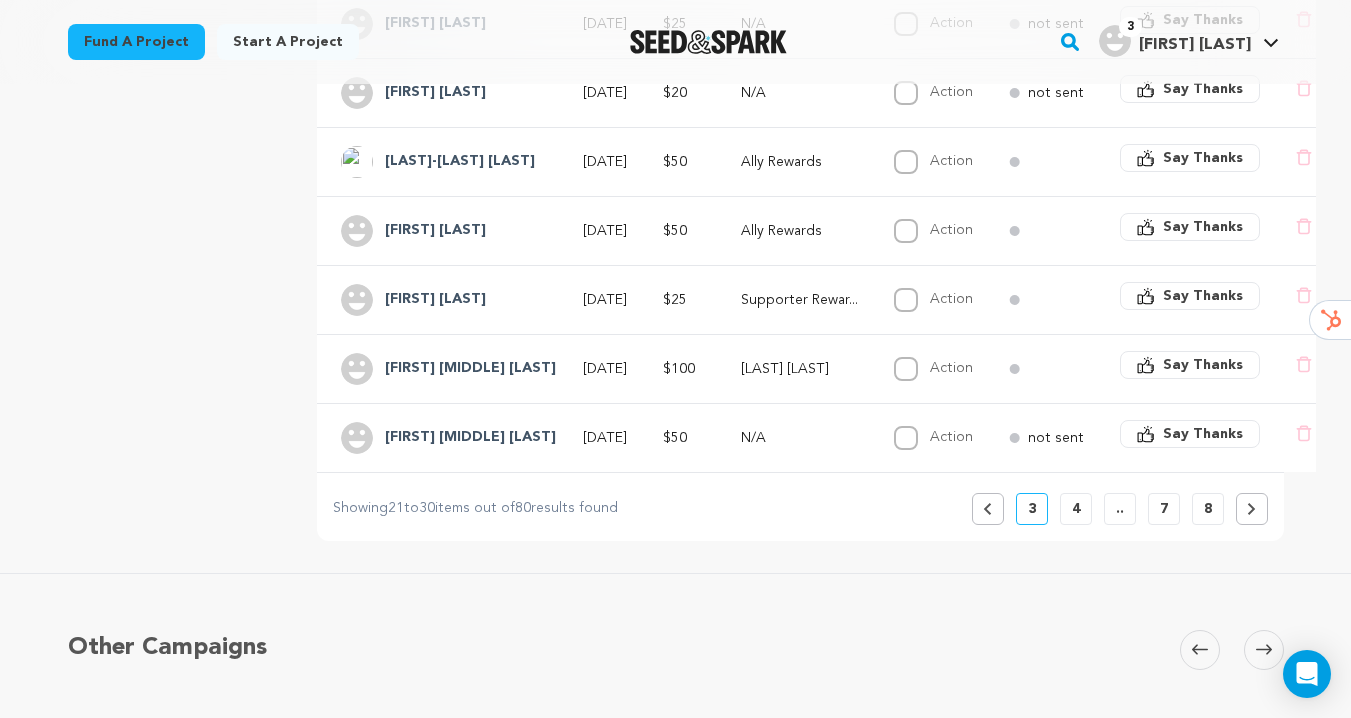 click on "4" at bounding box center [1076, 509] 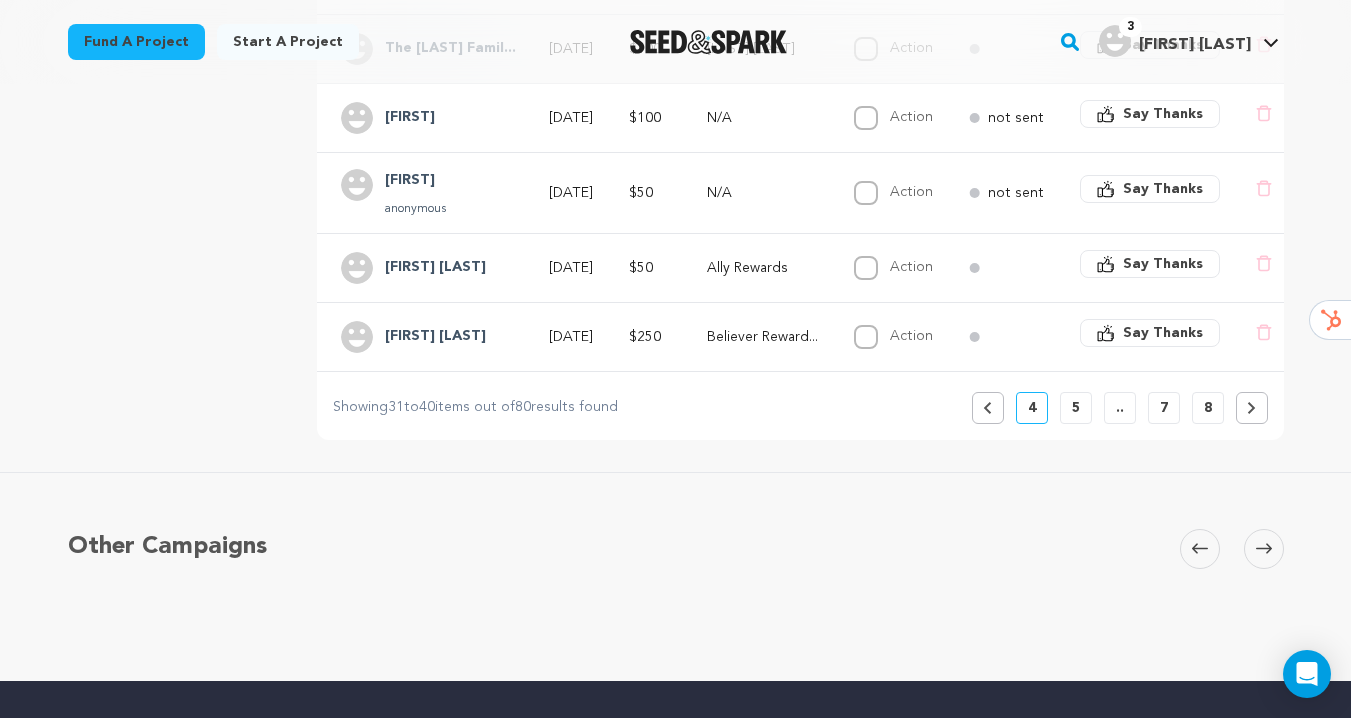 scroll, scrollTop: 852, scrollLeft: 0, axis: vertical 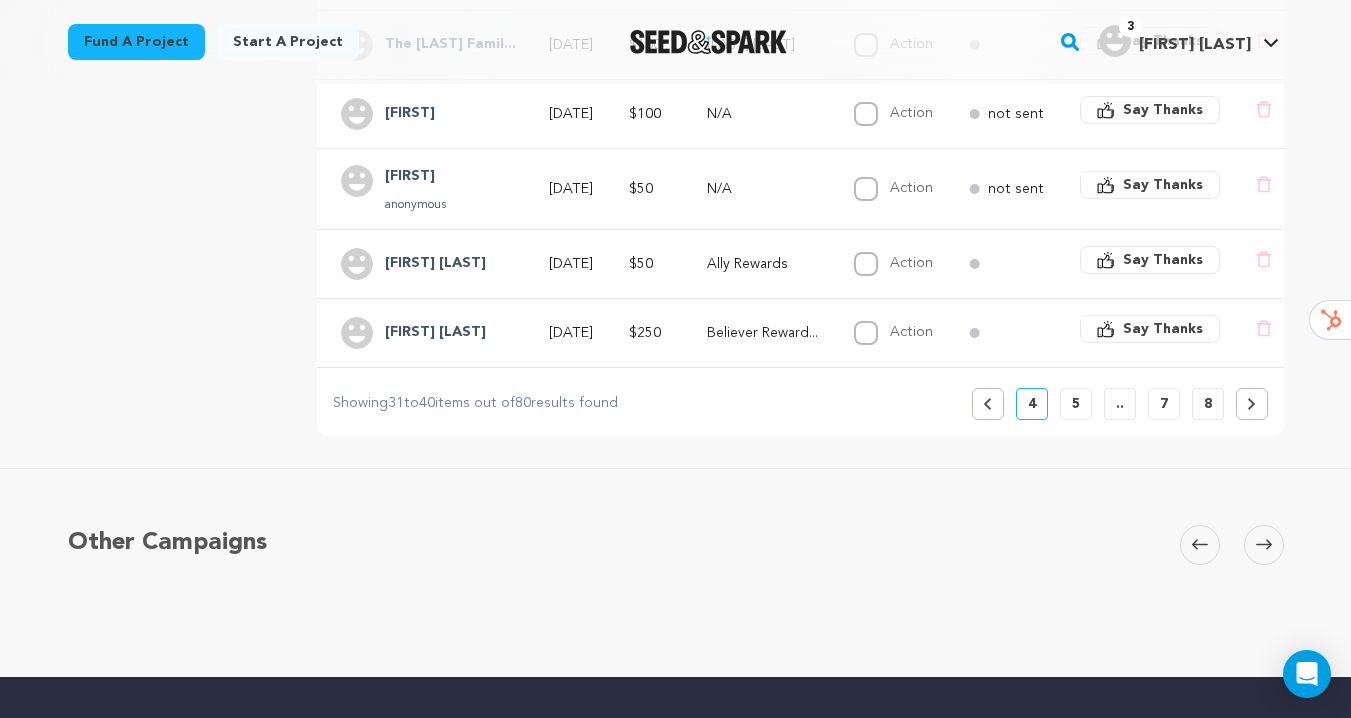 click on "5" at bounding box center (1076, 404) 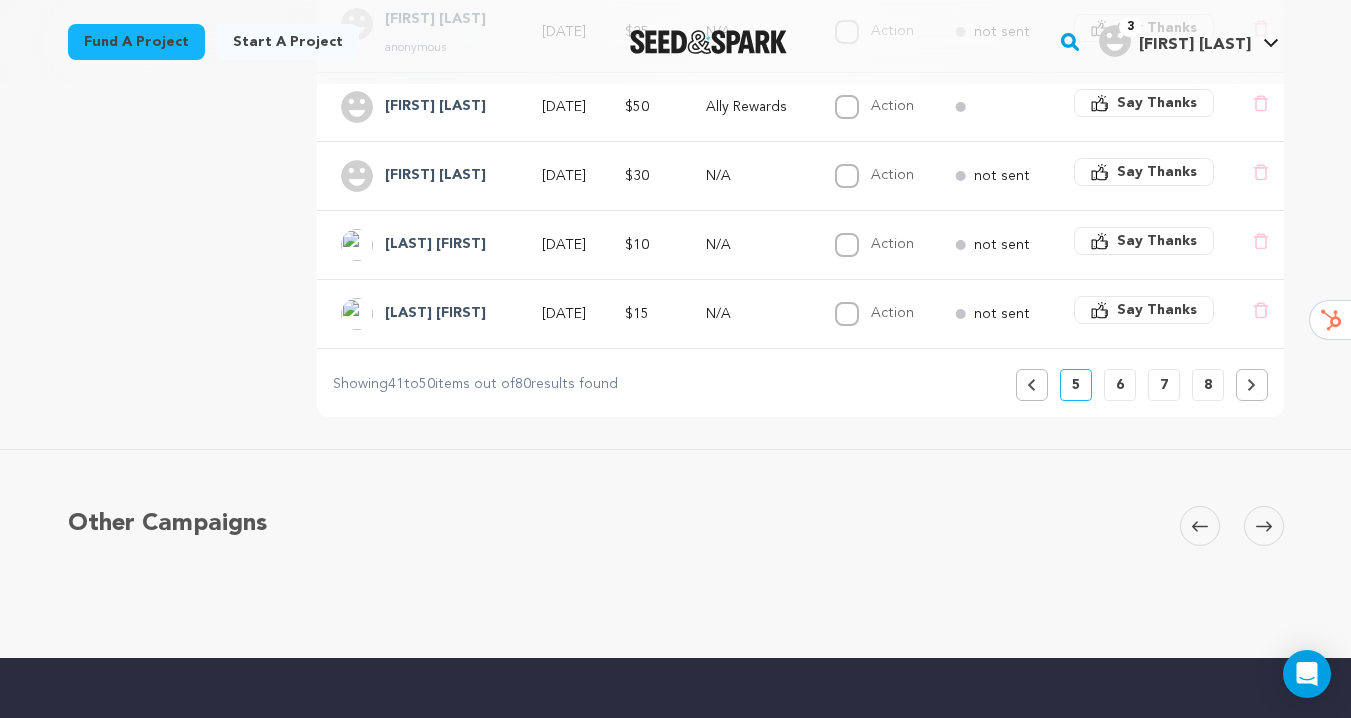 scroll, scrollTop: 878, scrollLeft: 0, axis: vertical 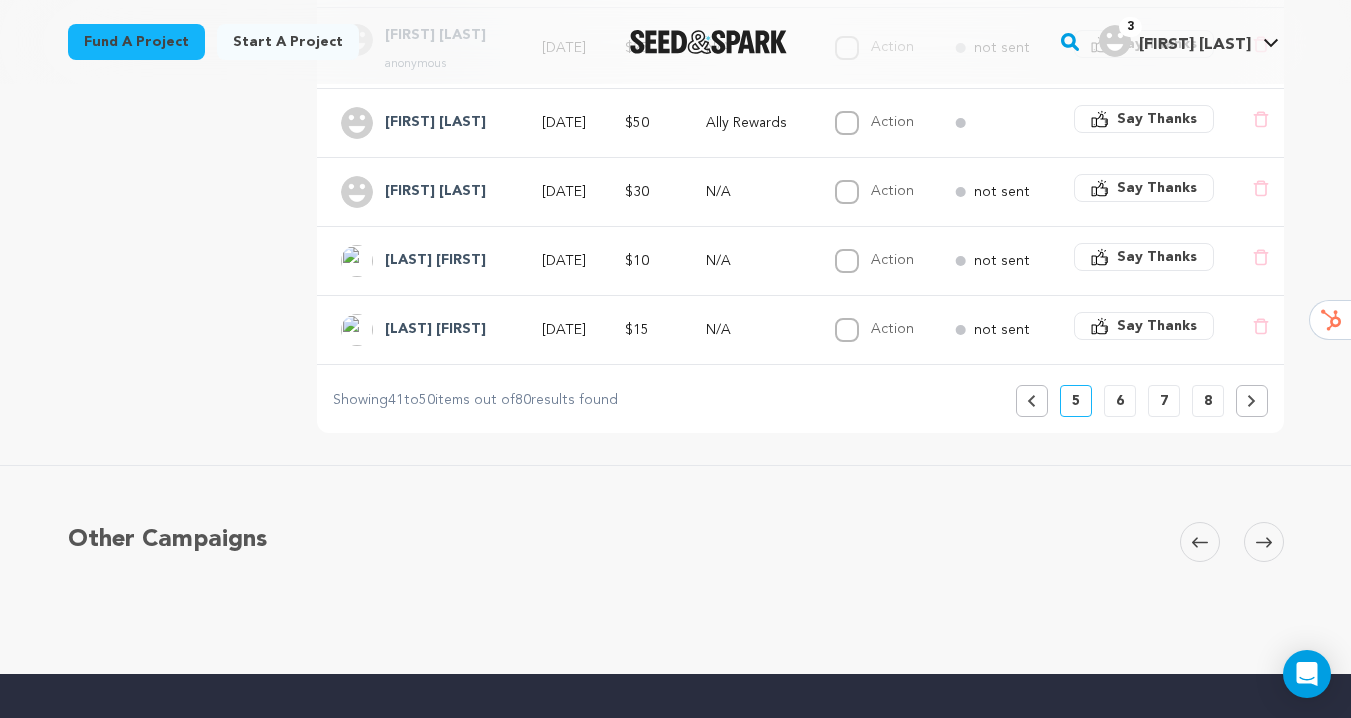 click on "6" at bounding box center (1120, 401) 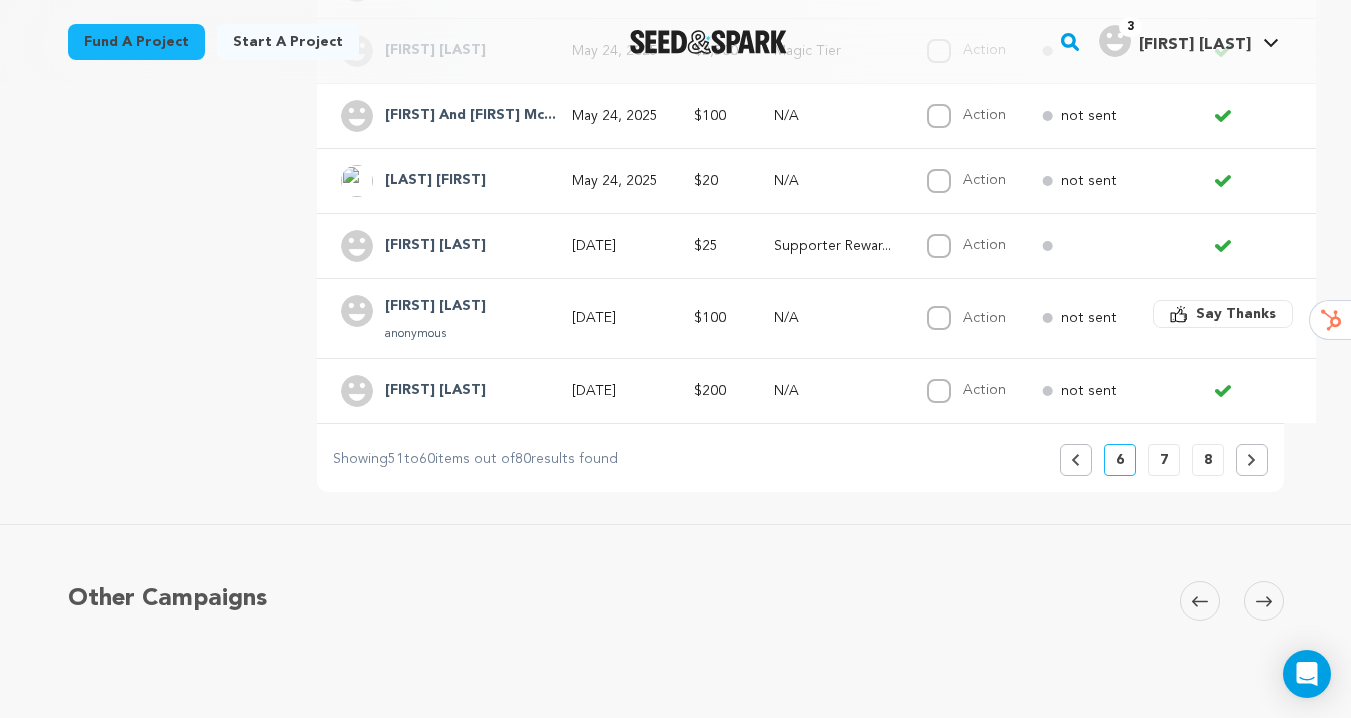 scroll, scrollTop: 781, scrollLeft: 0, axis: vertical 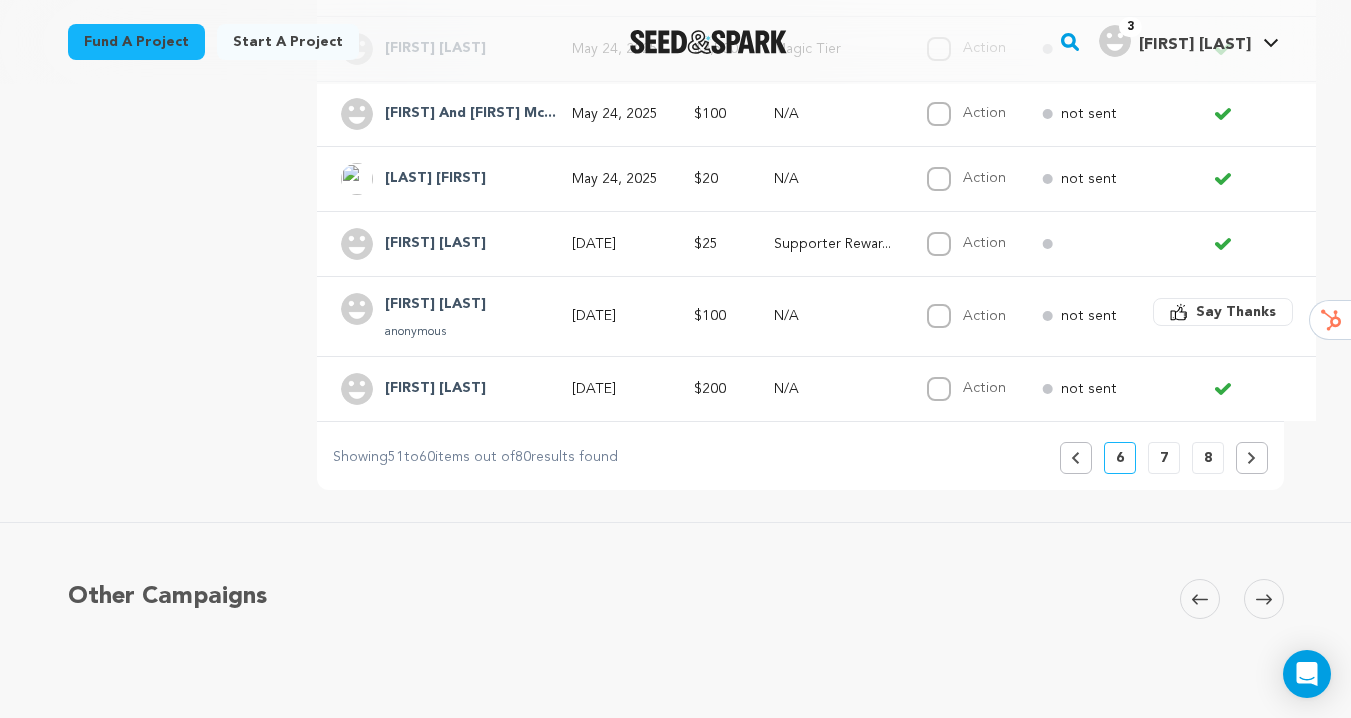click on "7" at bounding box center [1164, 458] 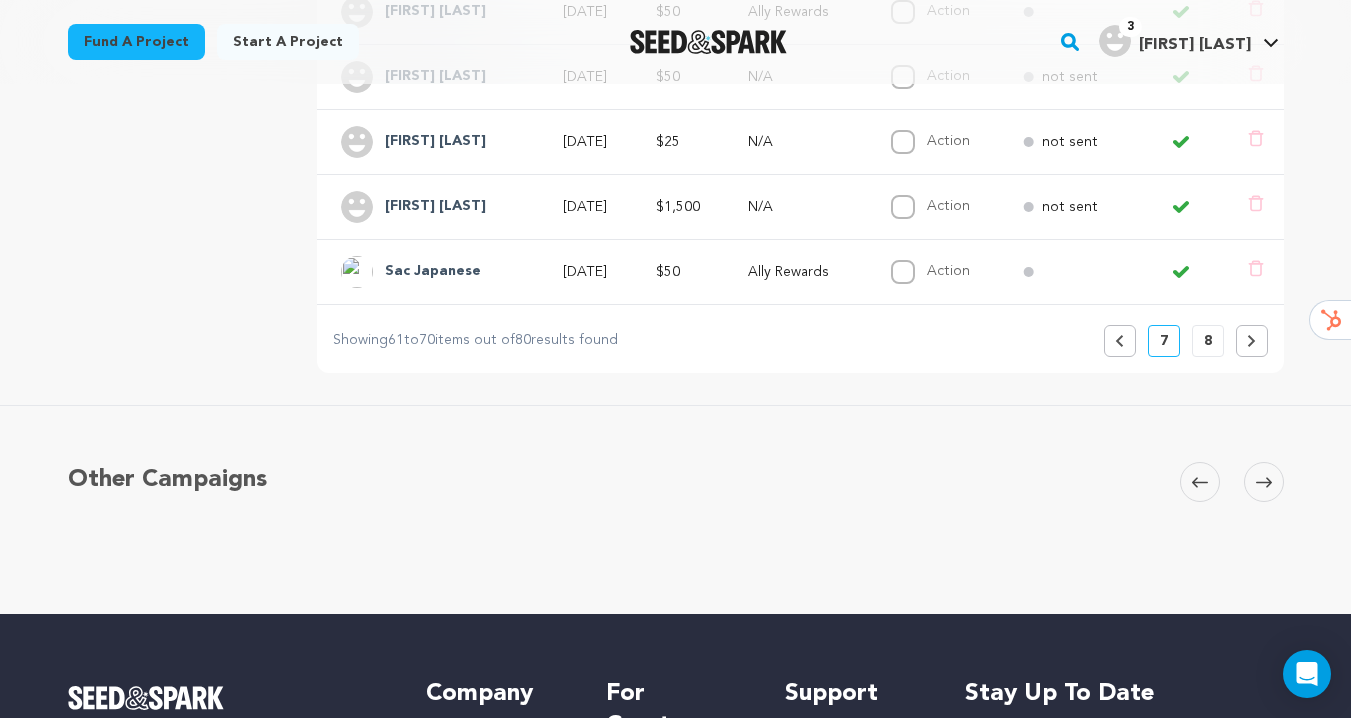scroll, scrollTop: 928, scrollLeft: 0, axis: vertical 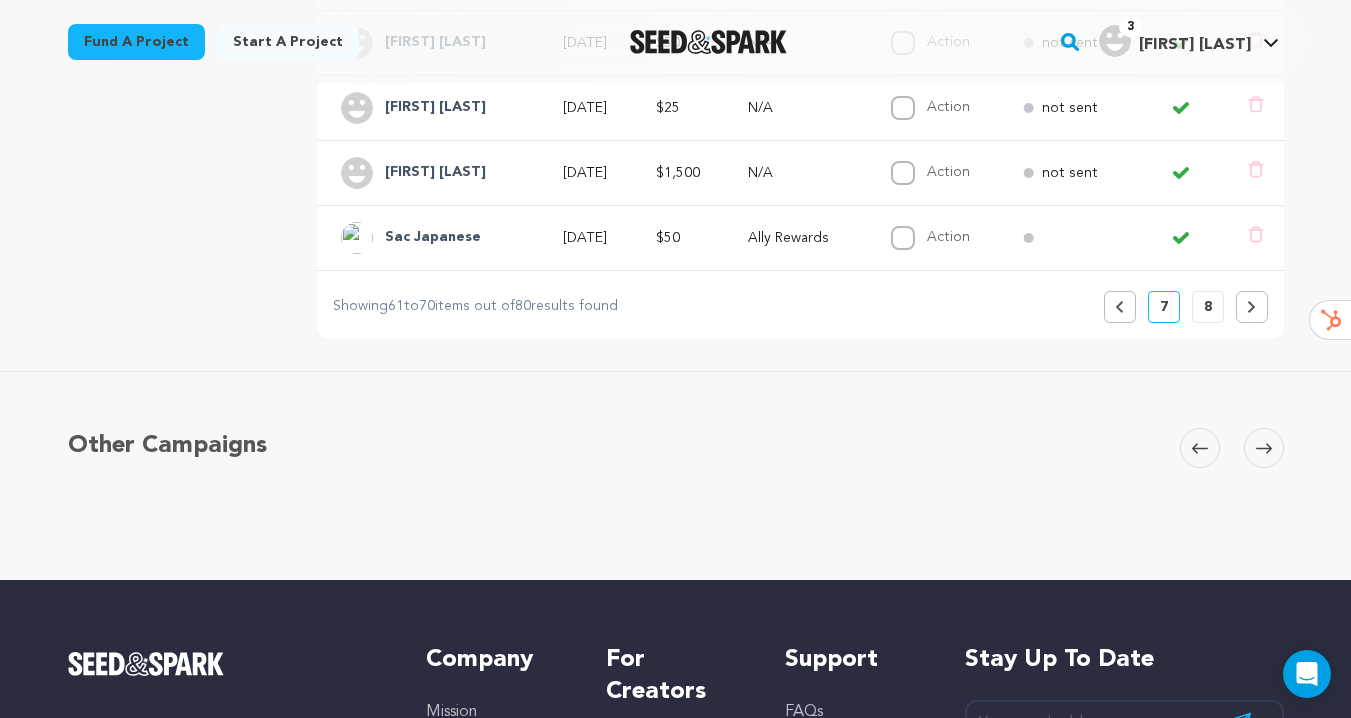 click on "8" at bounding box center [1208, 307] 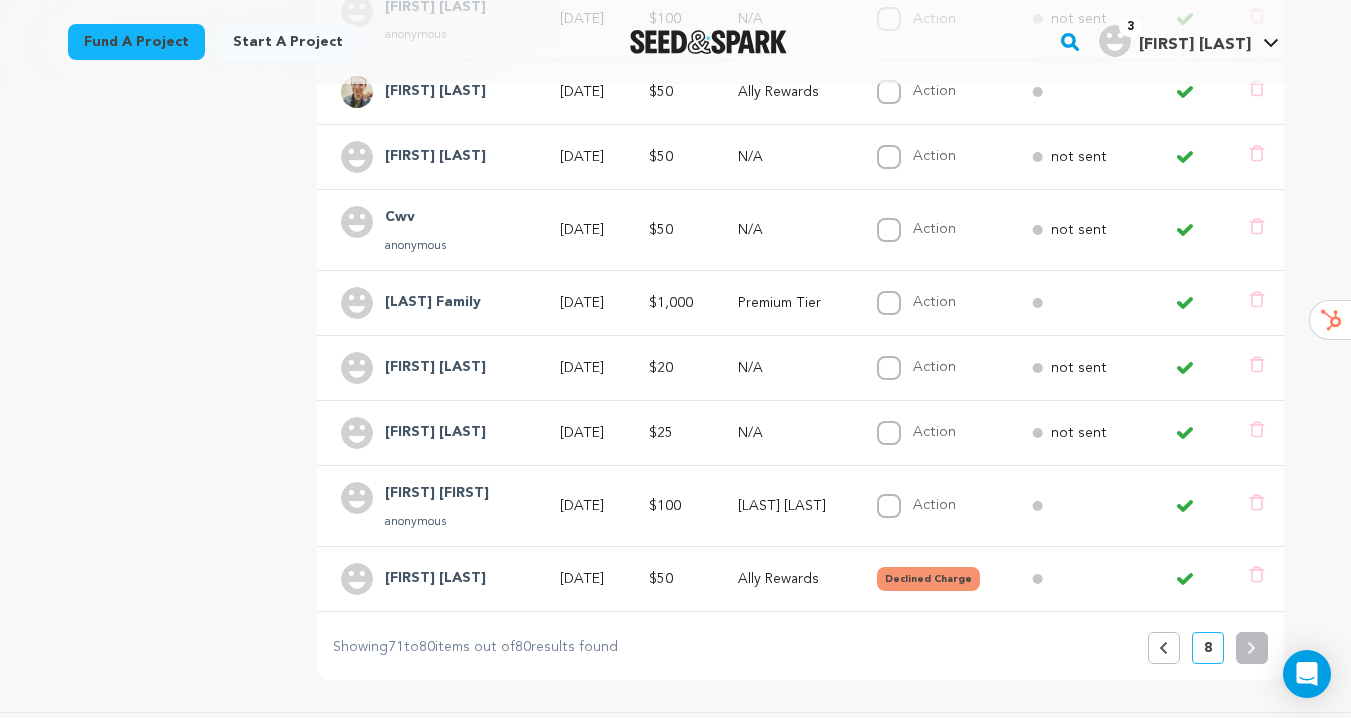 scroll, scrollTop: 667, scrollLeft: 0, axis: vertical 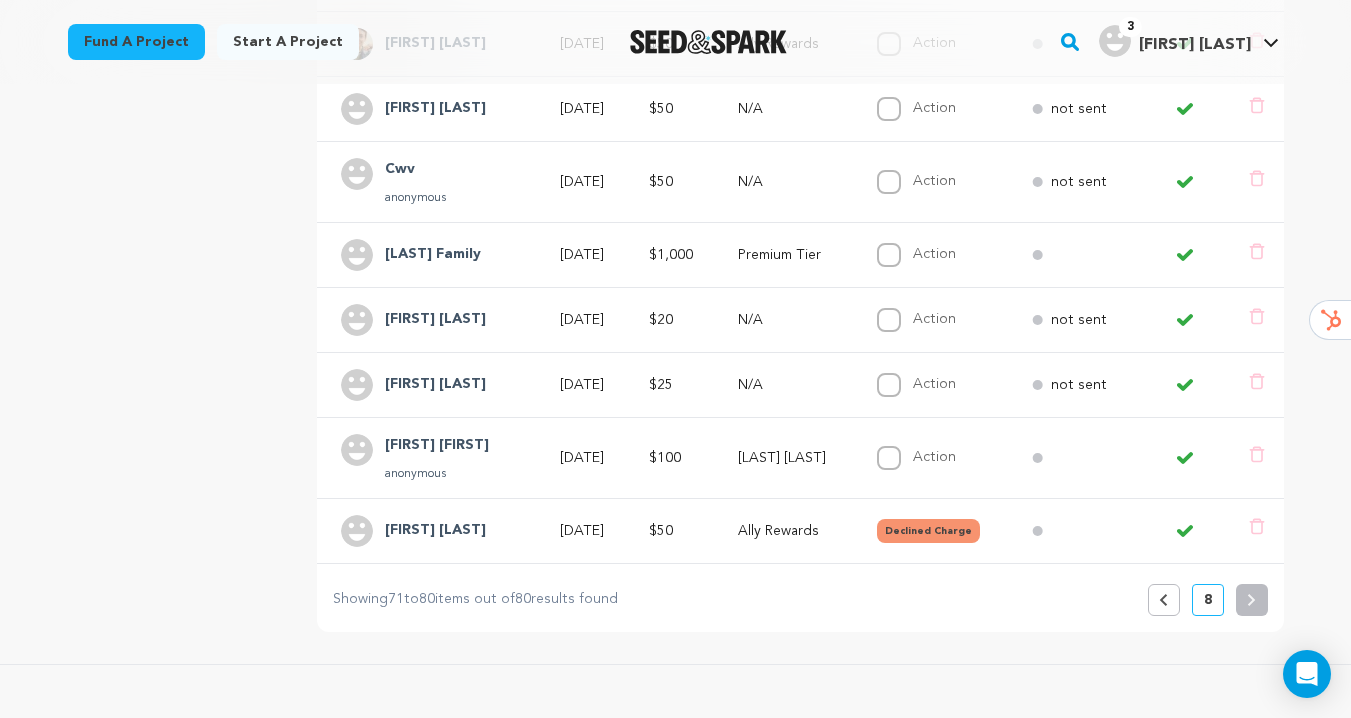 click on "Previous" at bounding box center [1164, 600] 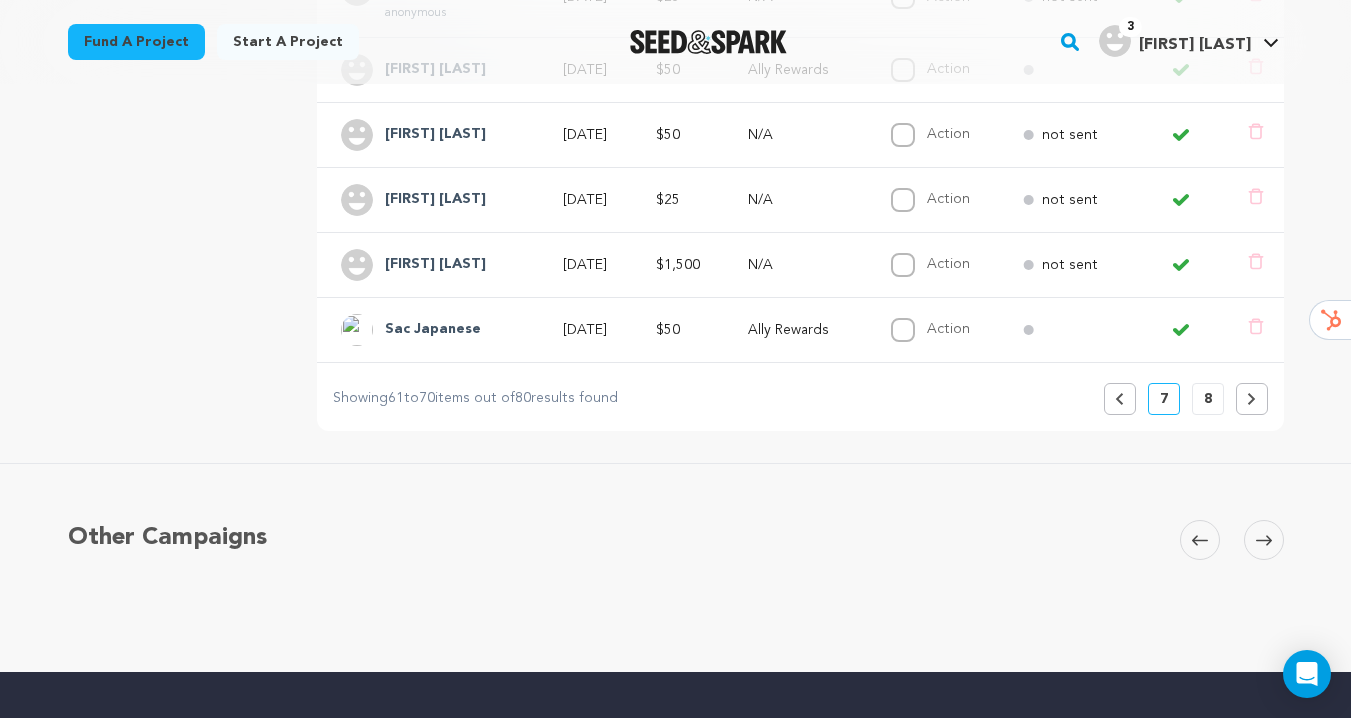scroll, scrollTop: 844, scrollLeft: 0, axis: vertical 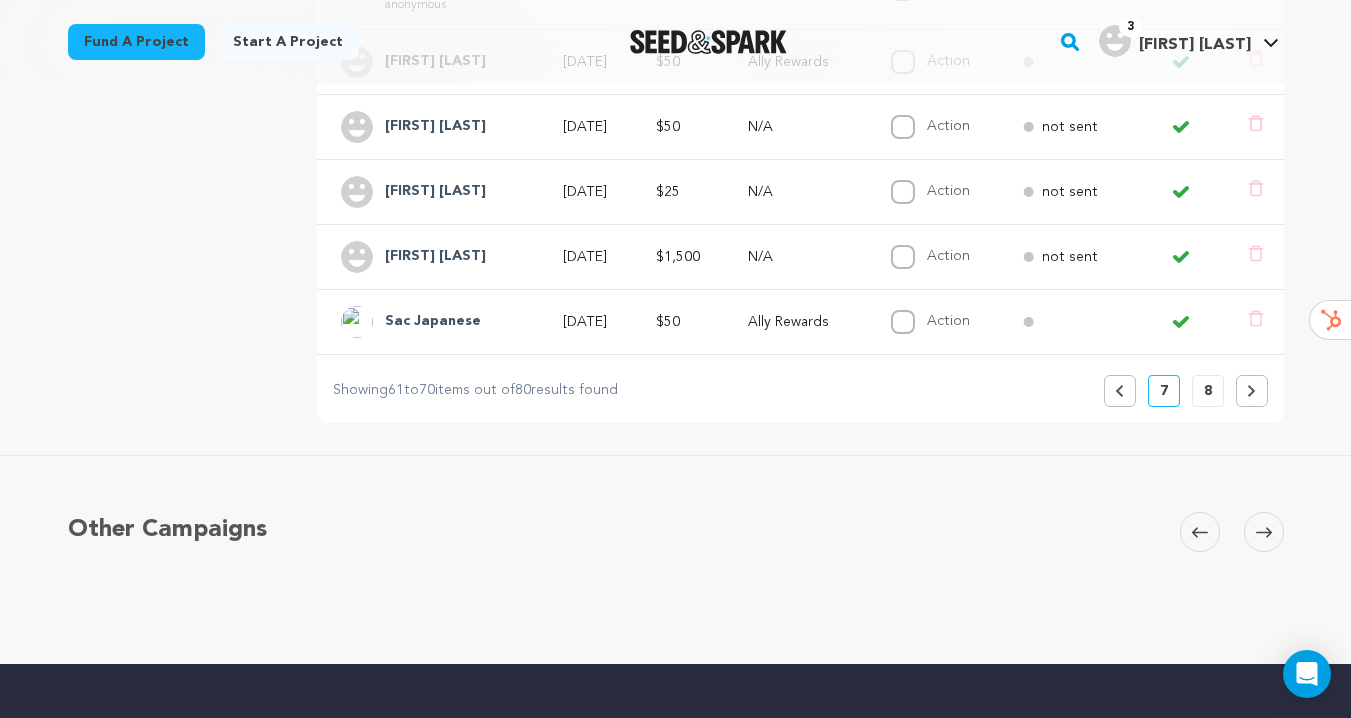 click on "Previous" at bounding box center (1120, 391) 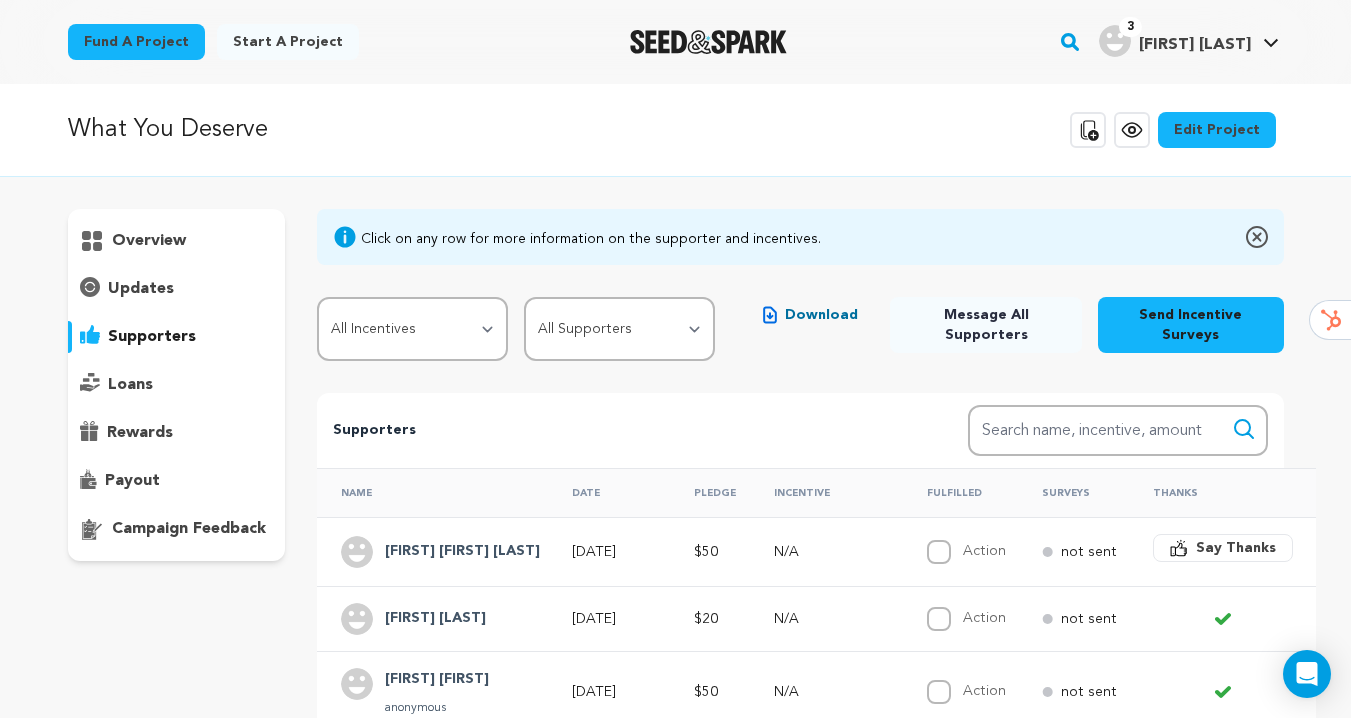 scroll, scrollTop: 0, scrollLeft: 0, axis: both 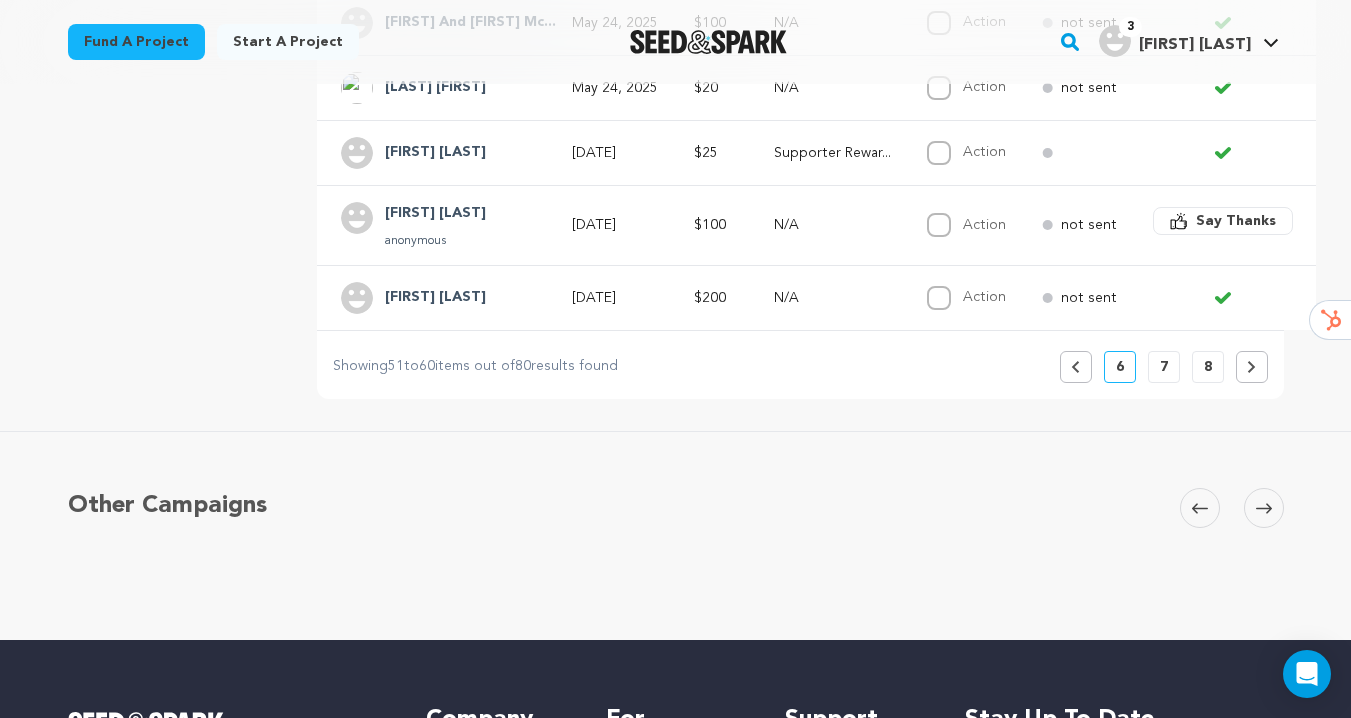 click 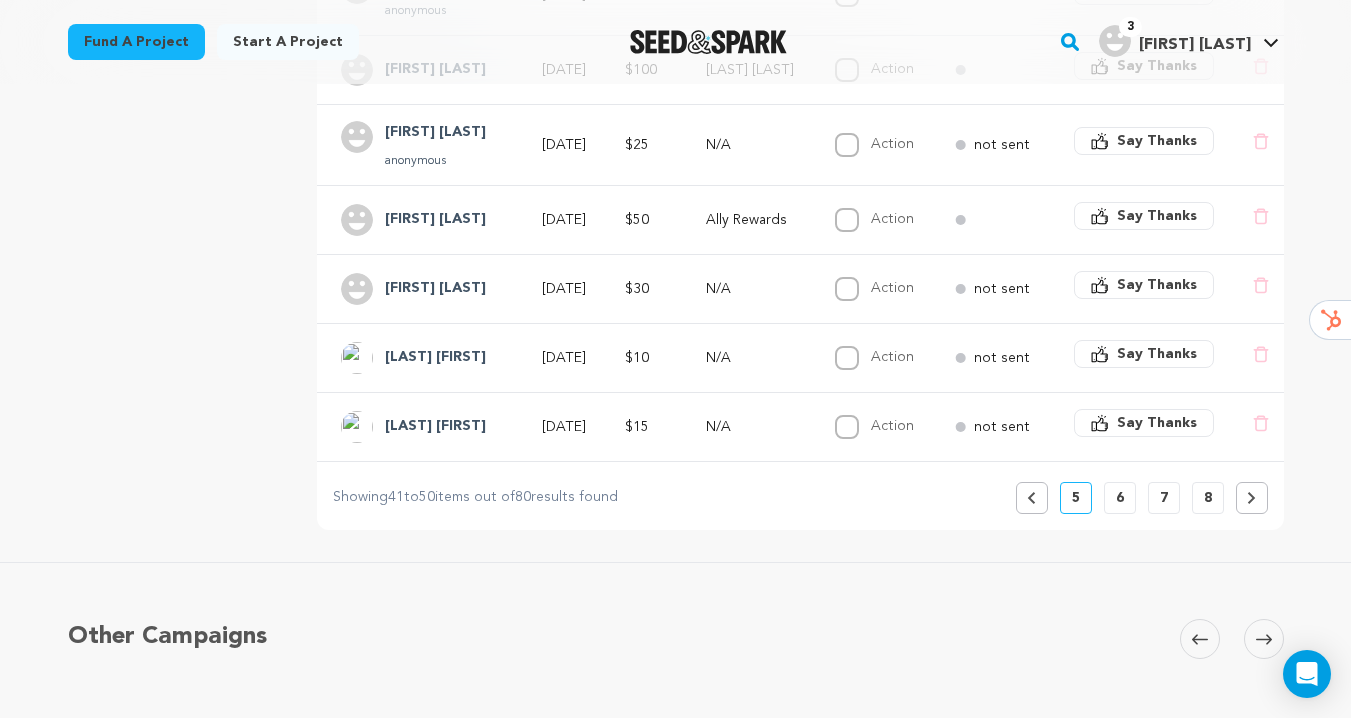 click 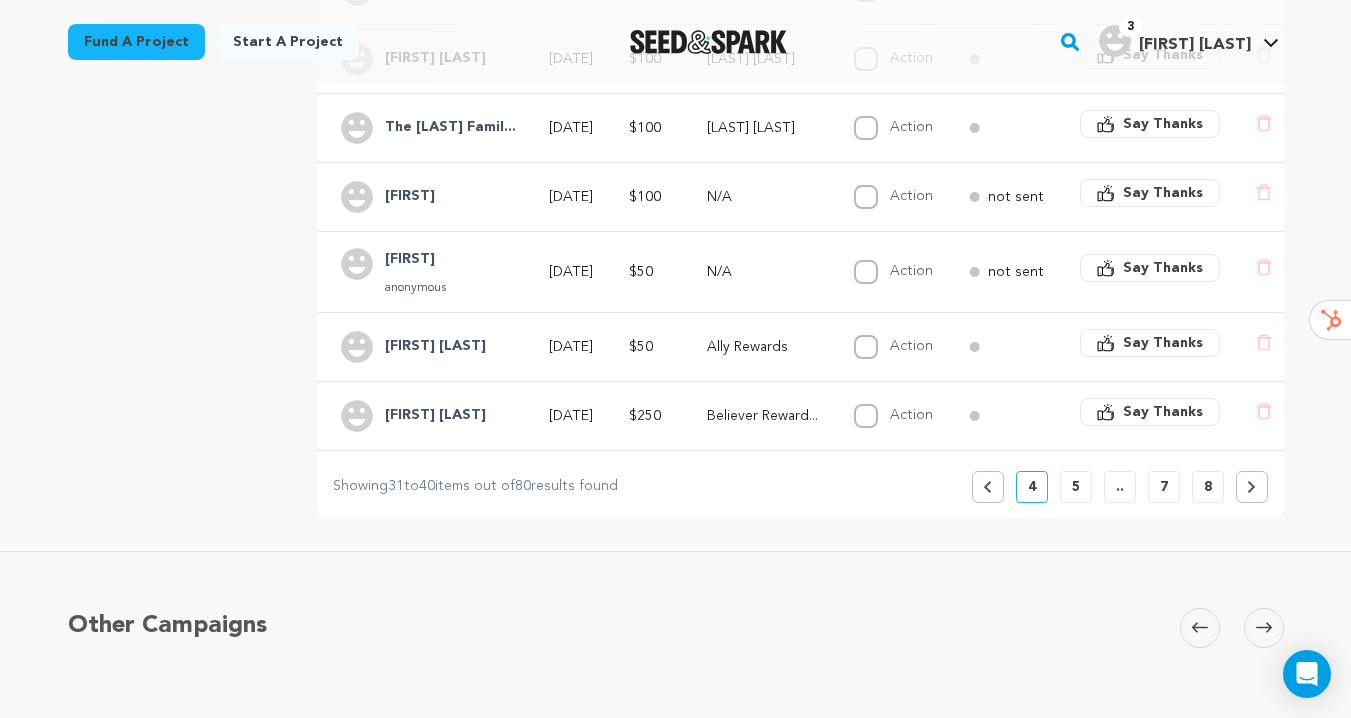 click 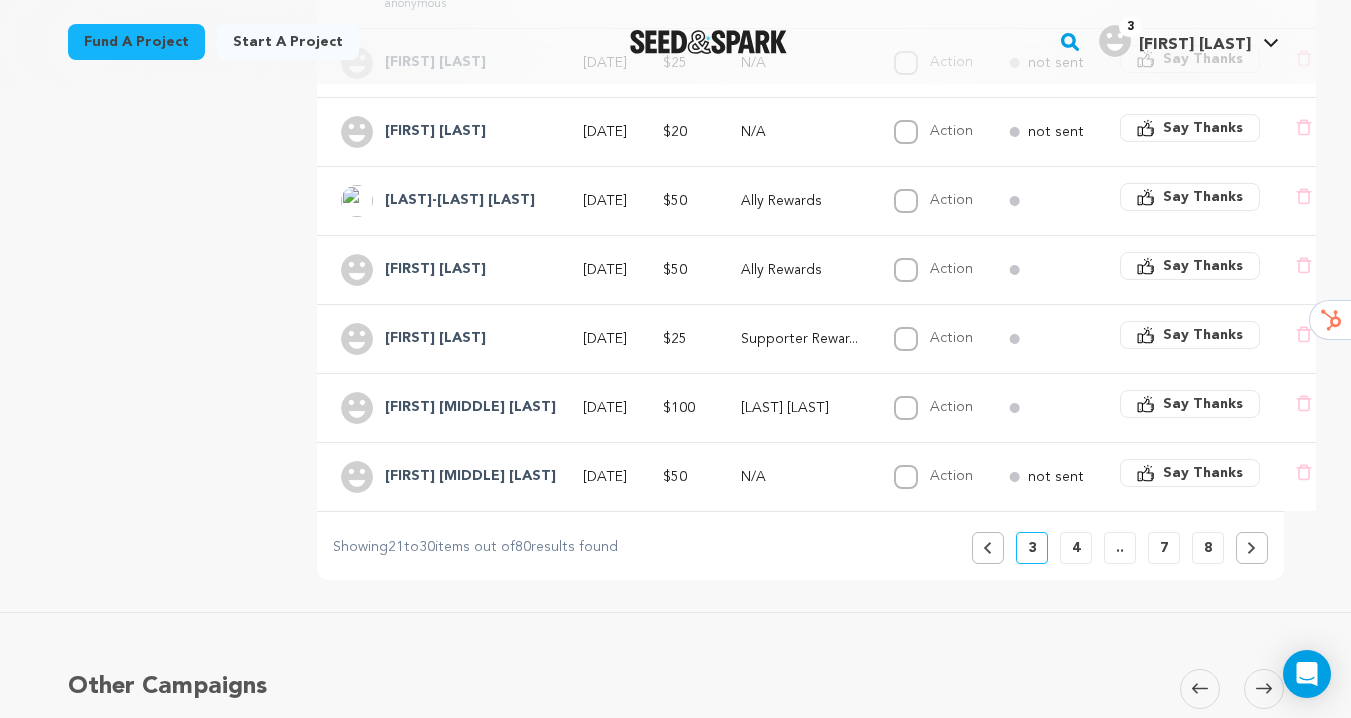 click 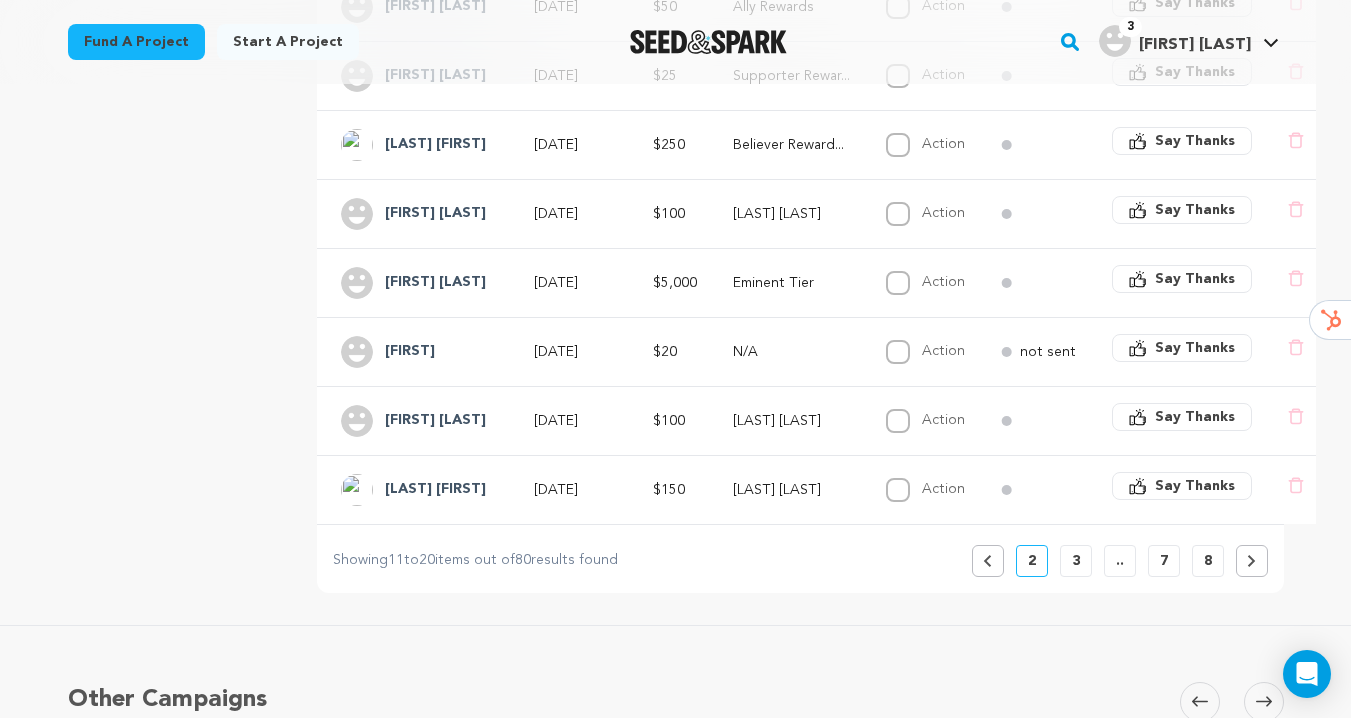 click on "Previous" at bounding box center (988, 561) 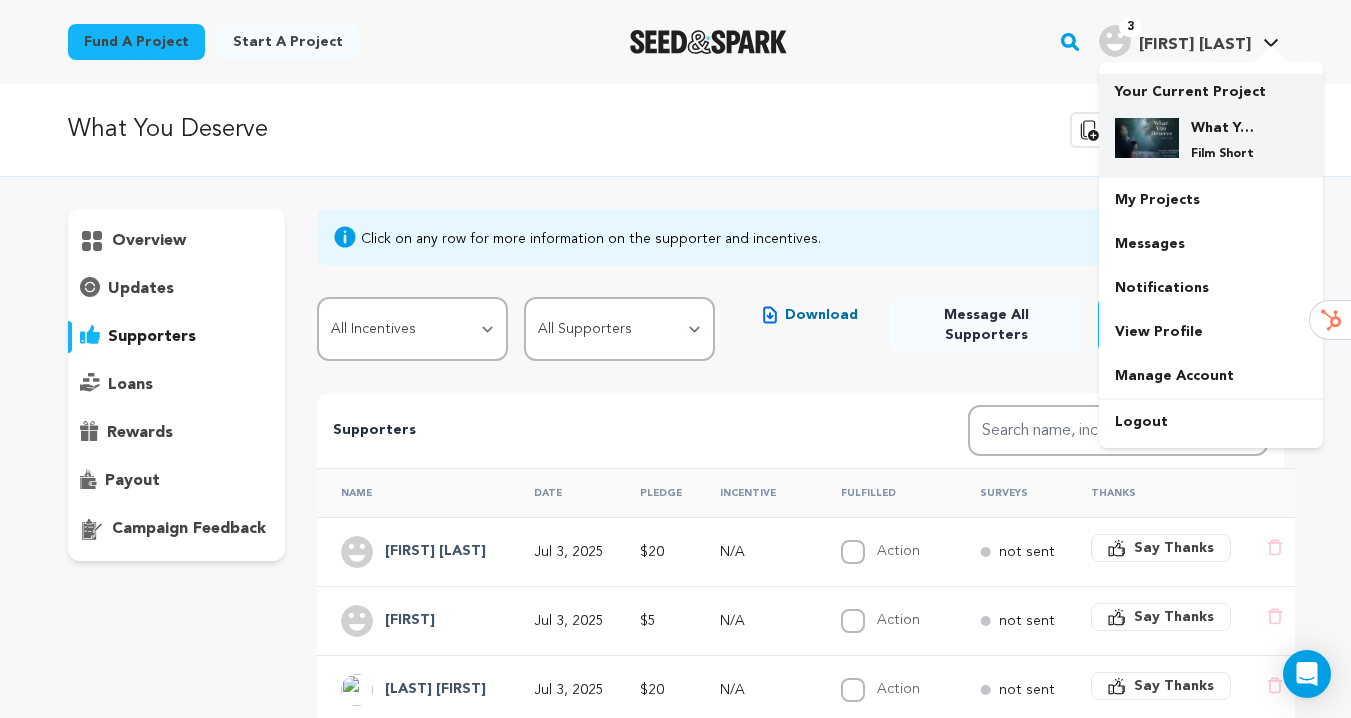 click on "What You Deserve" at bounding box center [1227, 128] 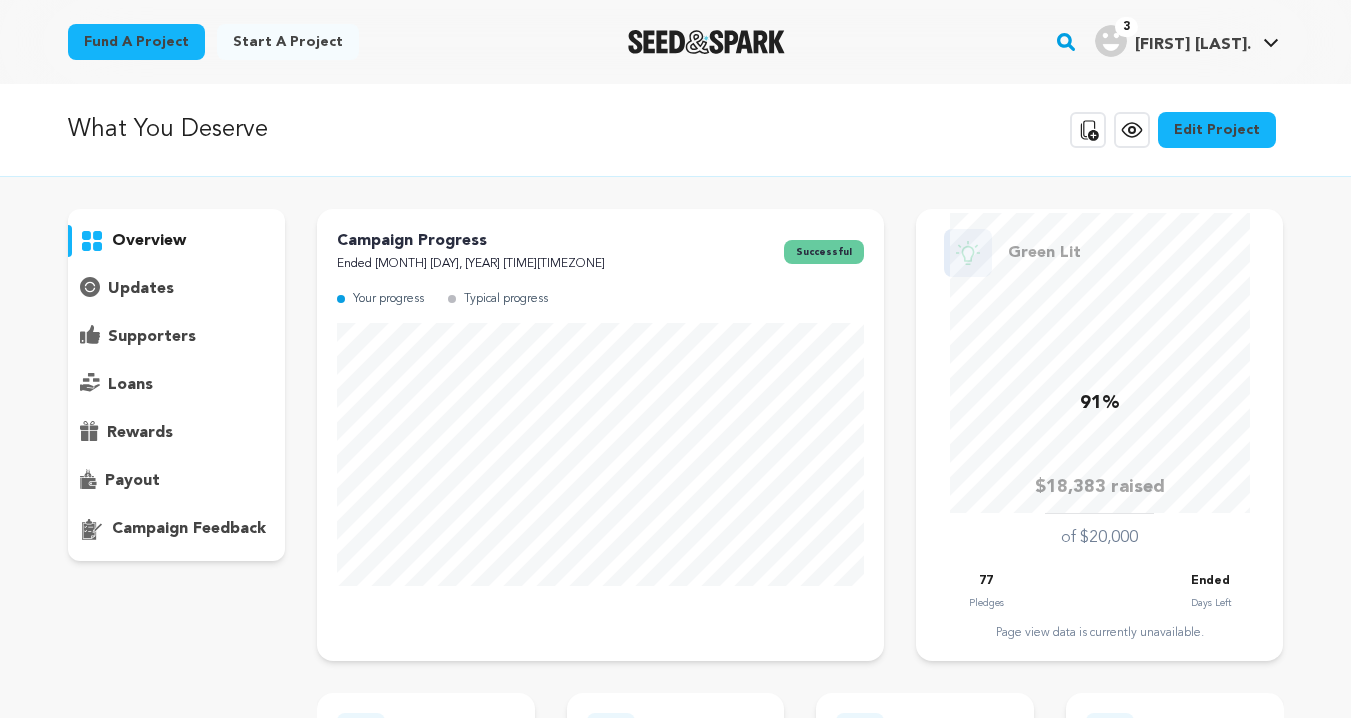 scroll, scrollTop: 0, scrollLeft: 0, axis: both 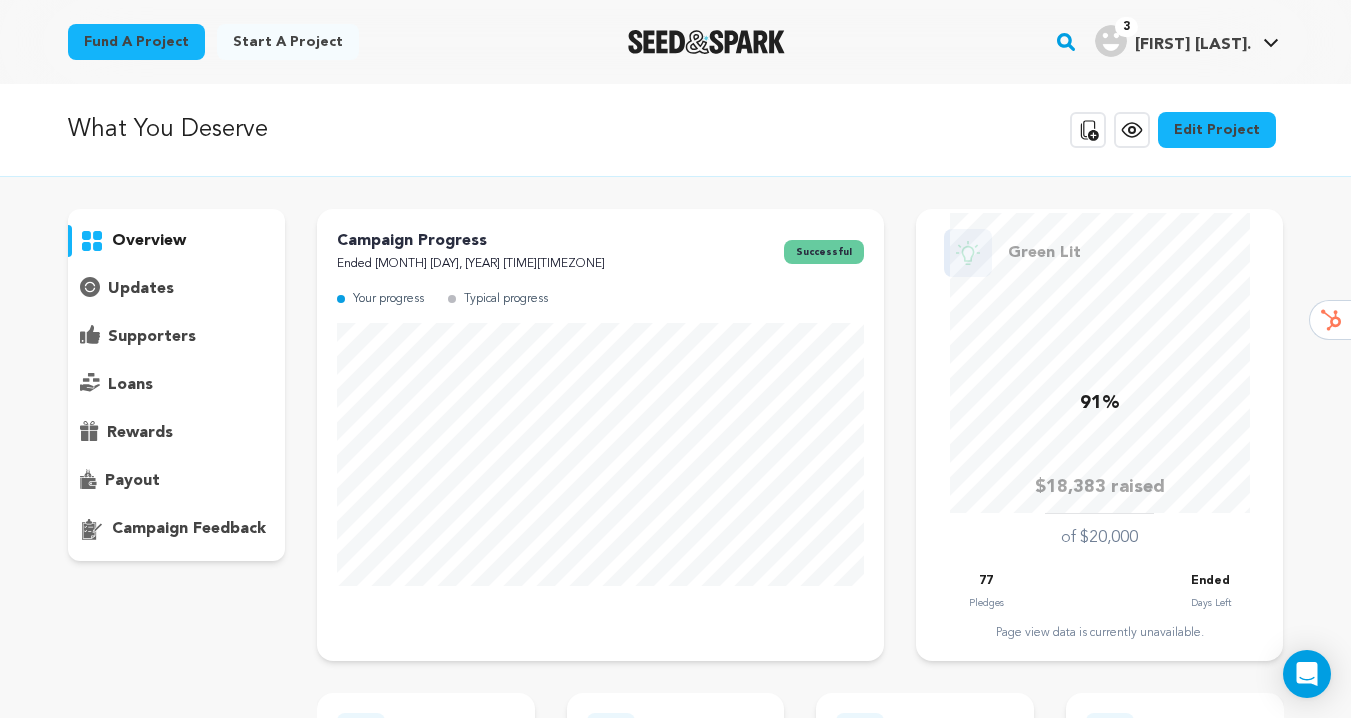 click on "payout" at bounding box center (132, 481) 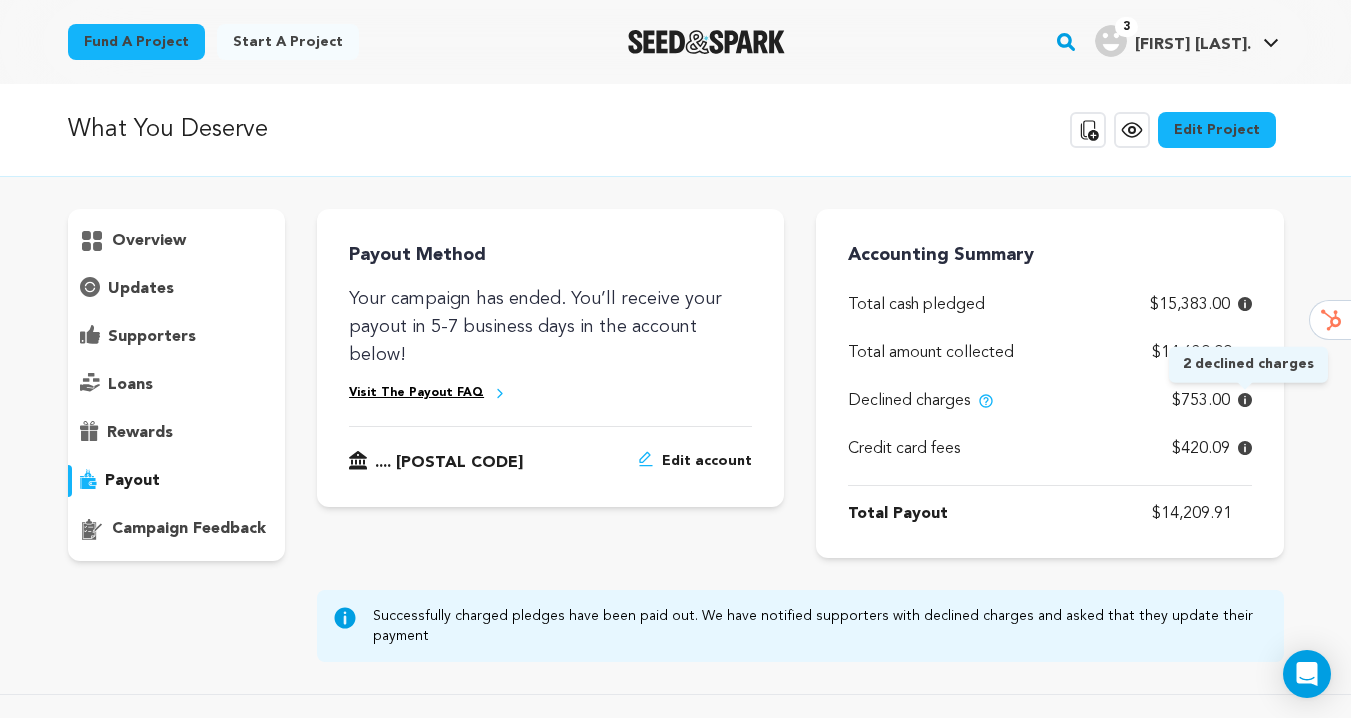 click 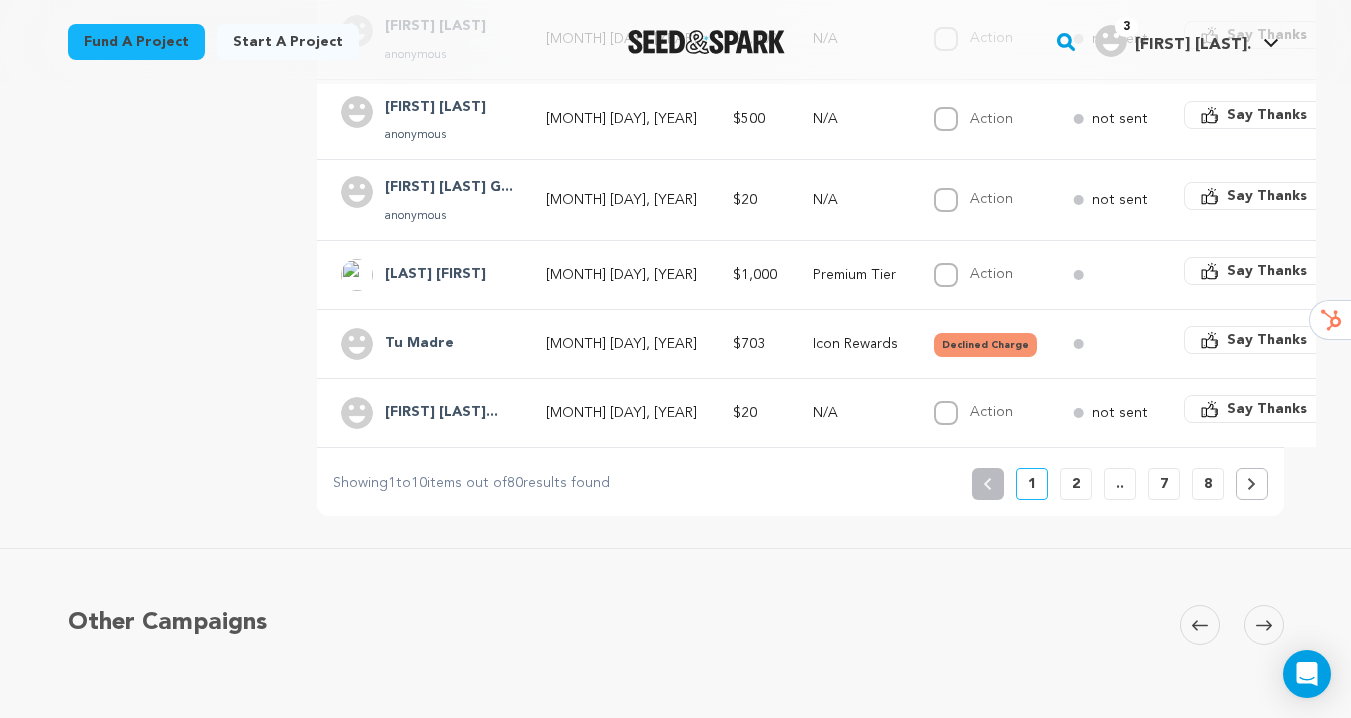 scroll, scrollTop: 808, scrollLeft: 0, axis: vertical 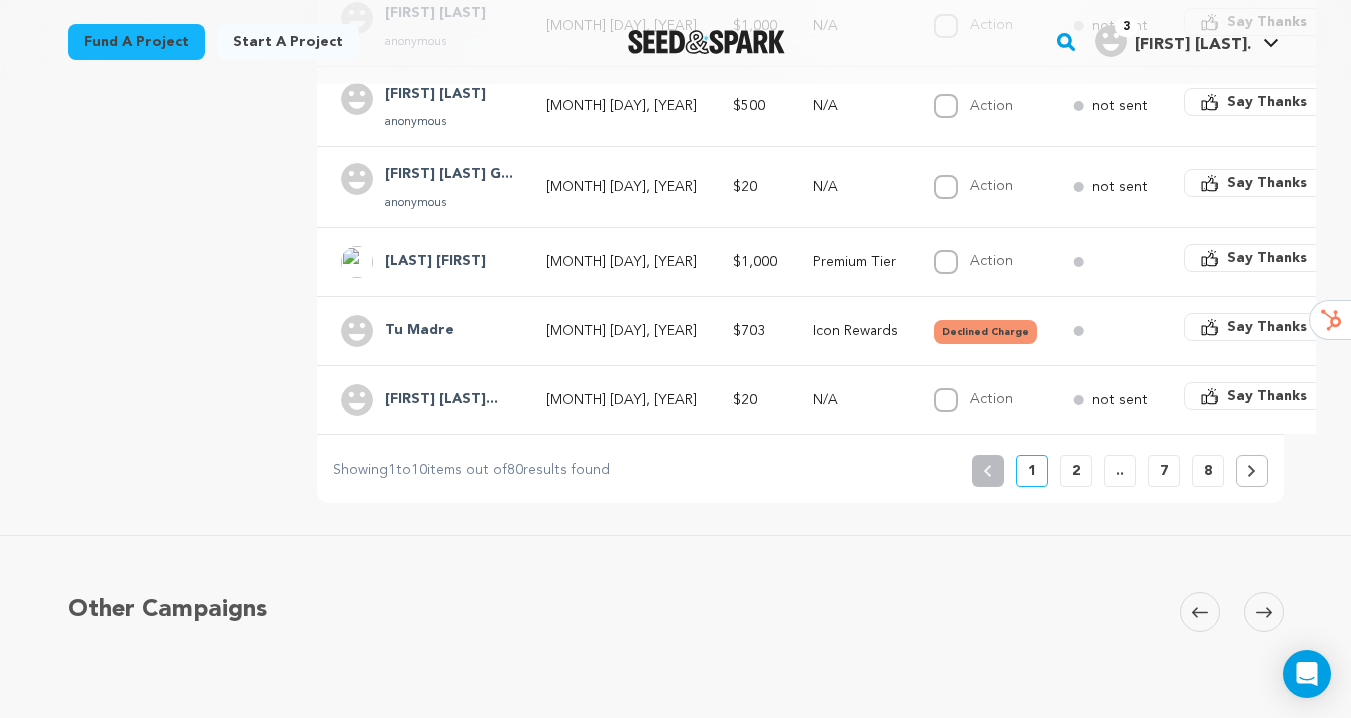 click on "2" at bounding box center [1076, 471] 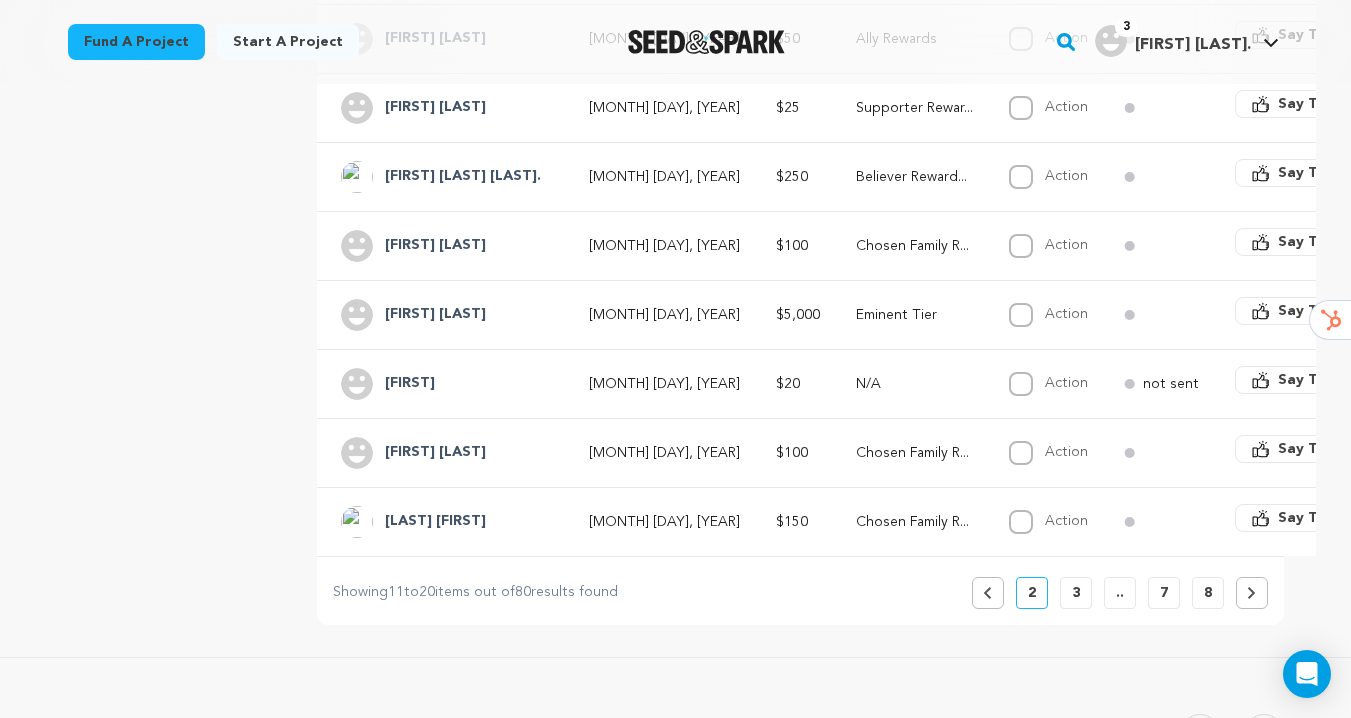 scroll, scrollTop: 691, scrollLeft: 0, axis: vertical 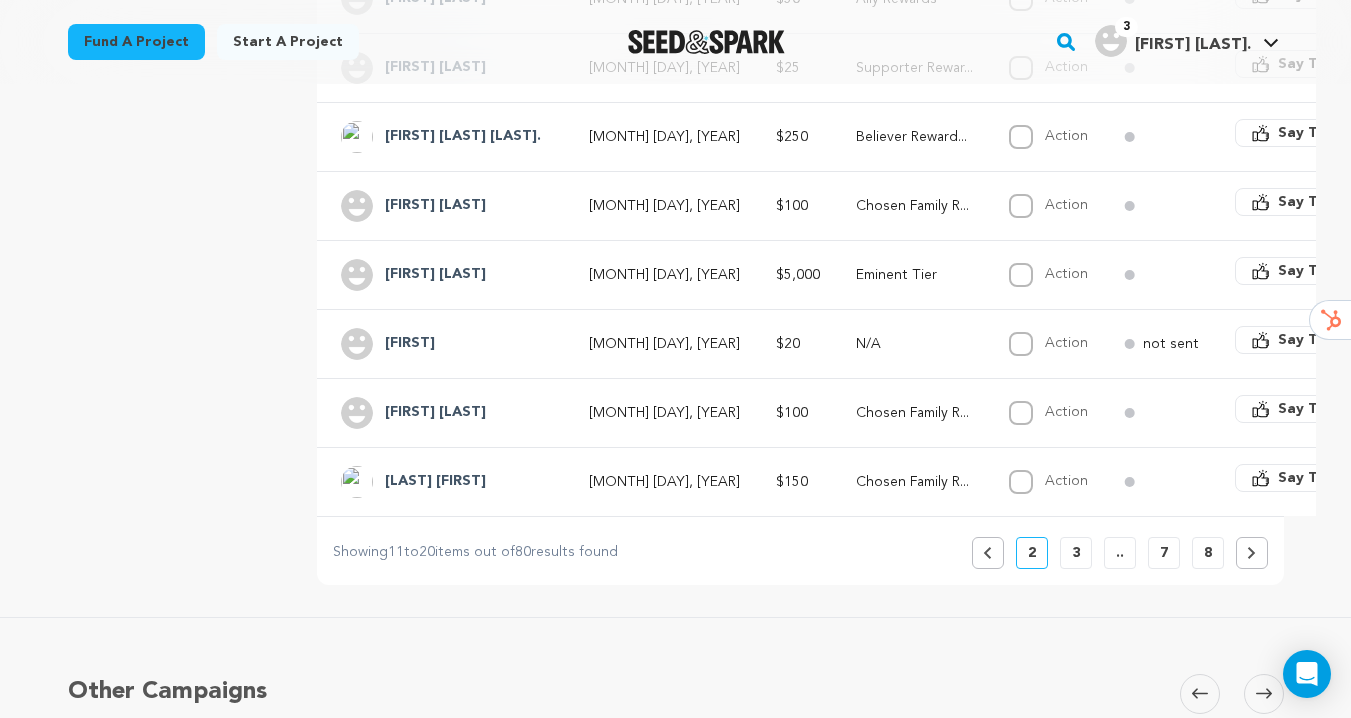 click on "3" at bounding box center (1076, 553) 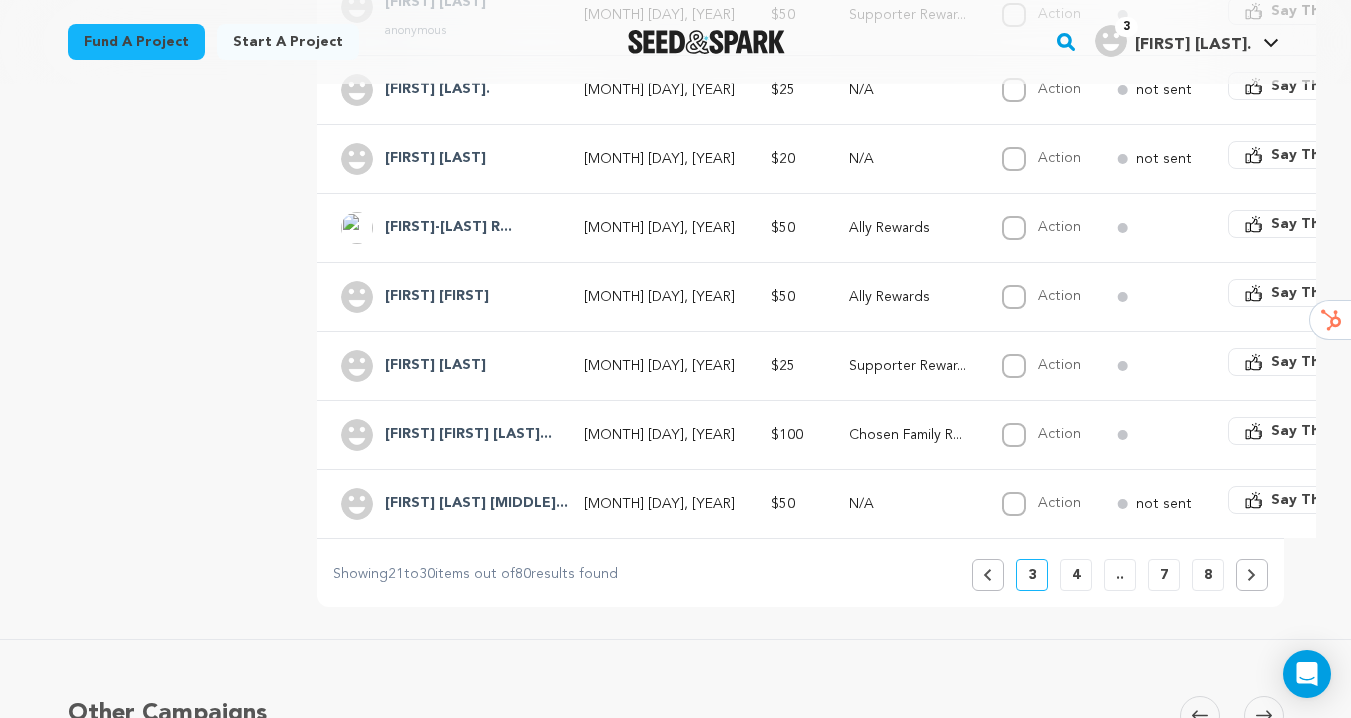 scroll, scrollTop: 729, scrollLeft: 0, axis: vertical 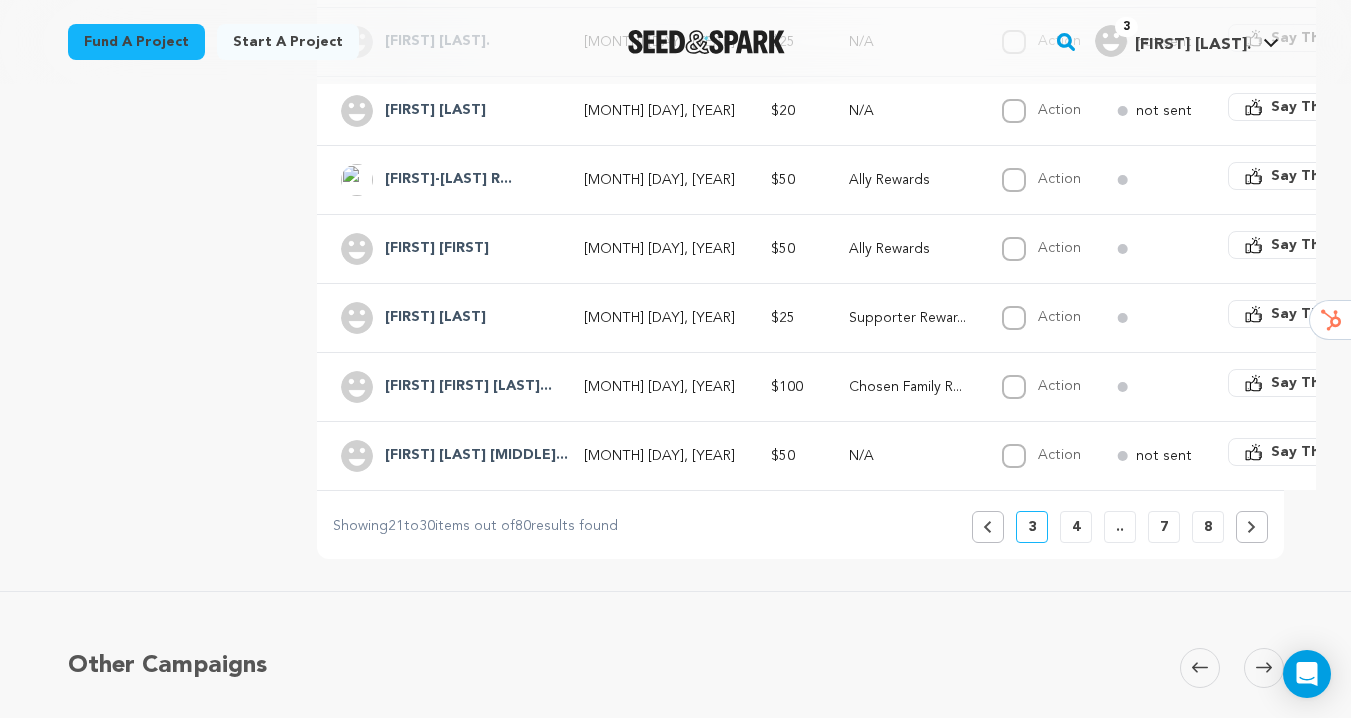 click on "4" at bounding box center [1076, 527] 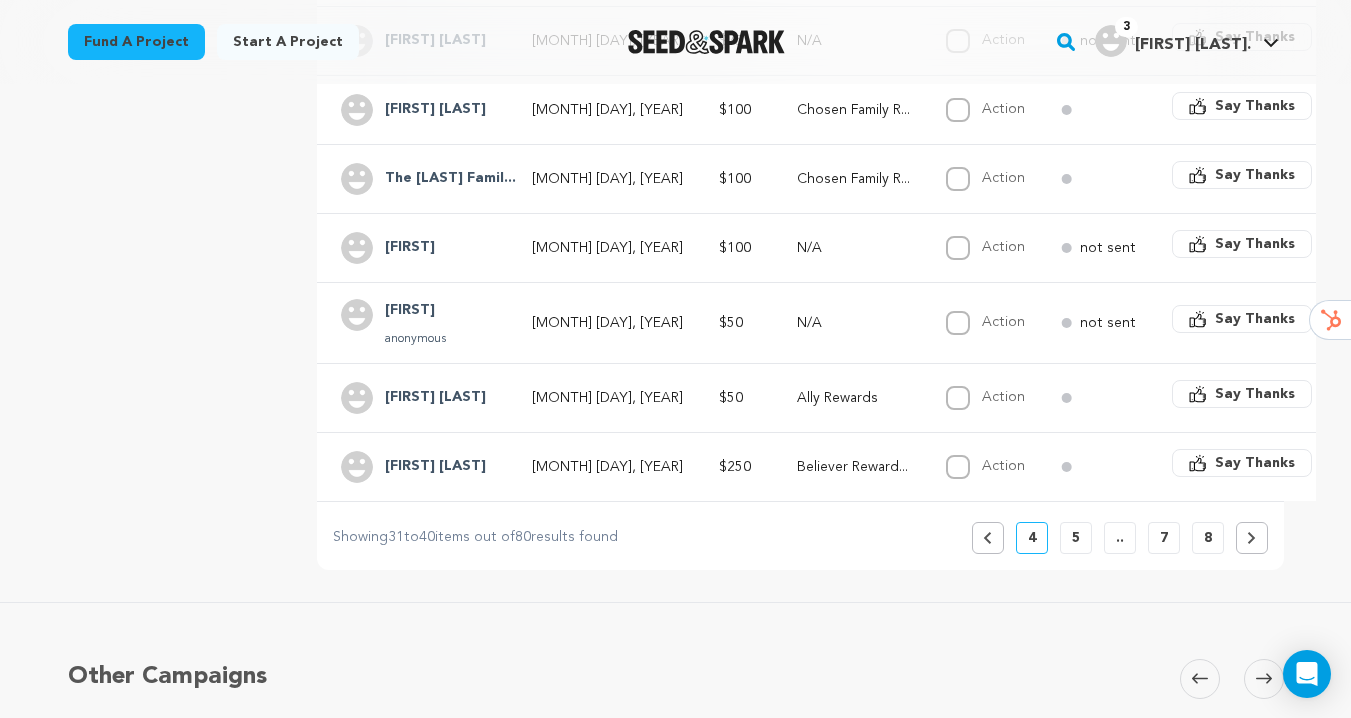 scroll, scrollTop: 723, scrollLeft: 0, axis: vertical 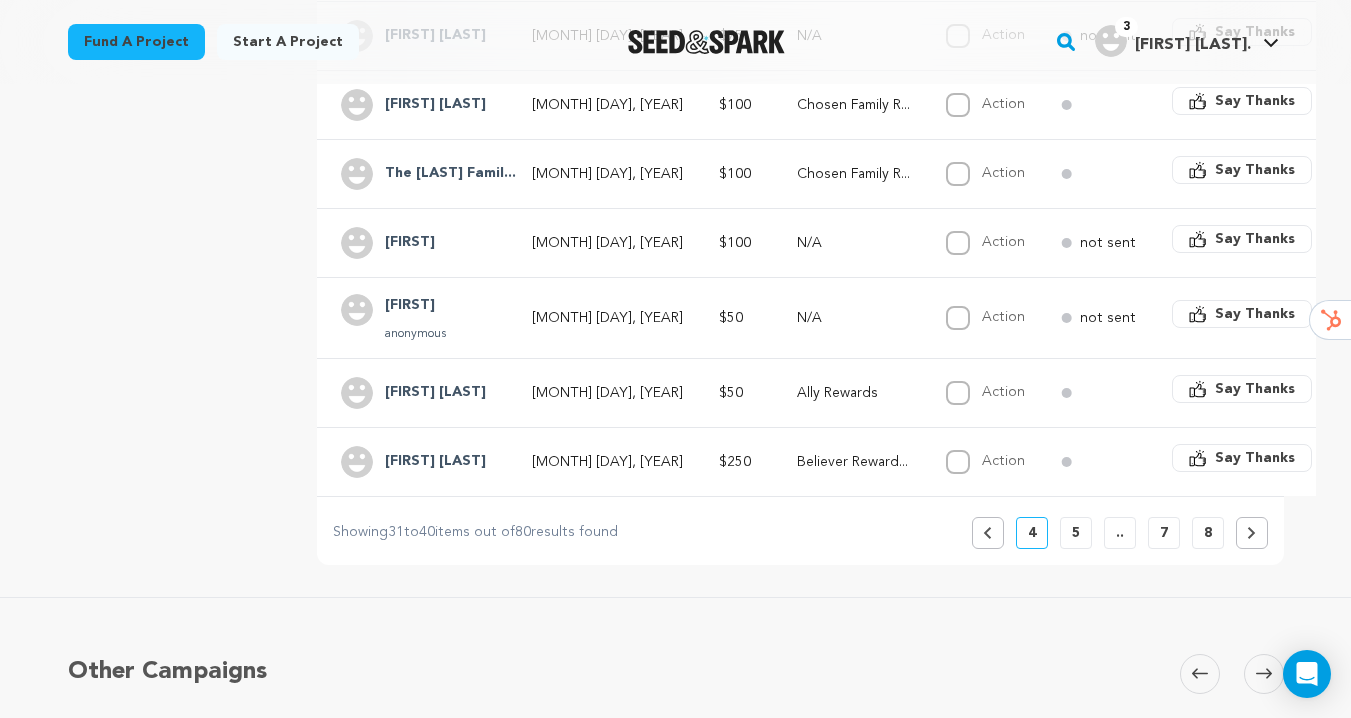 click on "5" at bounding box center (1076, 533) 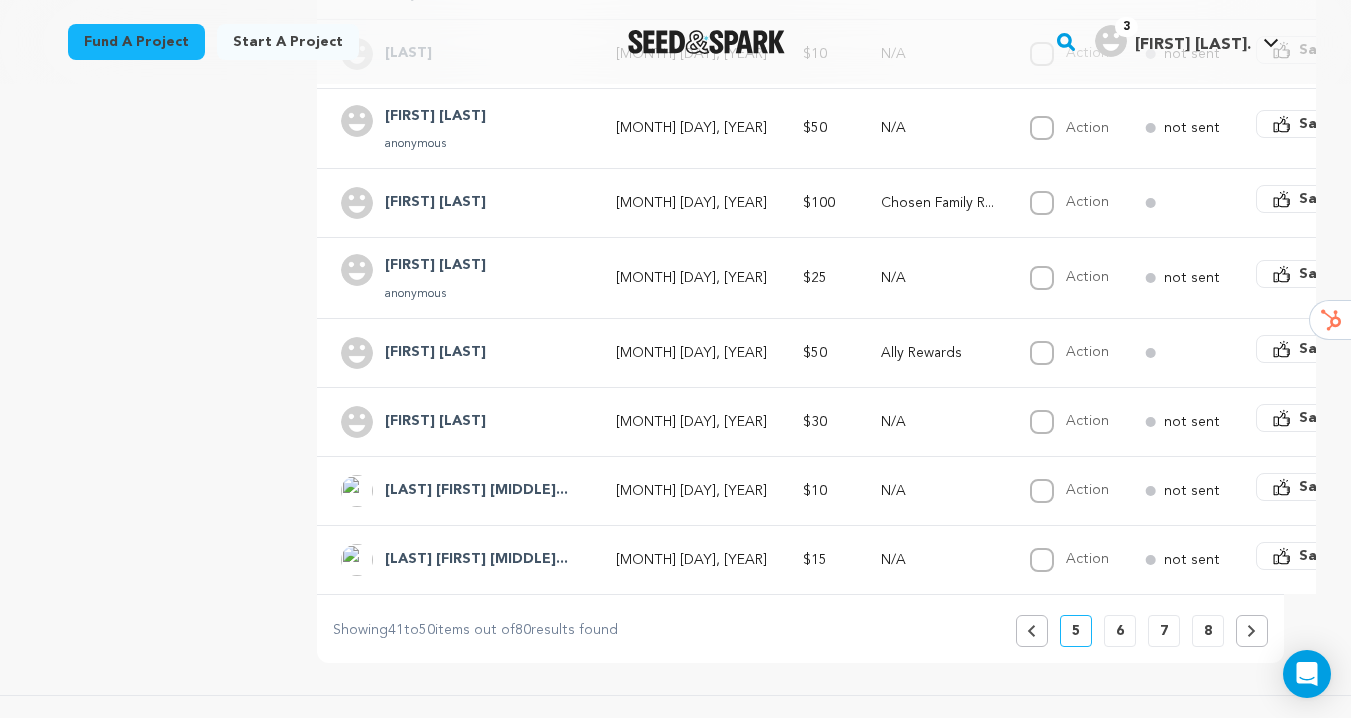scroll, scrollTop: 683, scrollLeft: 0, axis: vertical 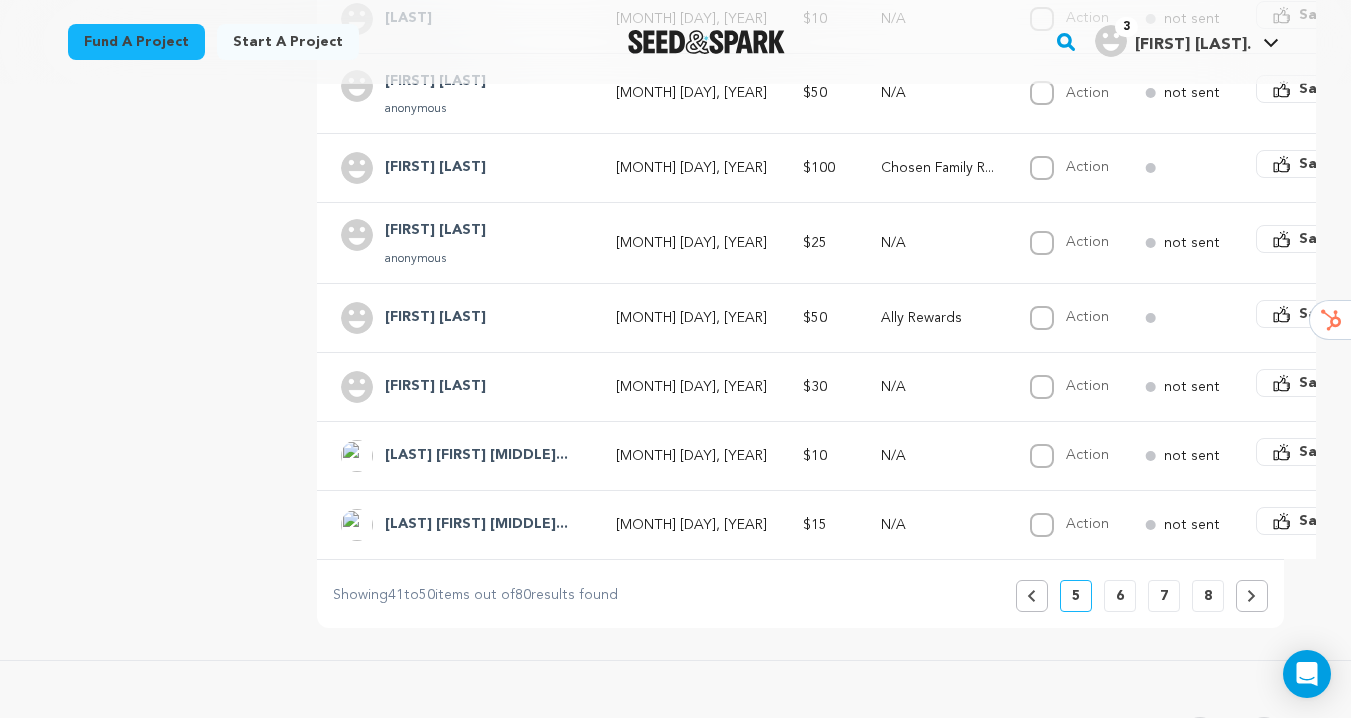 click on "6" at bounding box center [1120, 596] 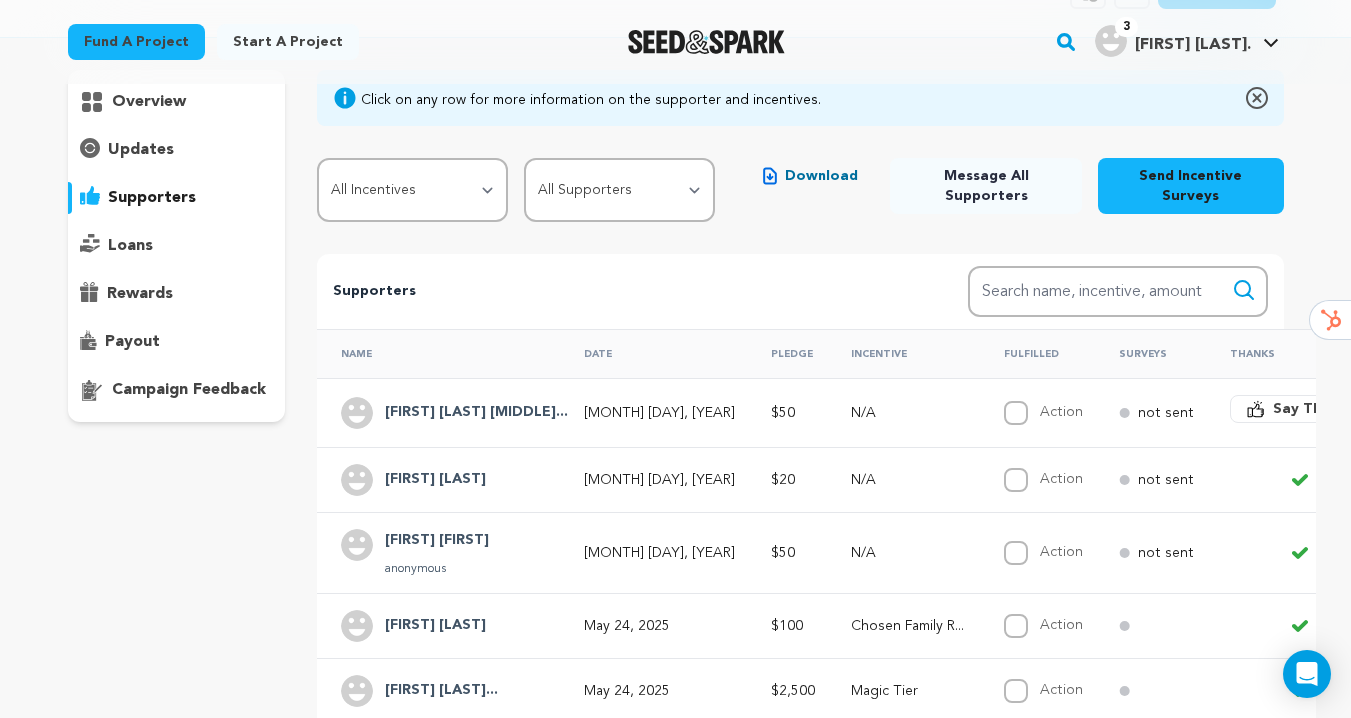 scroll, scrollTop: 0, scrollLeft: 0, axis: both 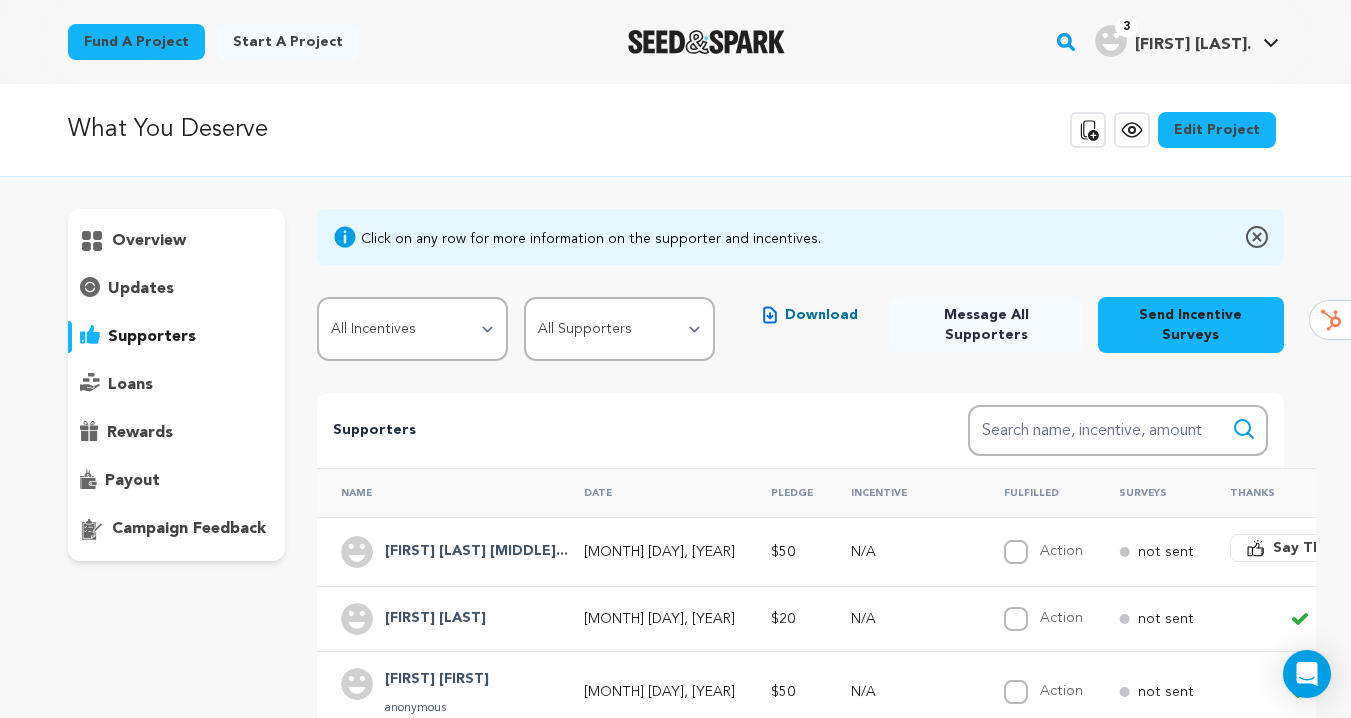 click on "payout" at bounding box center [132, 481] 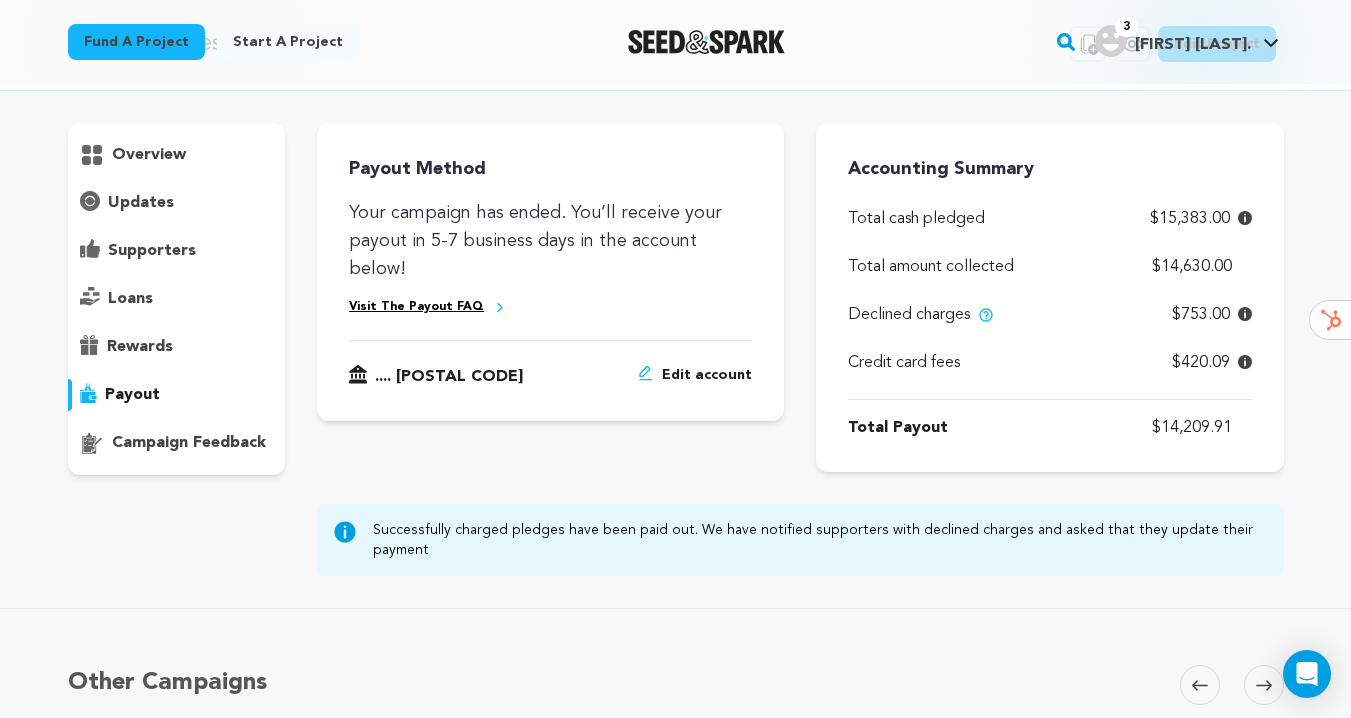 scroll, scrollTop: 63, scrollLeft: 0, axis: vertical 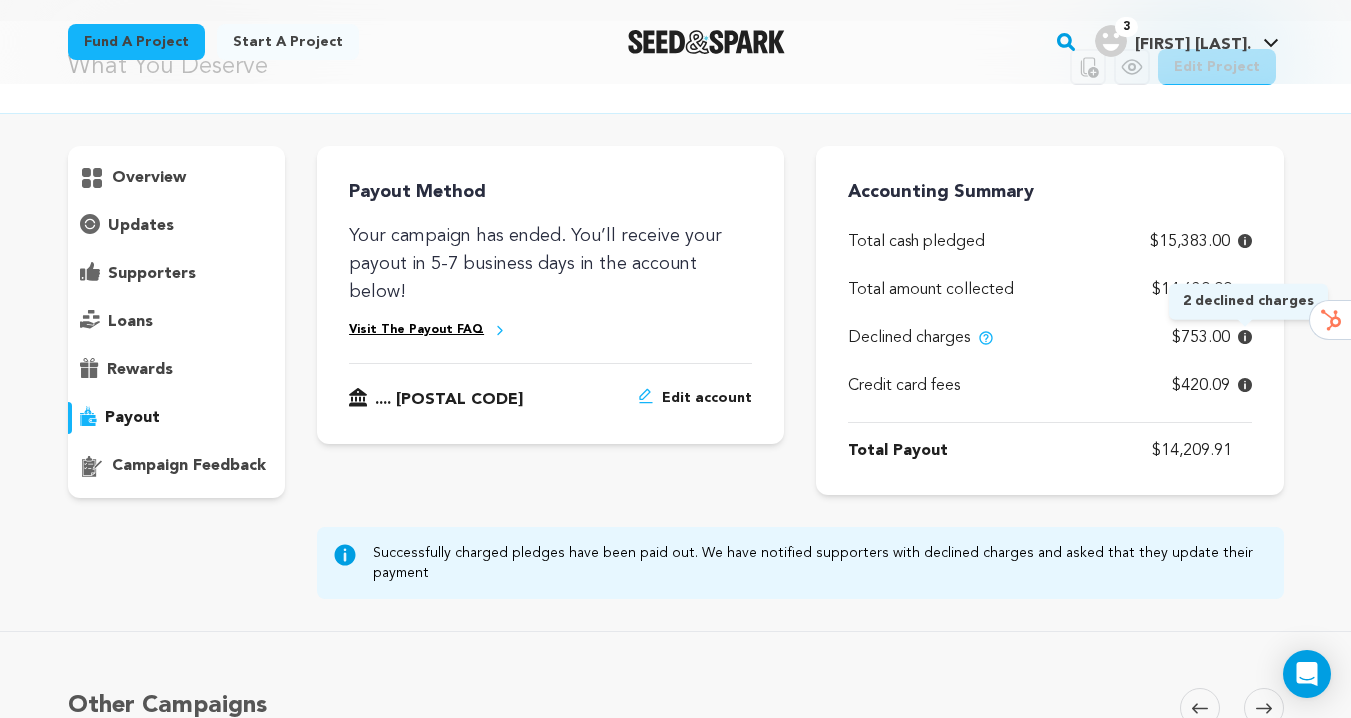 click 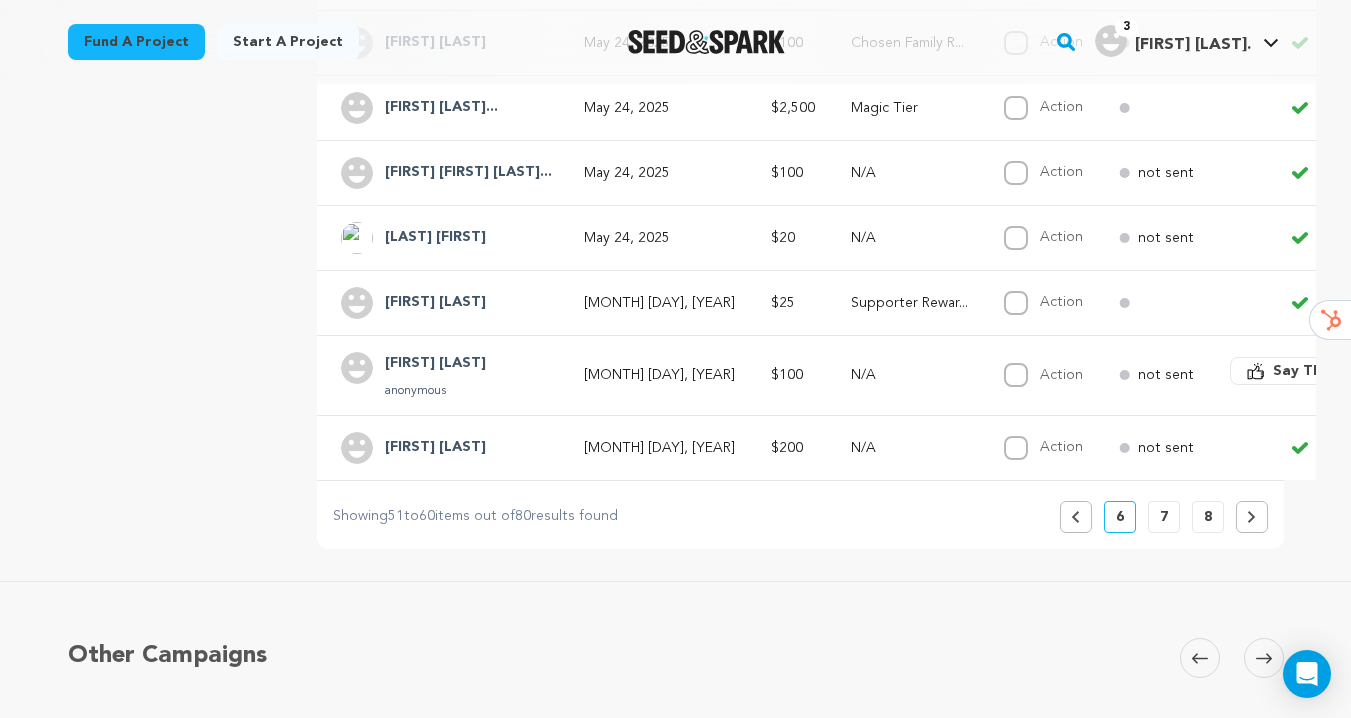scroll, scrollTop: 776, scrollLeft: 0, axis: vertical 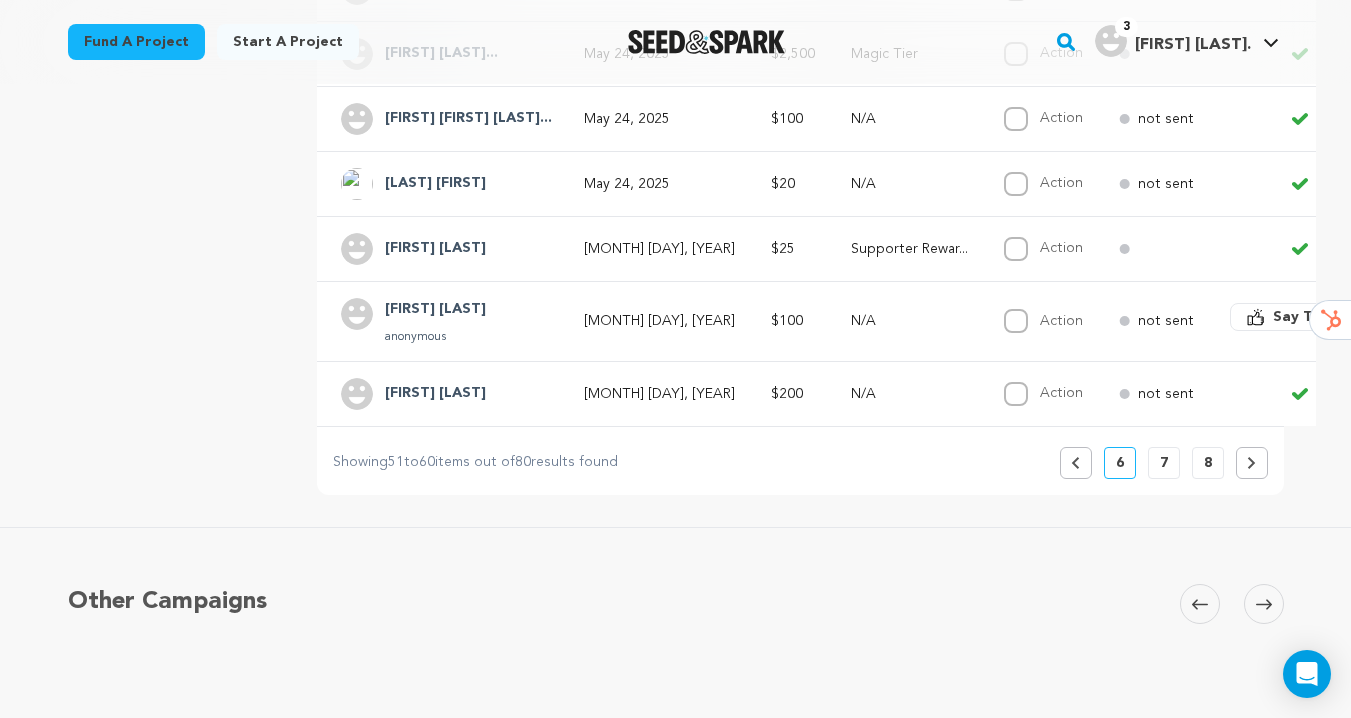 click on "8" at bounding box center (1208, 463) 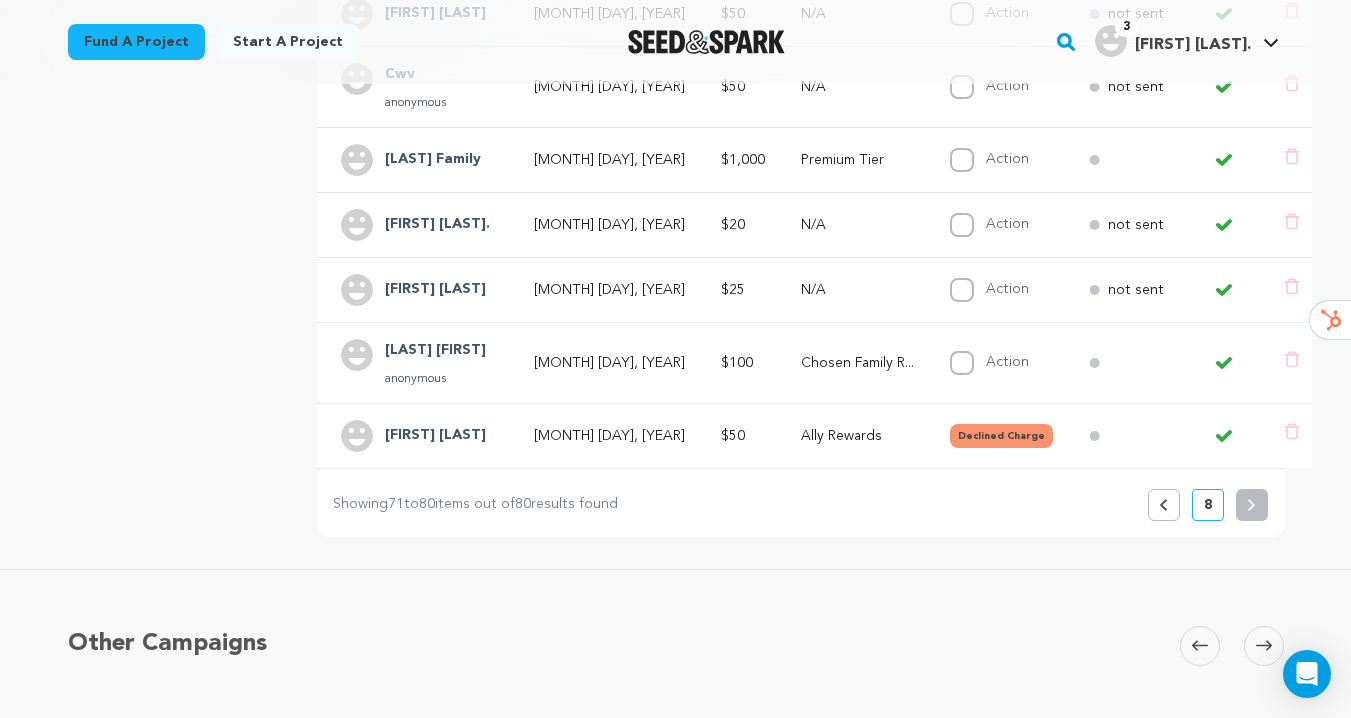 scroll, scrollTop: 767, scrollLeft: 0, axis: vertical 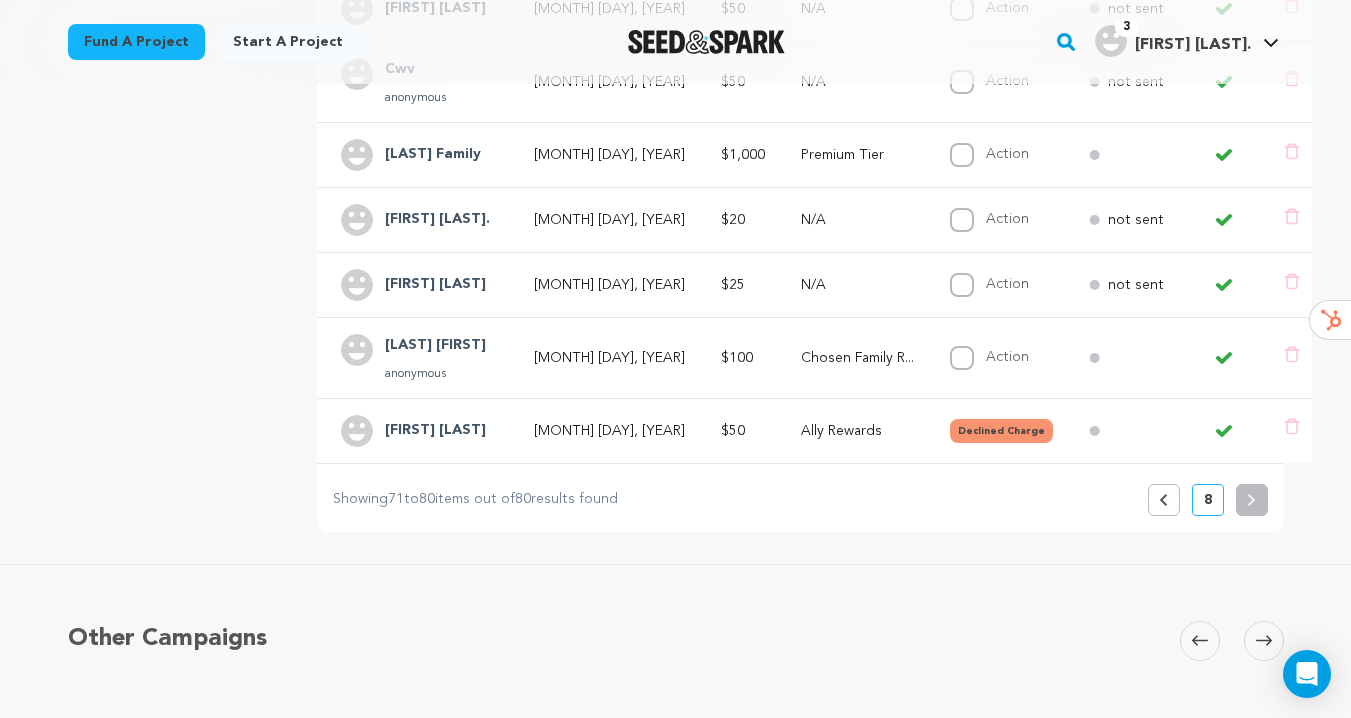 click on "Previous" at bounding box center [1164, 500] 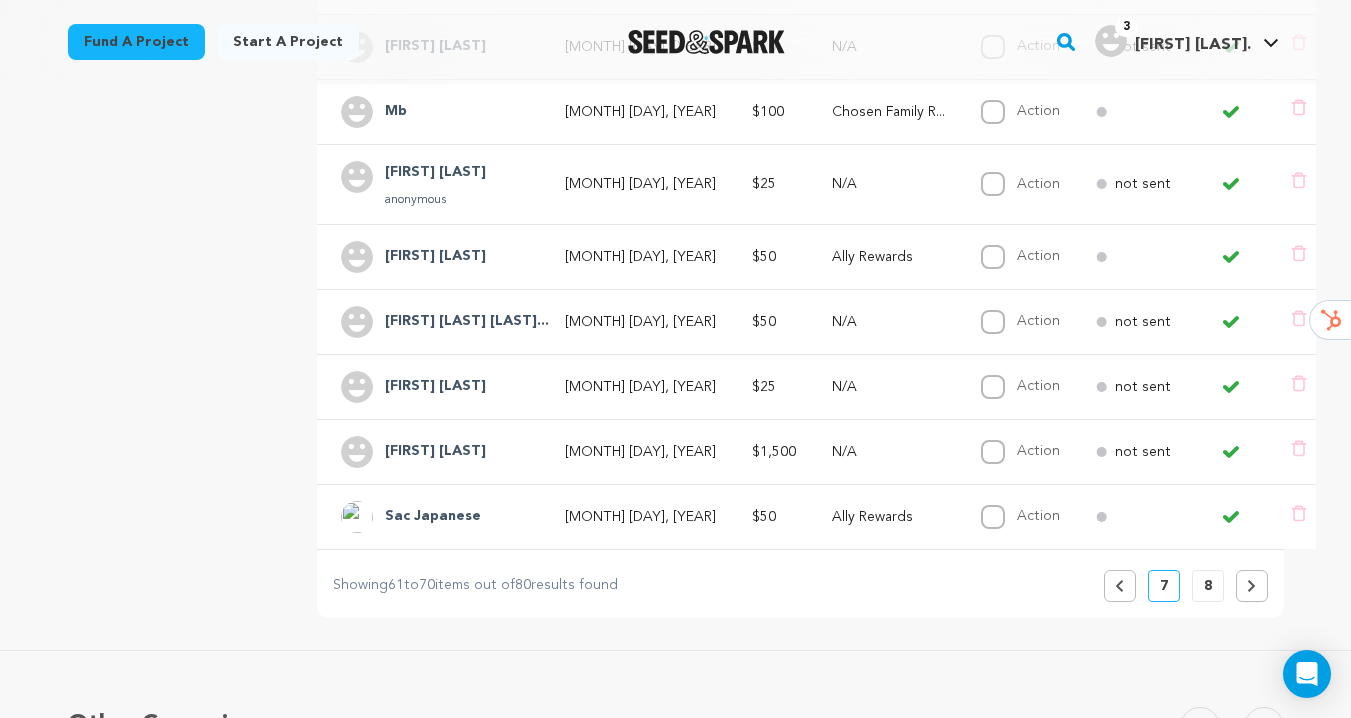 scroll, scrollTop: 785, scrollLeft: 0, axis: vertical 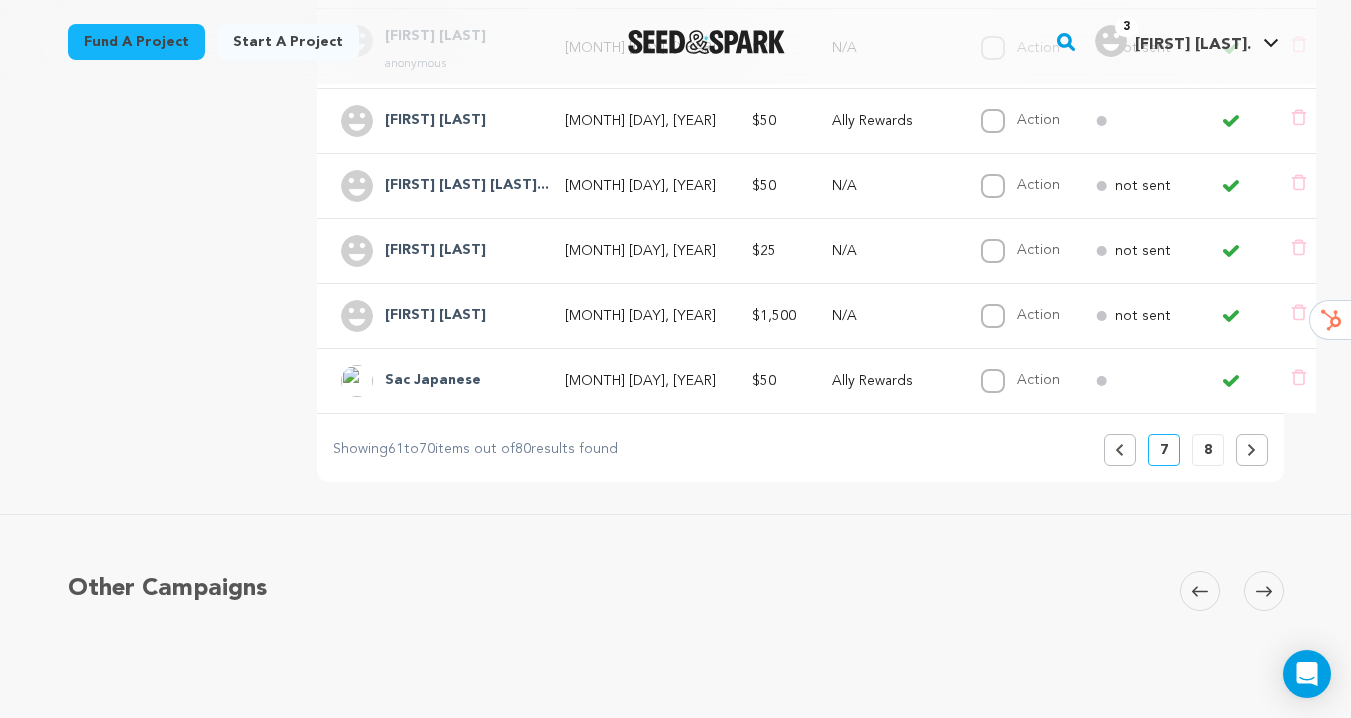 click 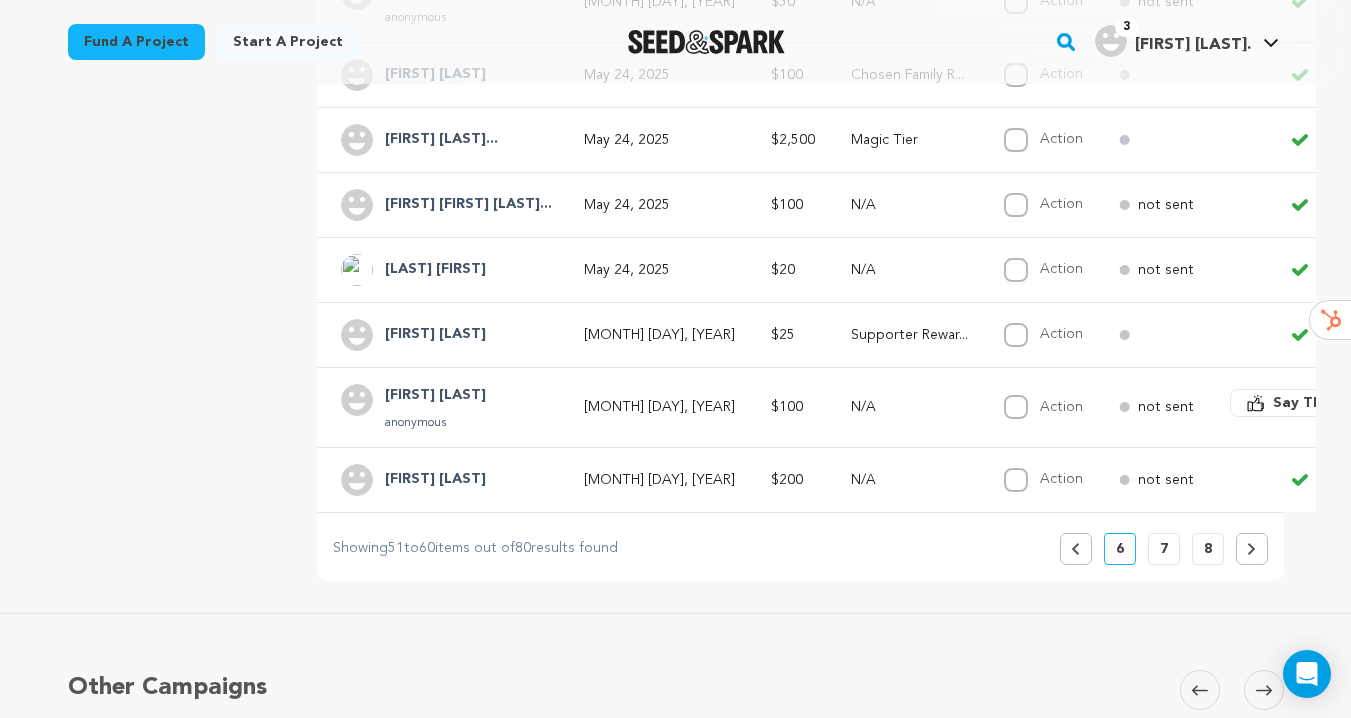 scroll, scrollTop: 729, scrollLeft: 0, axis: vertical 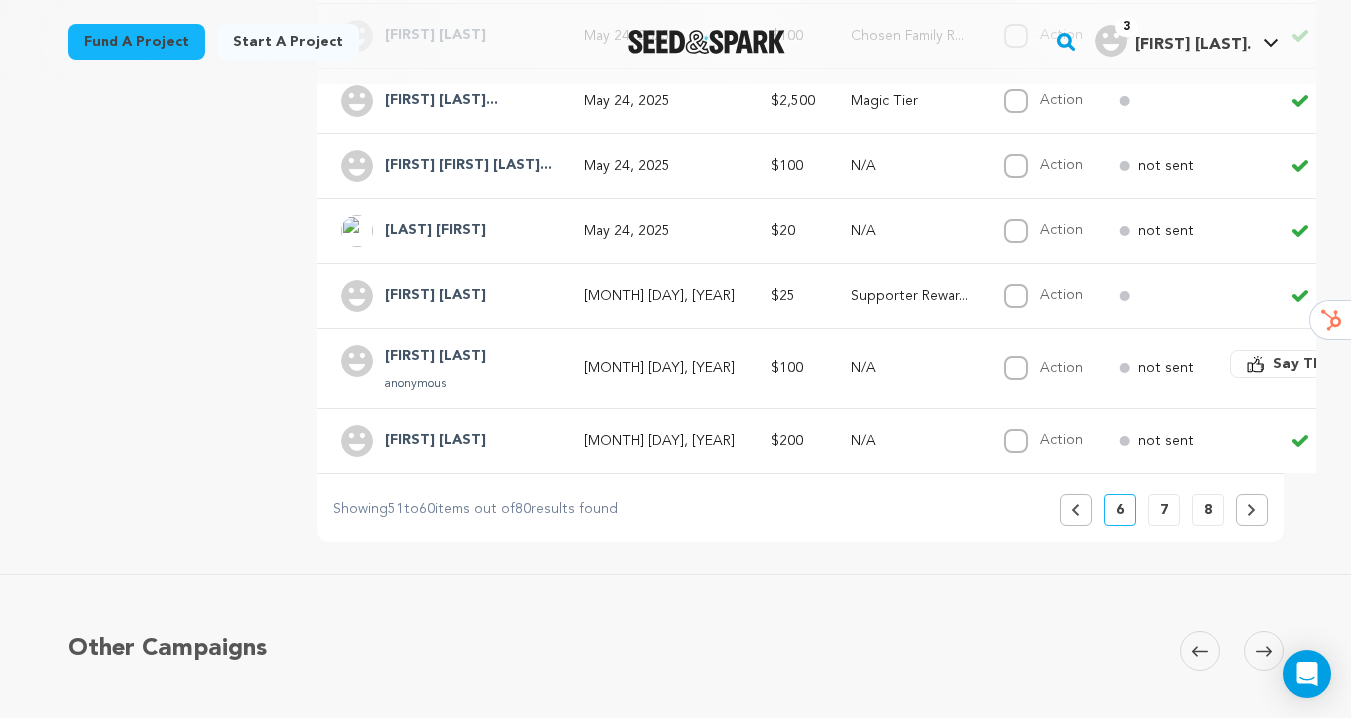 click on "Previous" at bounding box center [1076, 510] 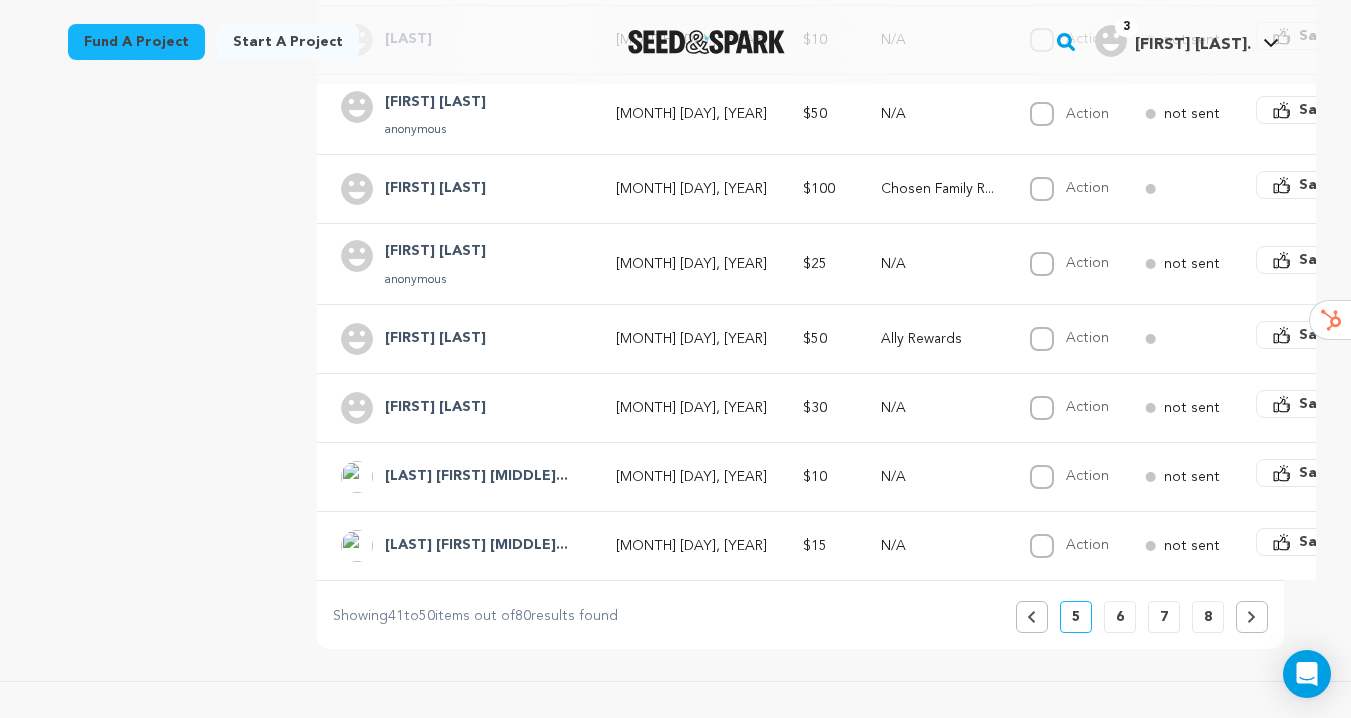 scroll, scrollTop: 663, scrollLeft: 0, axis: vertical 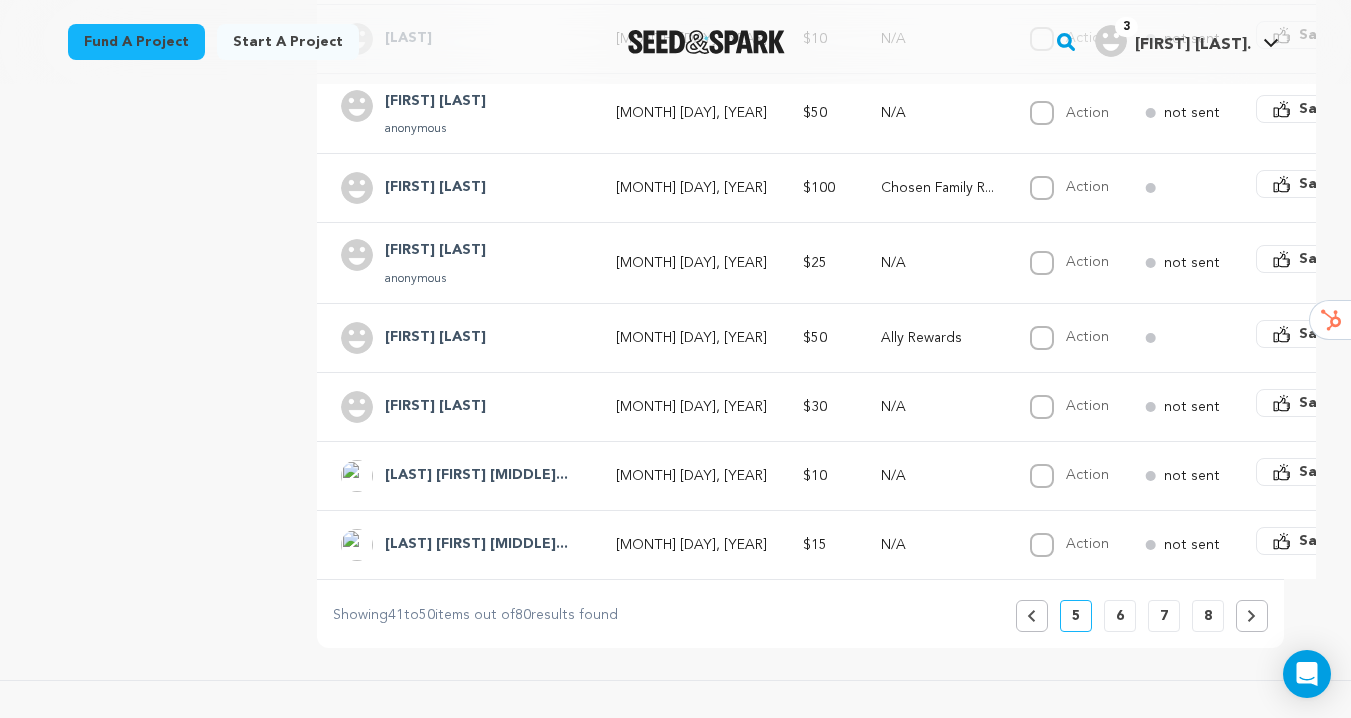 click on "Previous" at bounding box center [1032, 616] 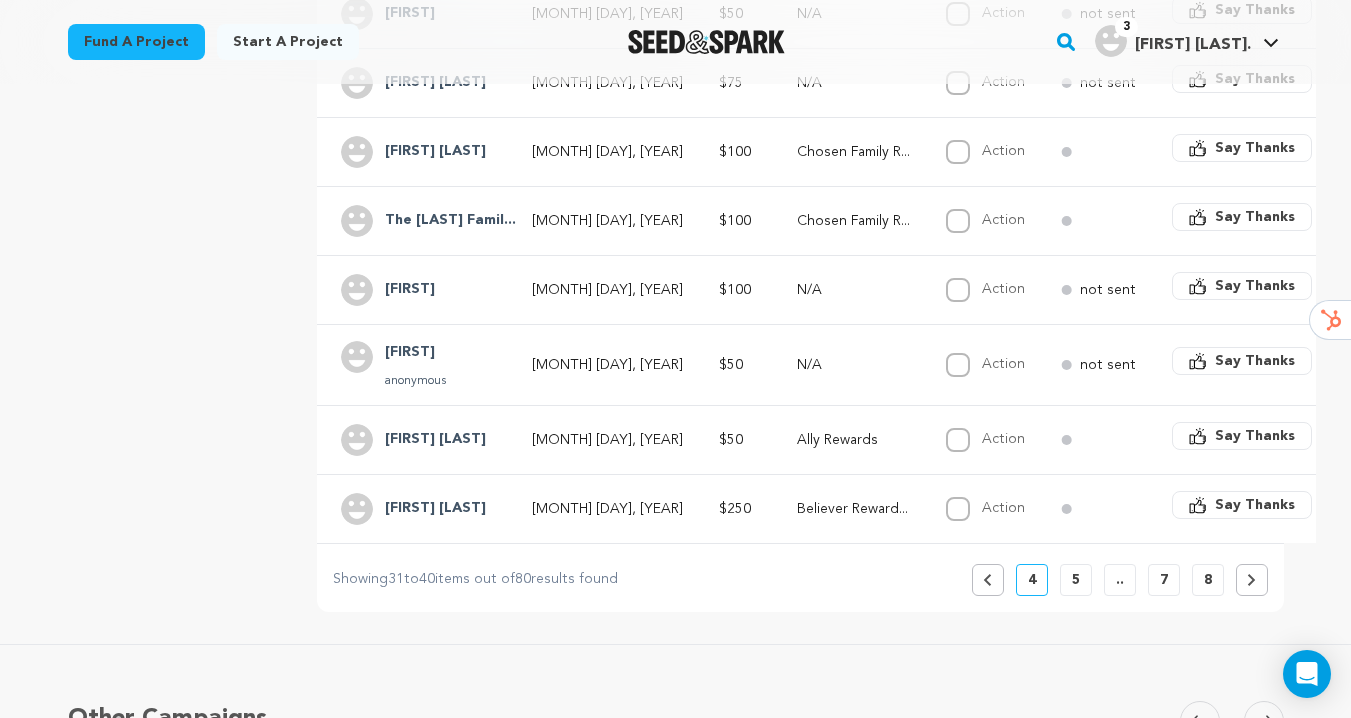 scroll, scrollTop: 689, scrollLeft: 0, axis: vertical 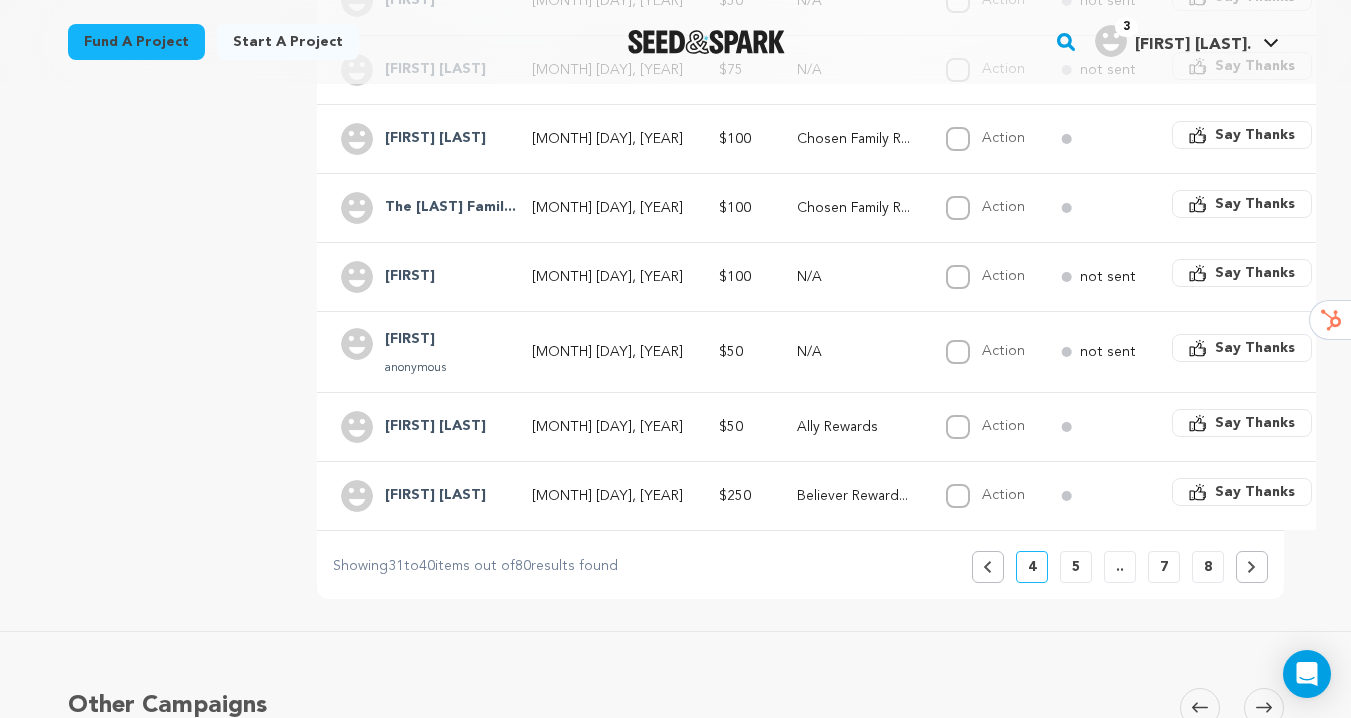 click 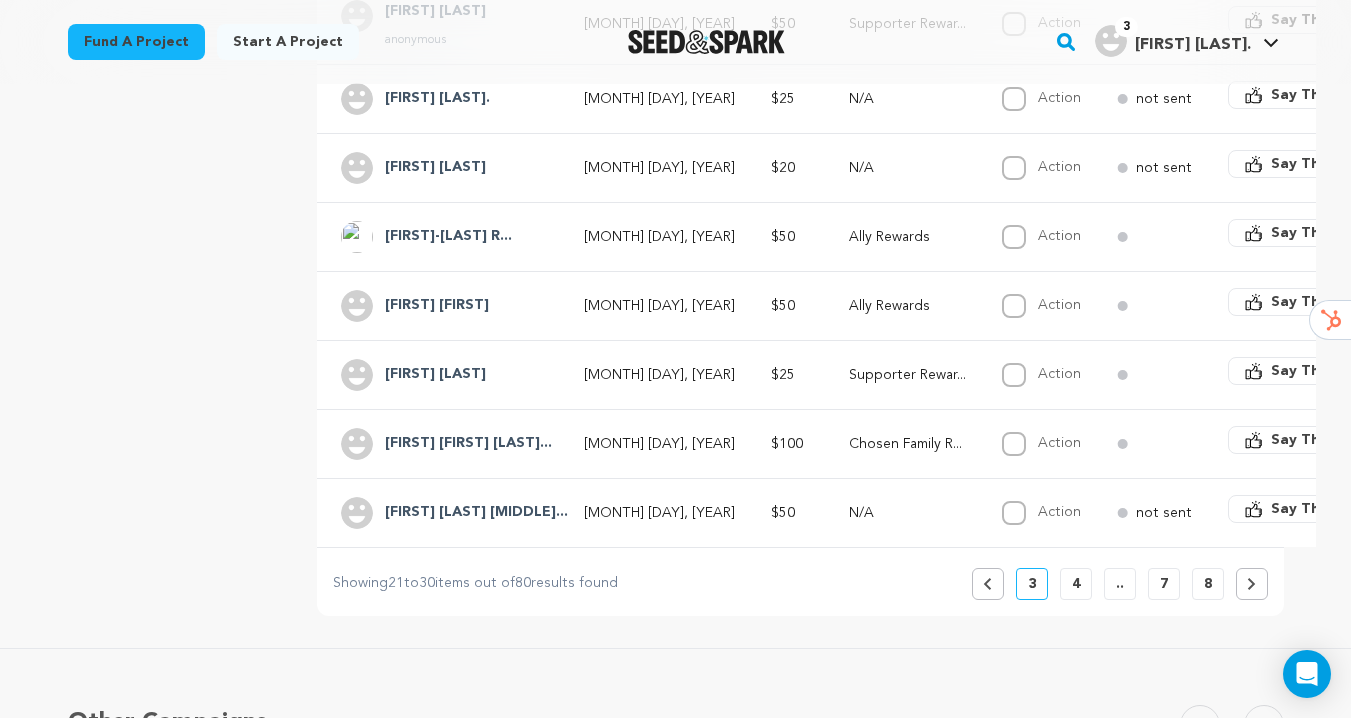 scroll, scrollTop: 673, scrollLeft: 0, axis: vertical 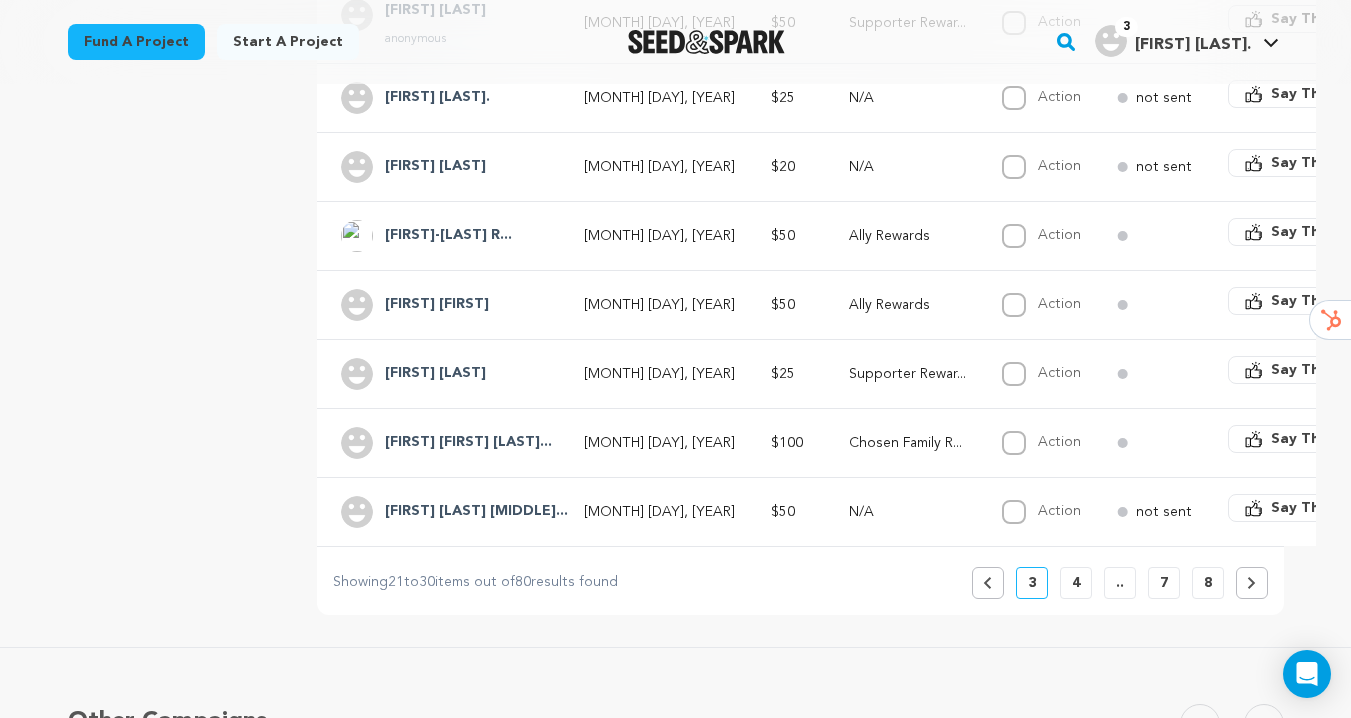 click on "Supporters
Search
Search name, incentive, amount
Name
Date
Pledge
Incentive
Fulfilled
Surveys
Thanks" at bounding box center (800, 167) 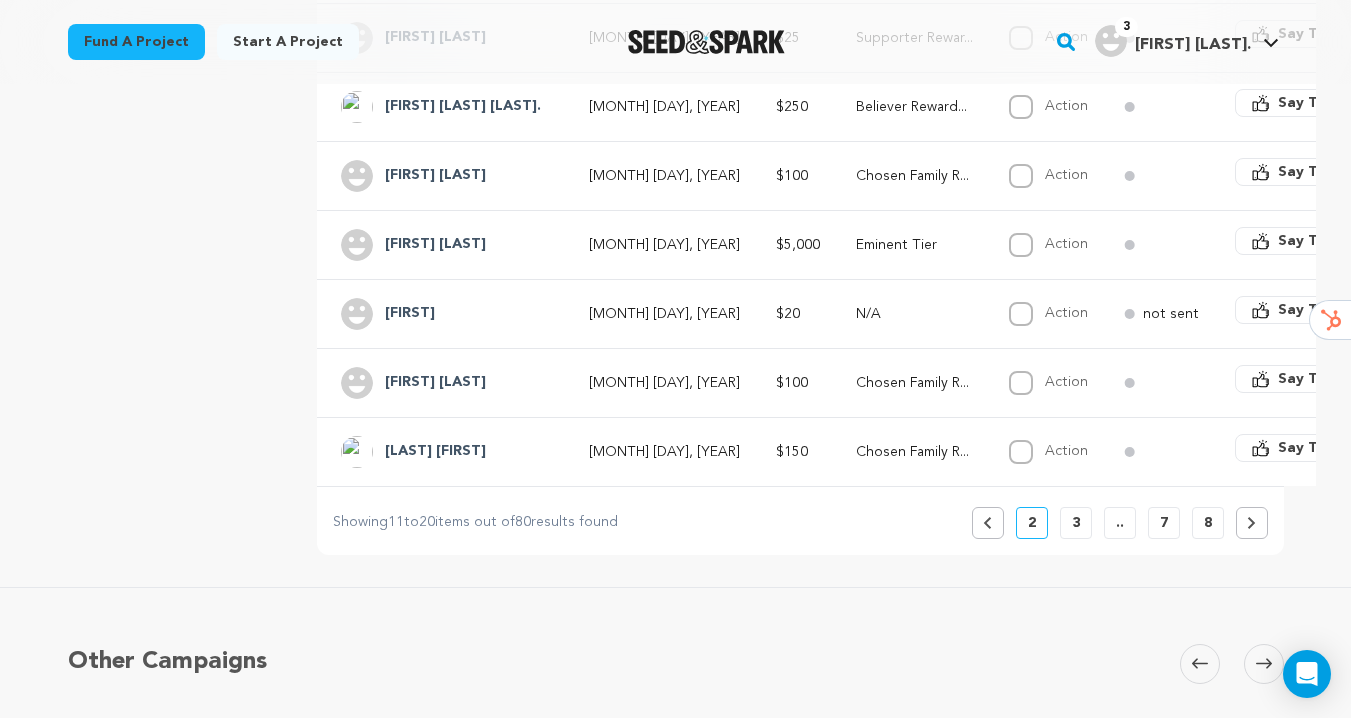 scroll, scrollTop: 725, scrollLeft: 0, axis: vertical 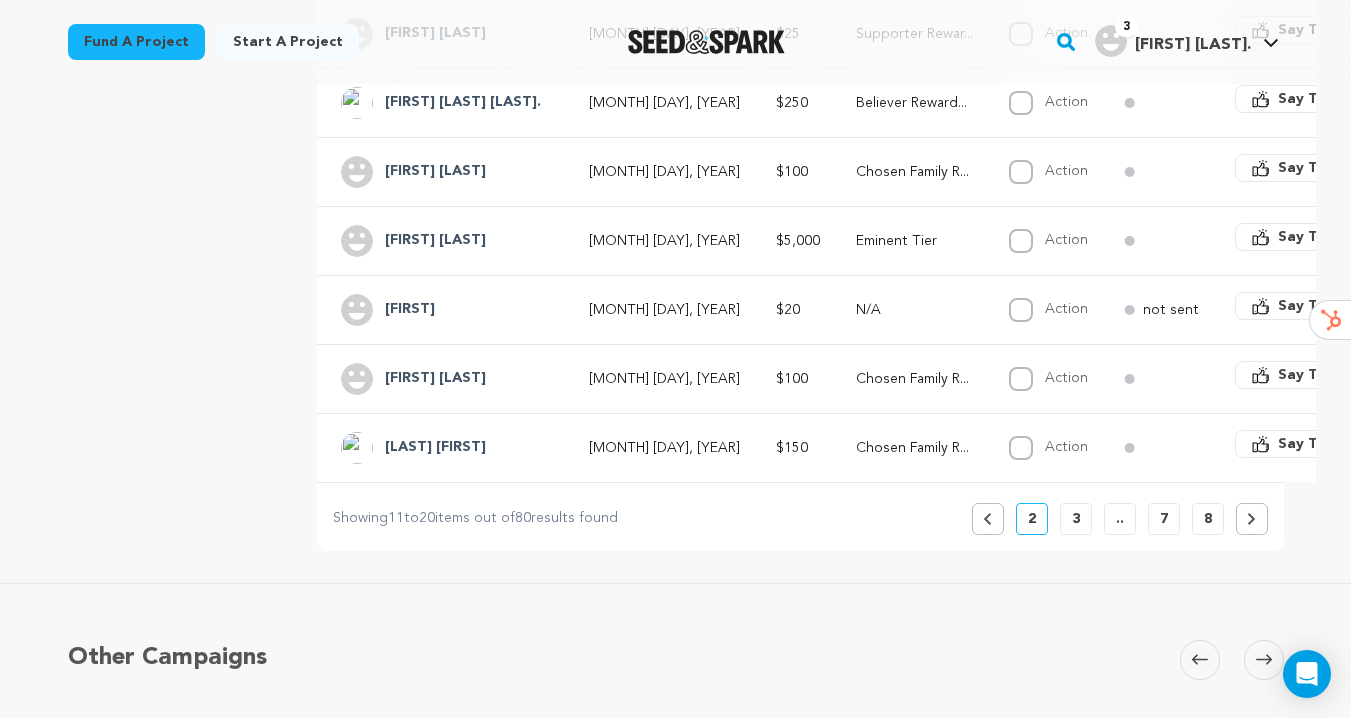 click on "Previous" at bounding box center [988, 519] 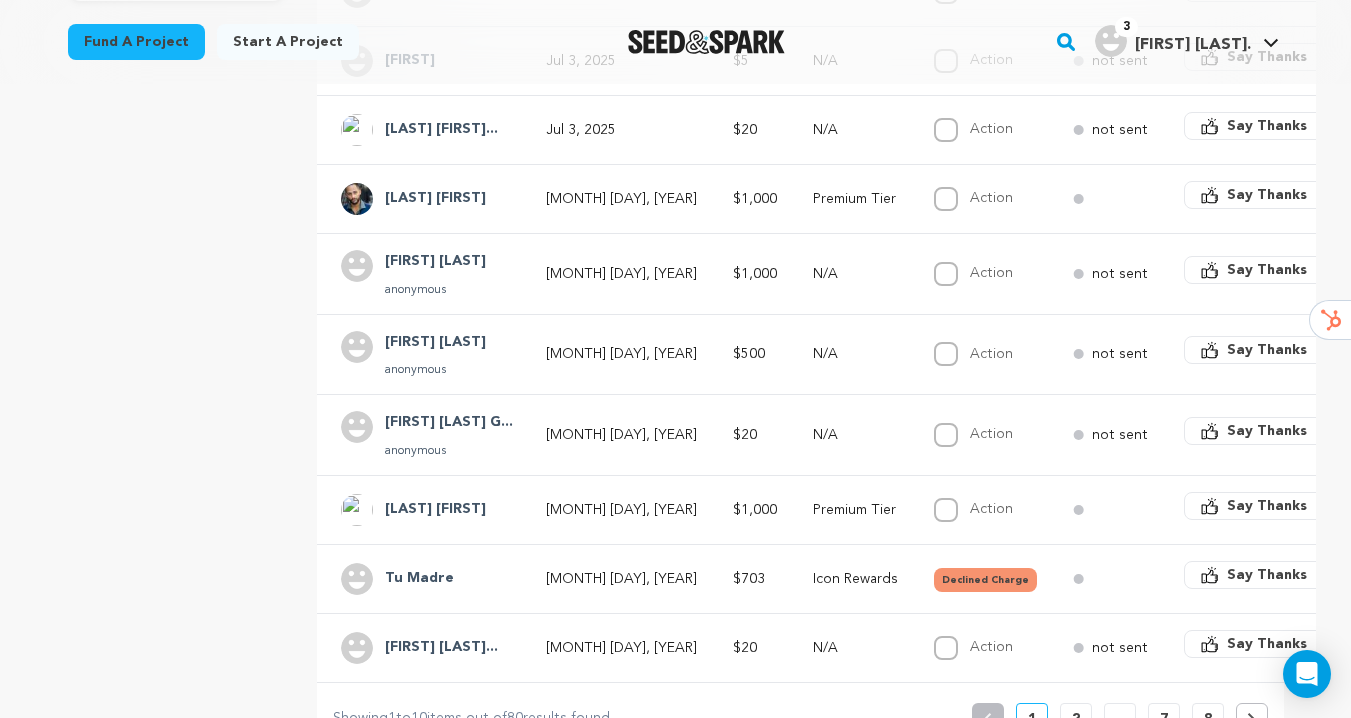 scroll, scrollTop: 564, scrollLeft: 0, axis: vertical 